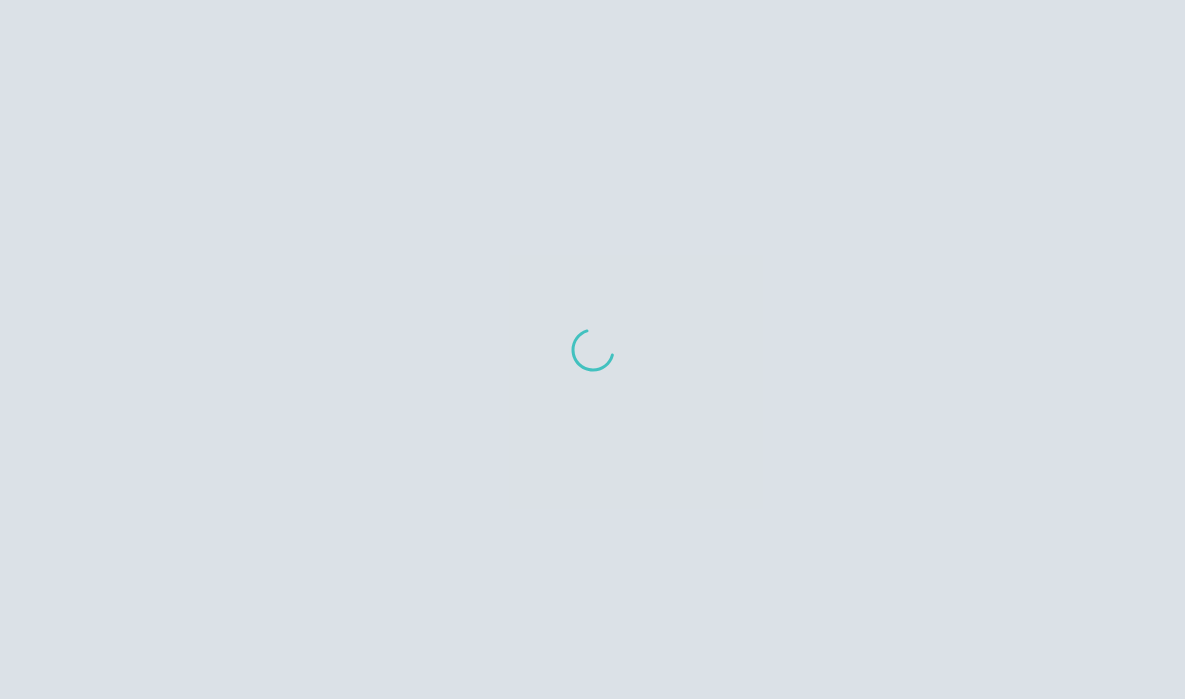 scroll, scrollTop: 0, scrollLeft: 0, axis: both 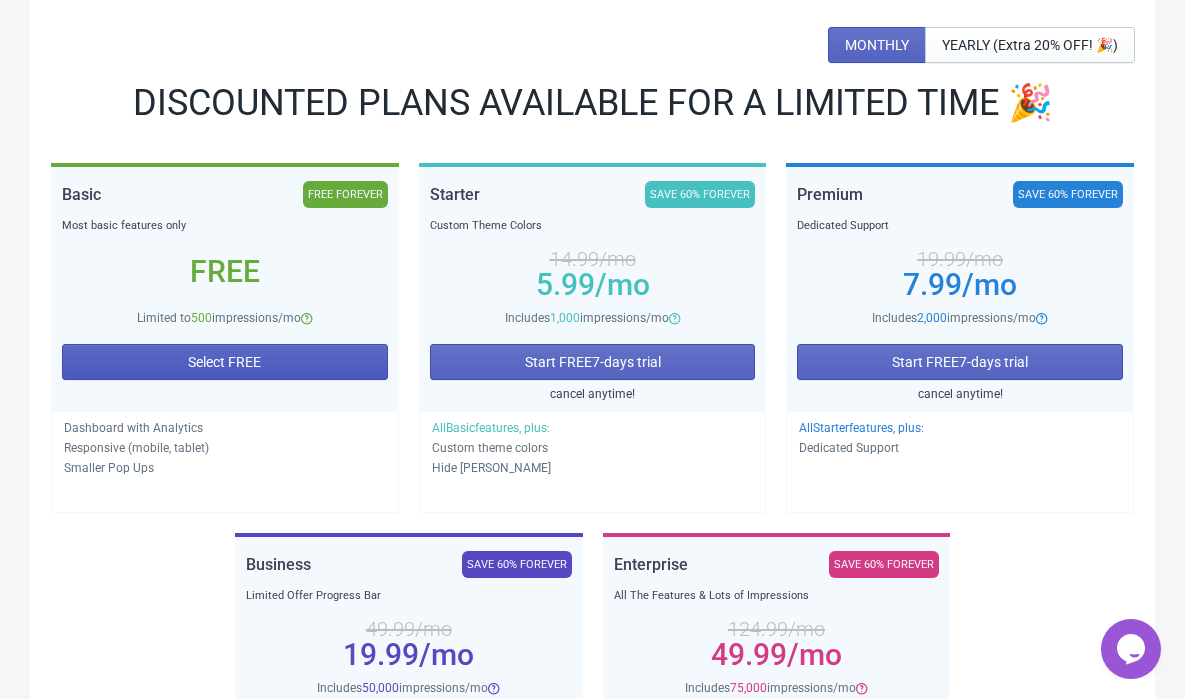 click on "Select FREE" at bounding box center (225, 362) 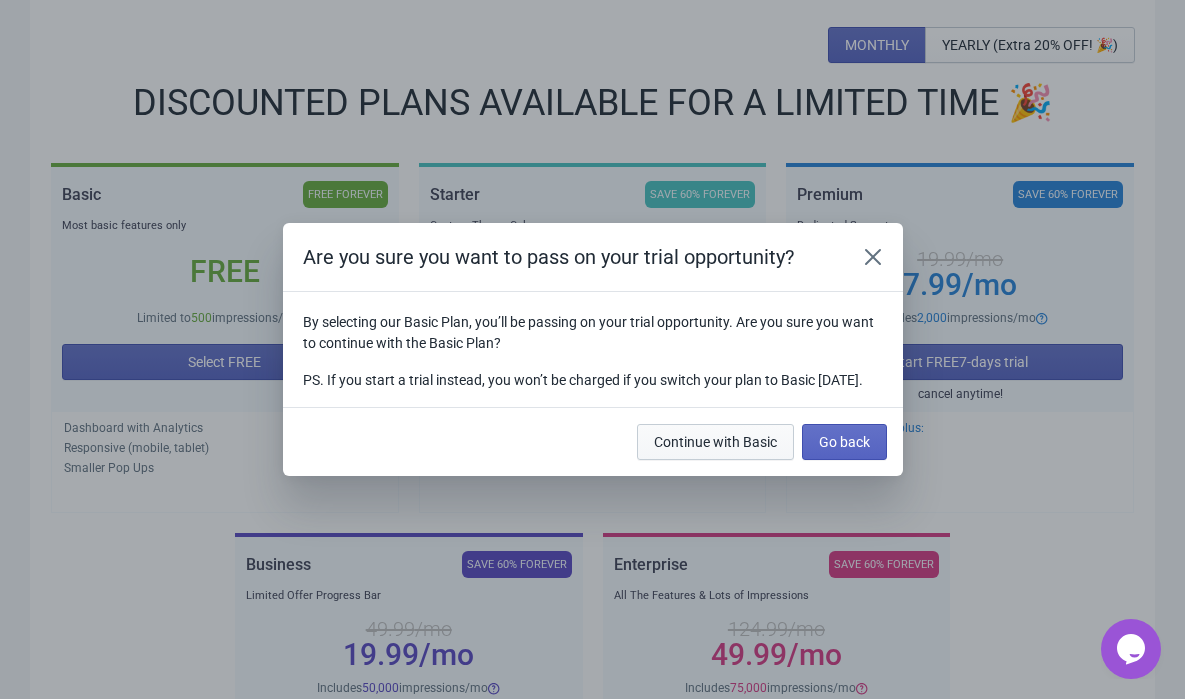 click on "Continue with Basic" at bounding box center [715, 442] 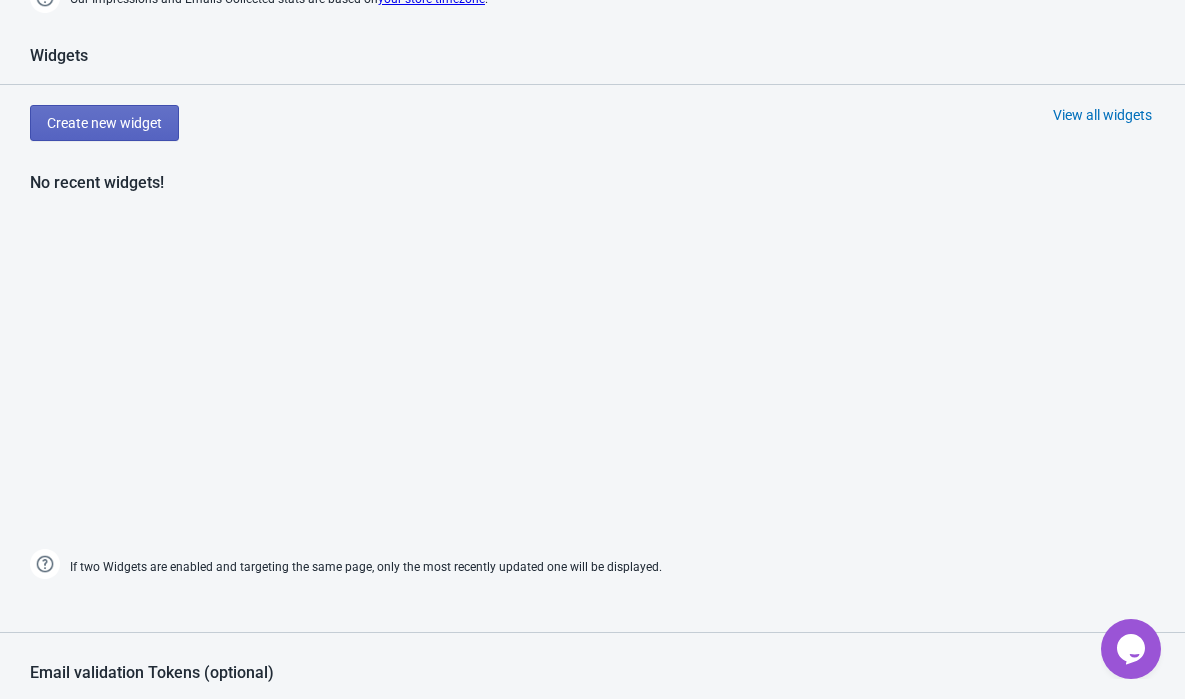 scroll, scrollTop: 1010, scrollLeft: 0, axis: vertical 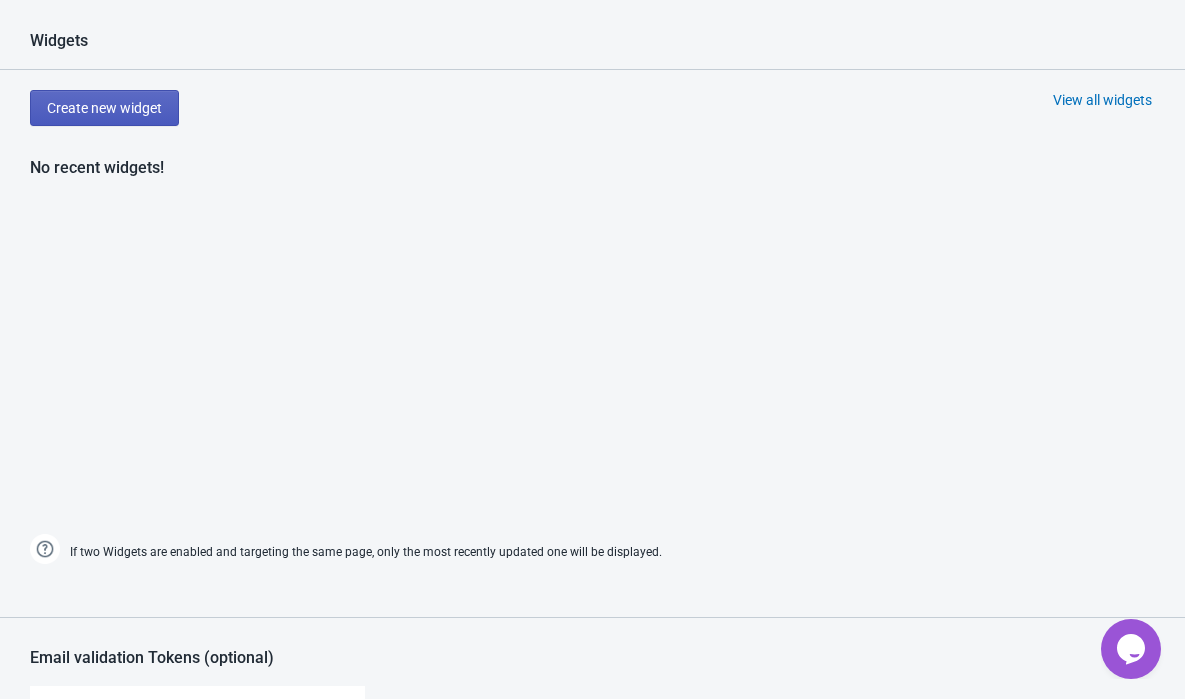 click on "Create new widget" at bounding box center (104, 108) 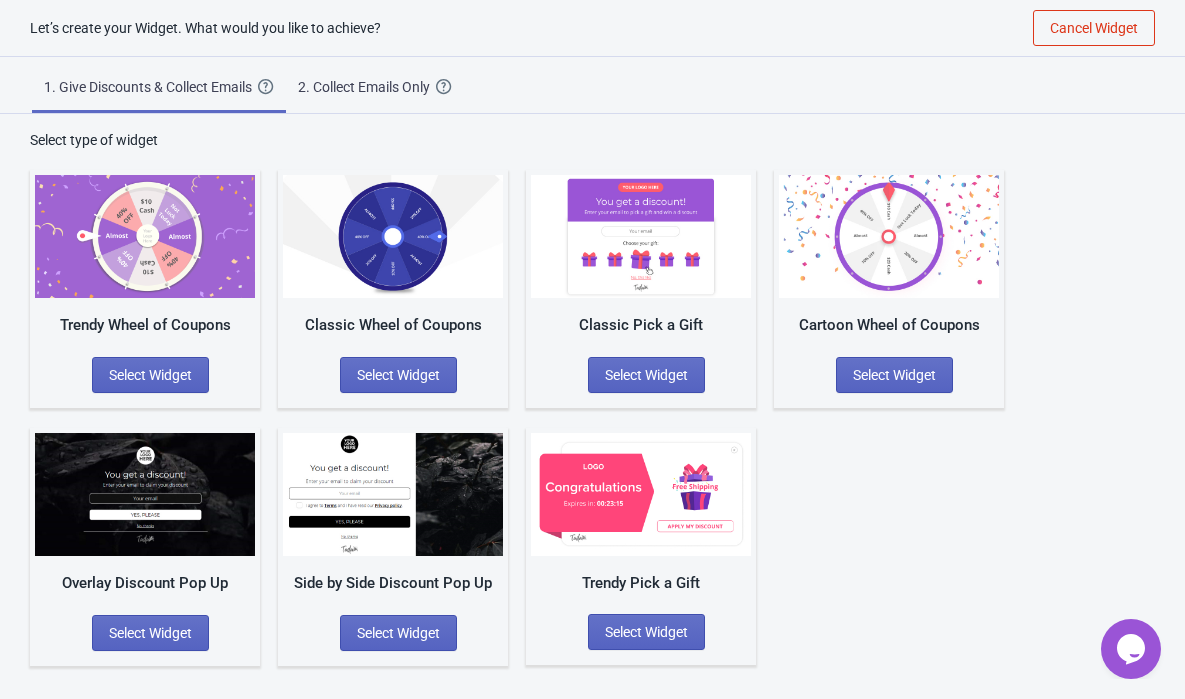 scroll, scrollTop: 20, scrollLeft: 0, axis: vertical 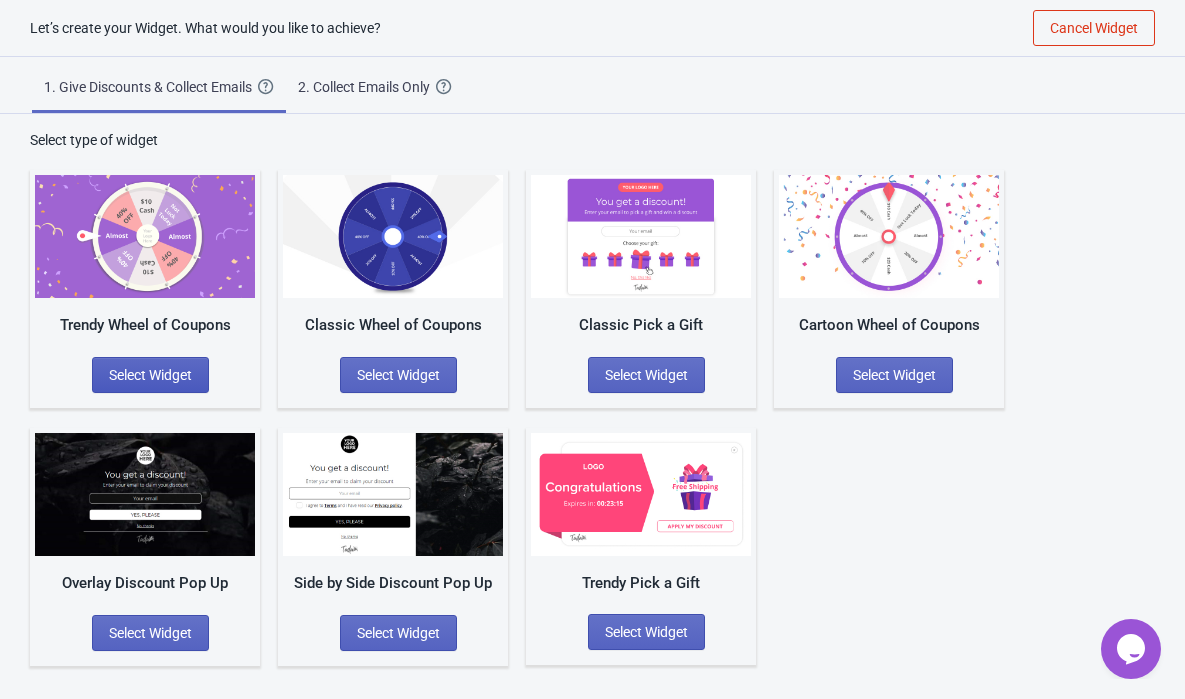 click on "Select Widget" at bounding box center [150, 375] 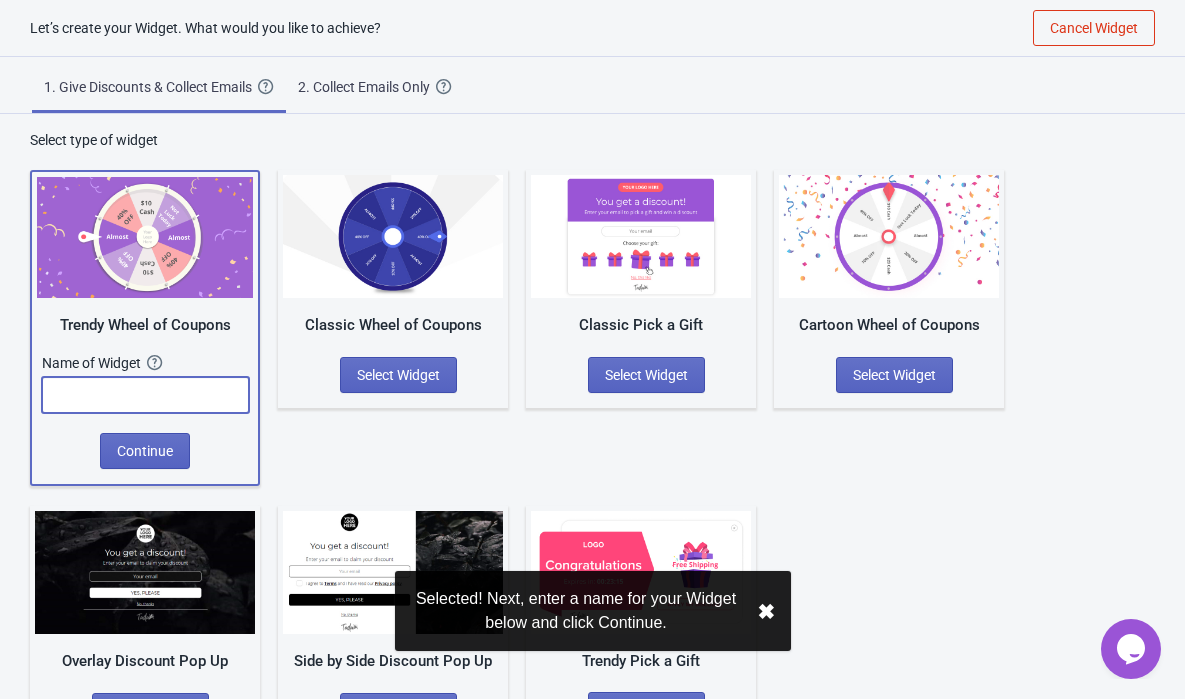 click at bounding box center (145, 395) 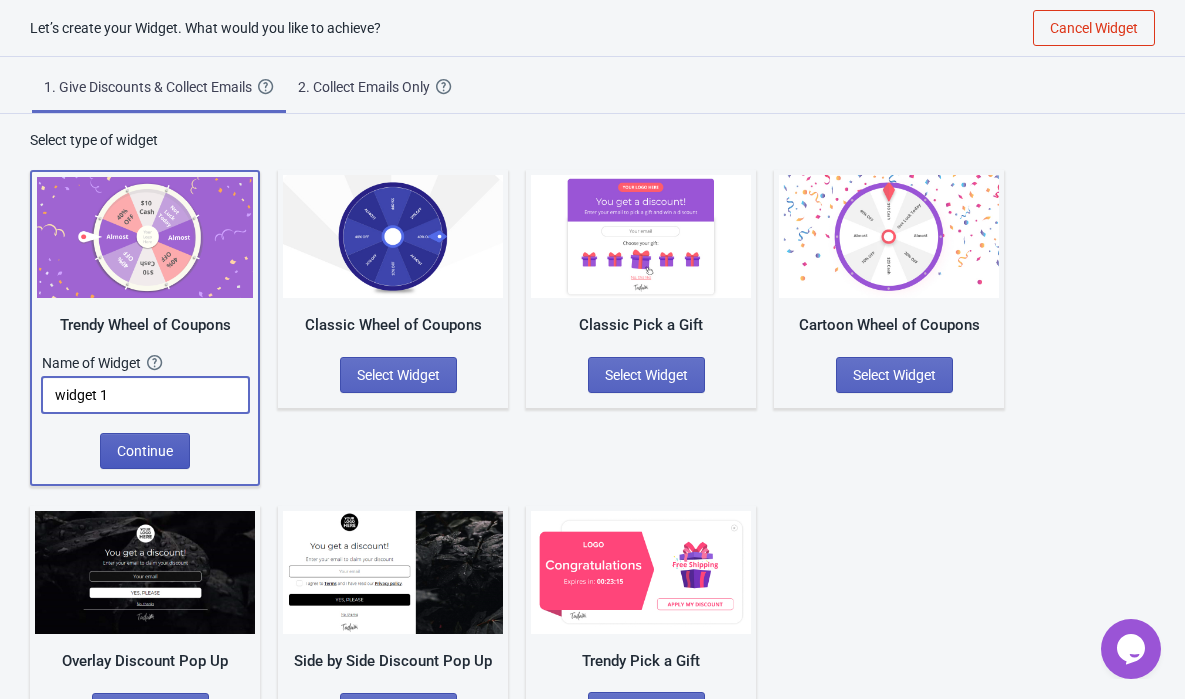 type on "widget 1" 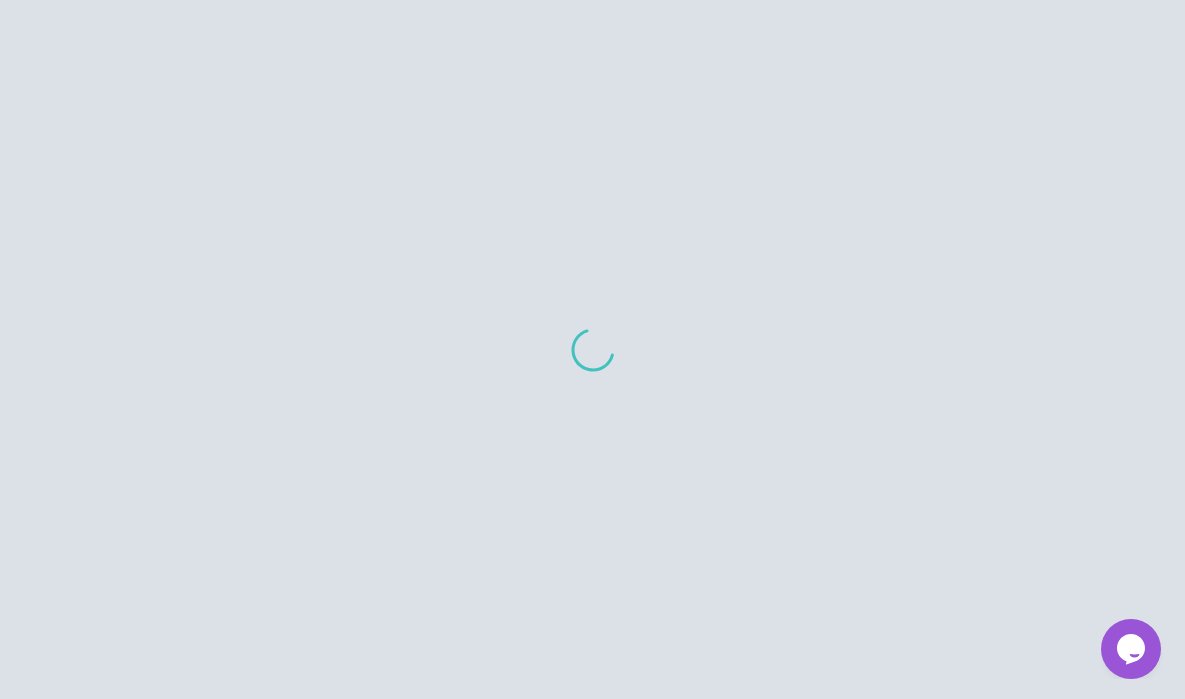 scroll, scrollTop: 0, scrollLeft: 0, axis: both 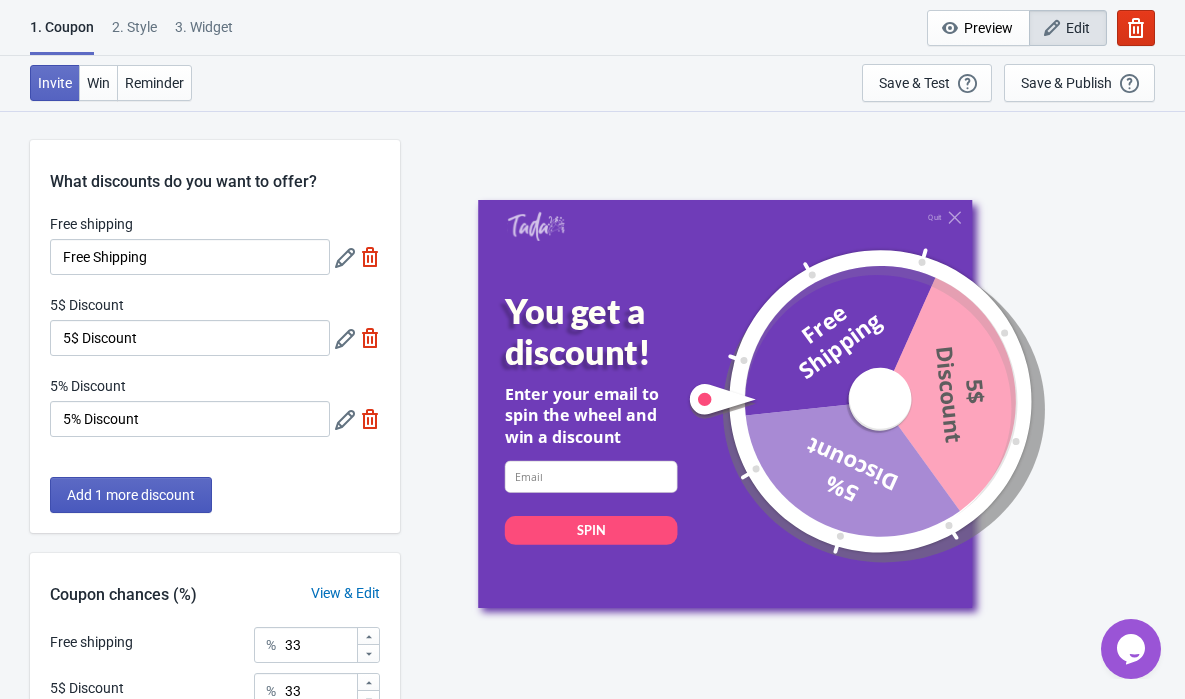 click on "Add 1 more discount" at bounding box center [131, 495] 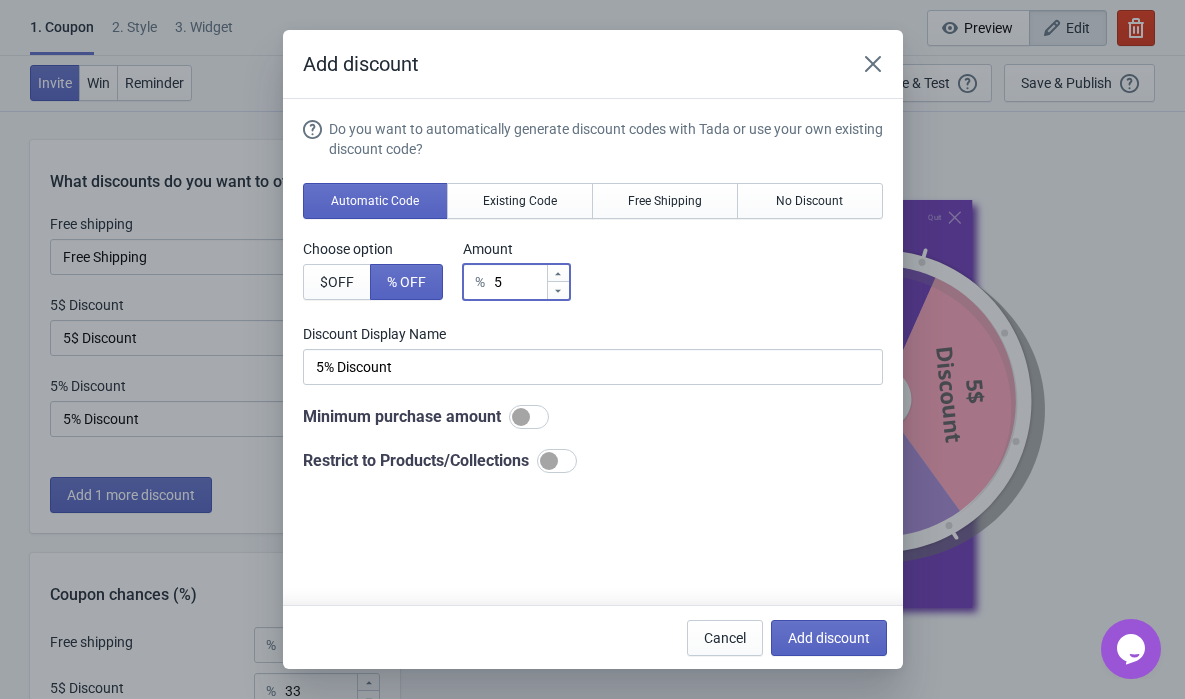 click on "5" at bounding box center [519, 282] 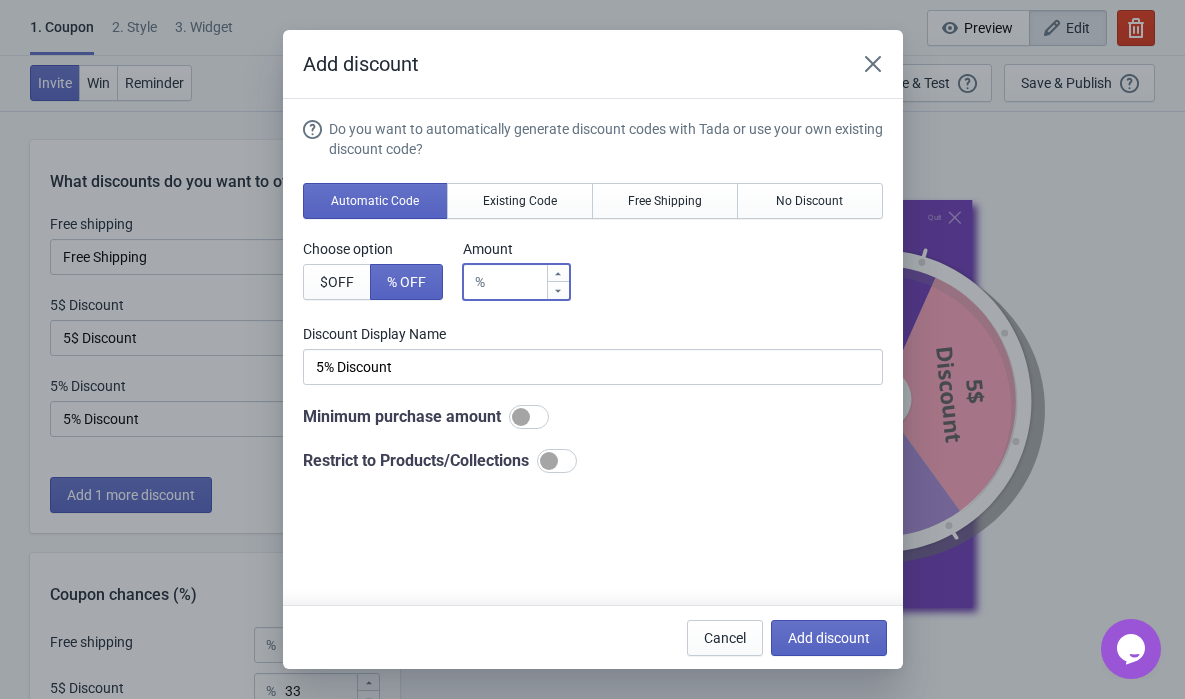 type on "% Discount" 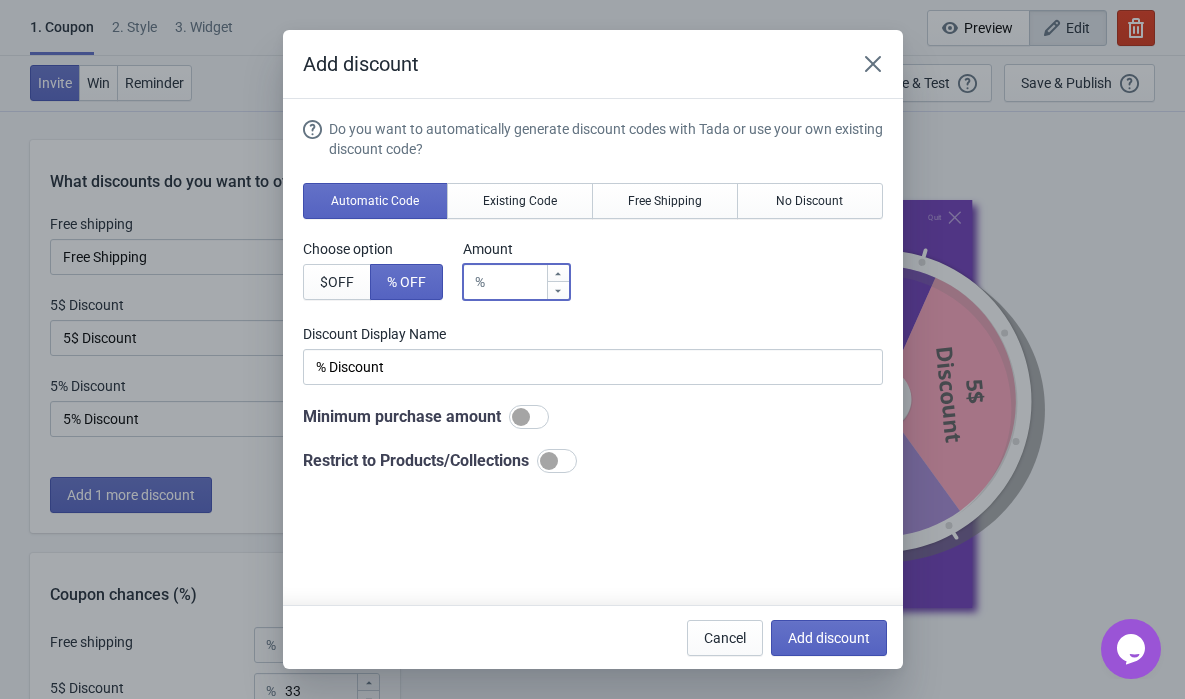 type on "2" 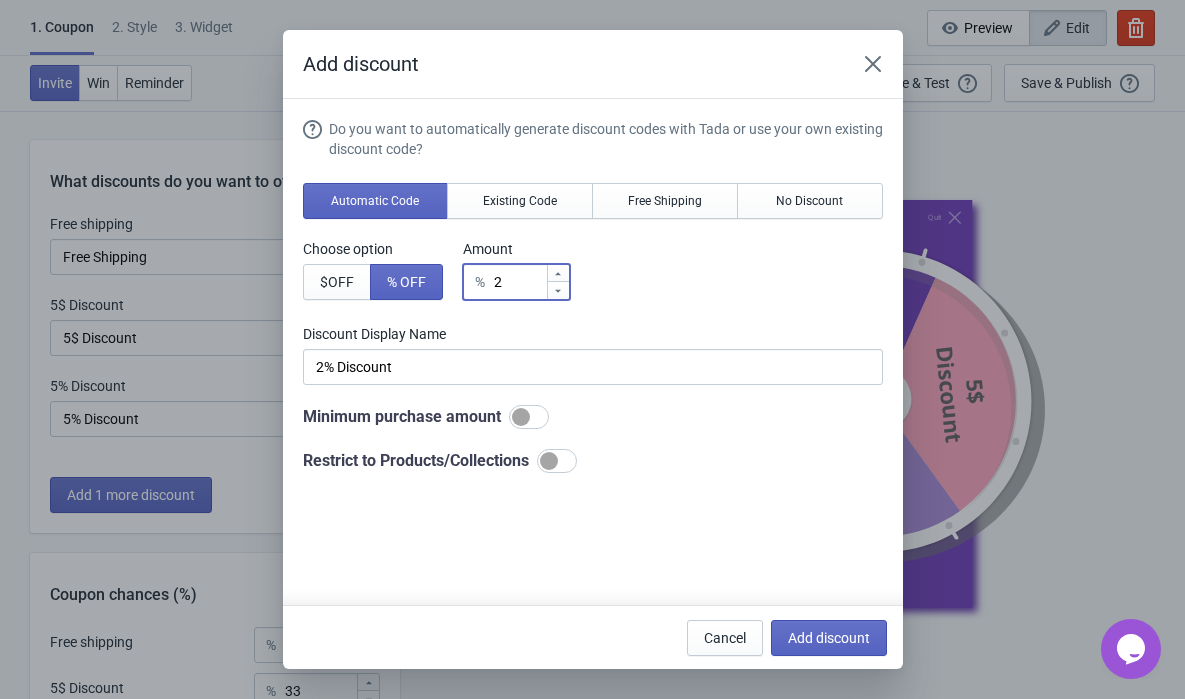 type on "20" 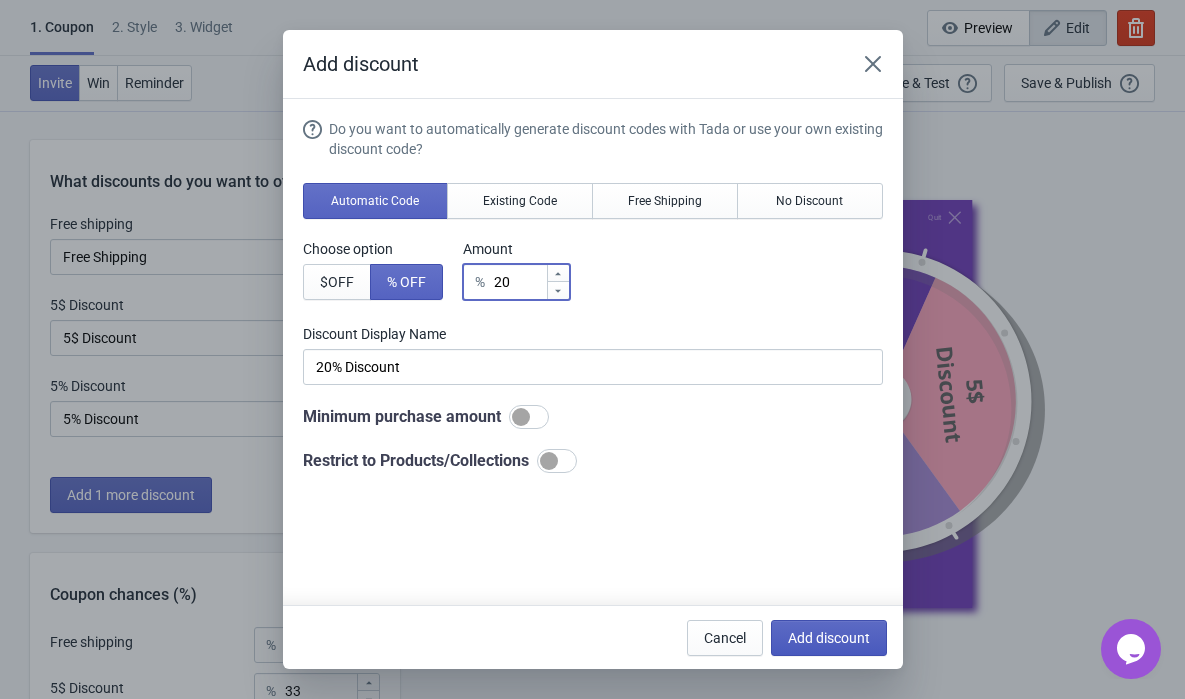 type on "20" 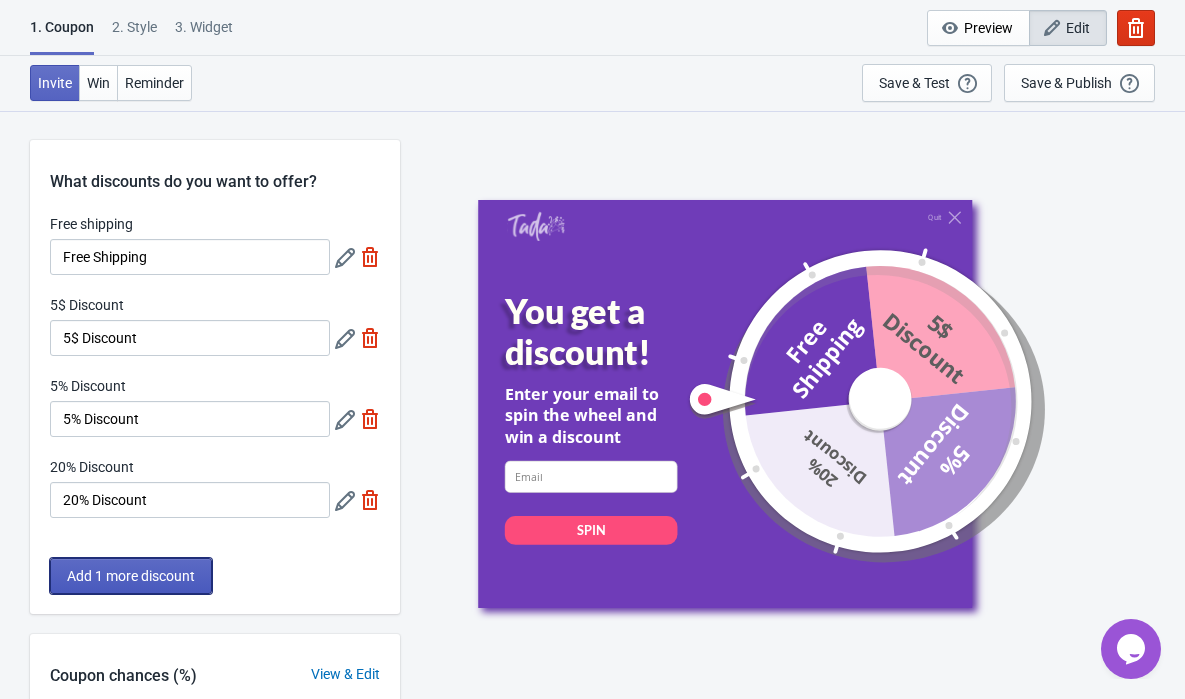 click on "Add 1 more discount" at bounding box center (131, 576) 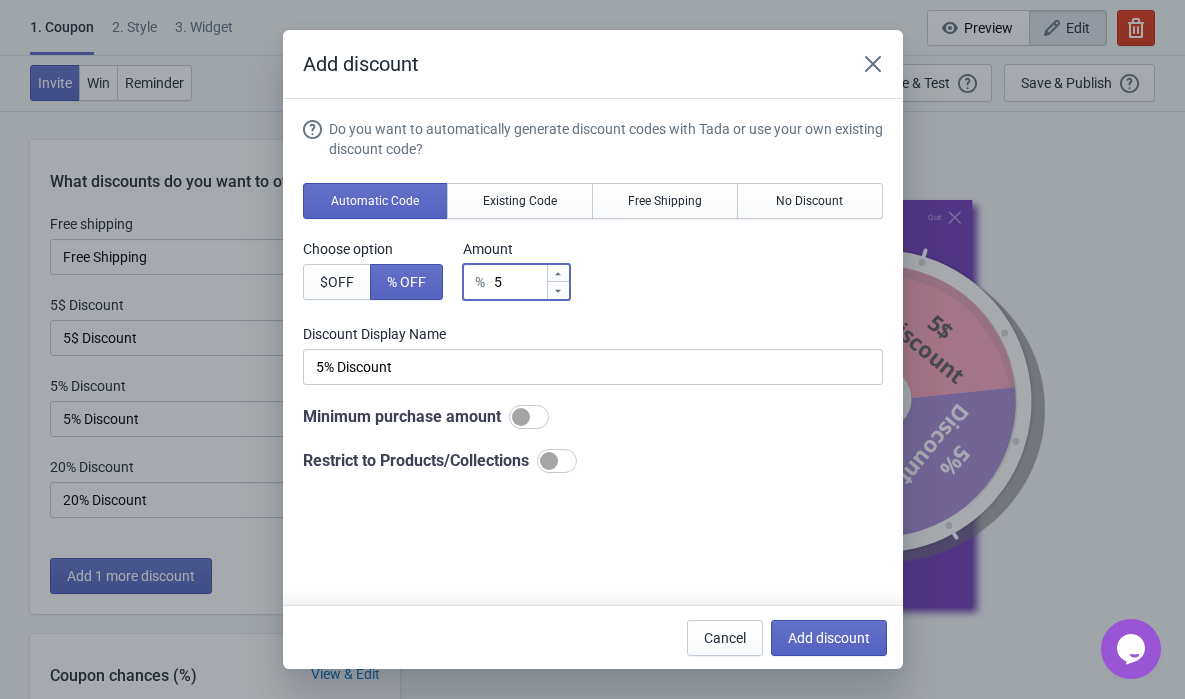 click on "5" at bounding box center [519, 282] 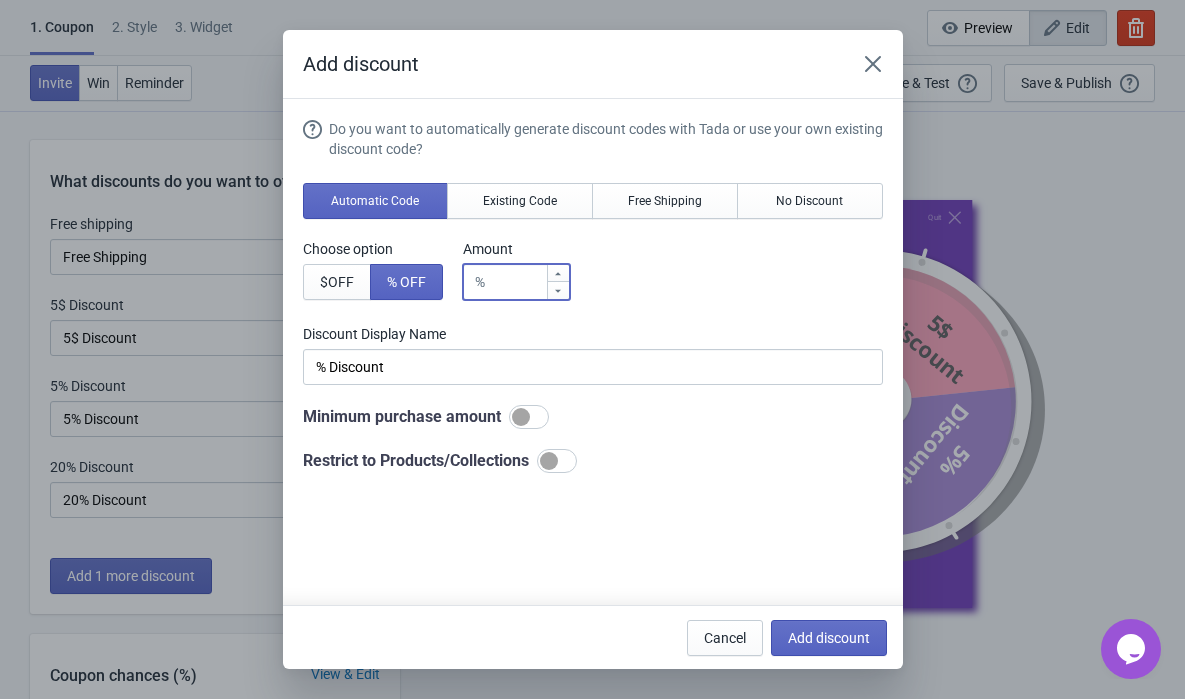 type on "2" 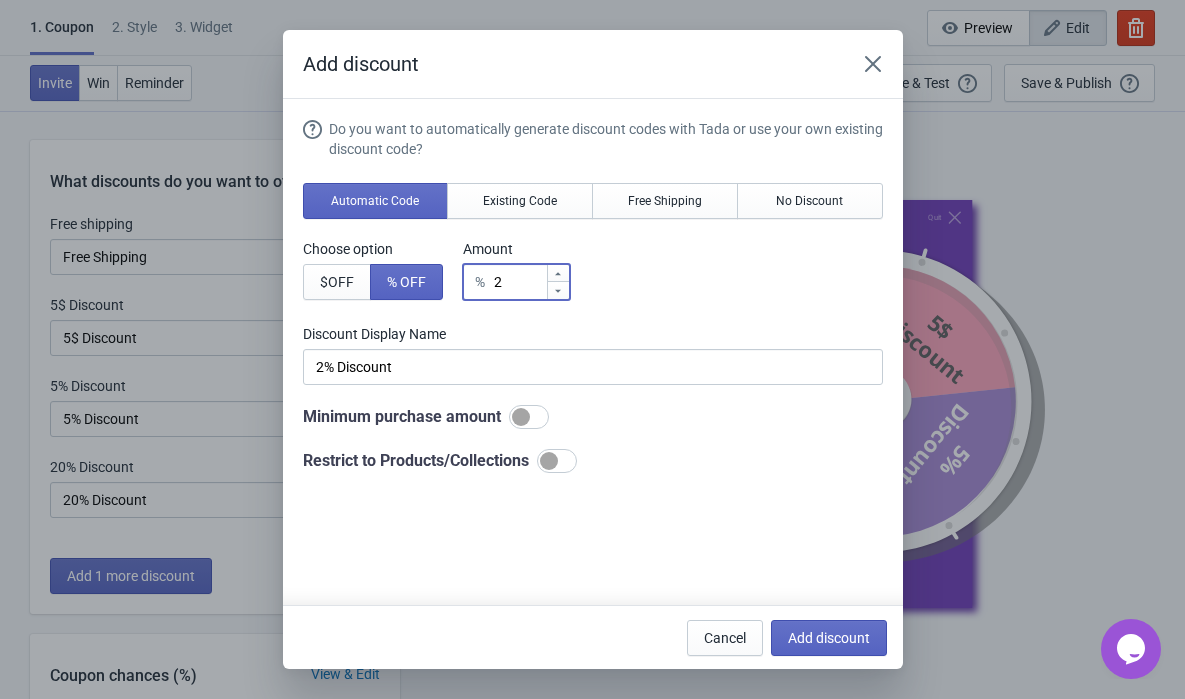 type on "25" 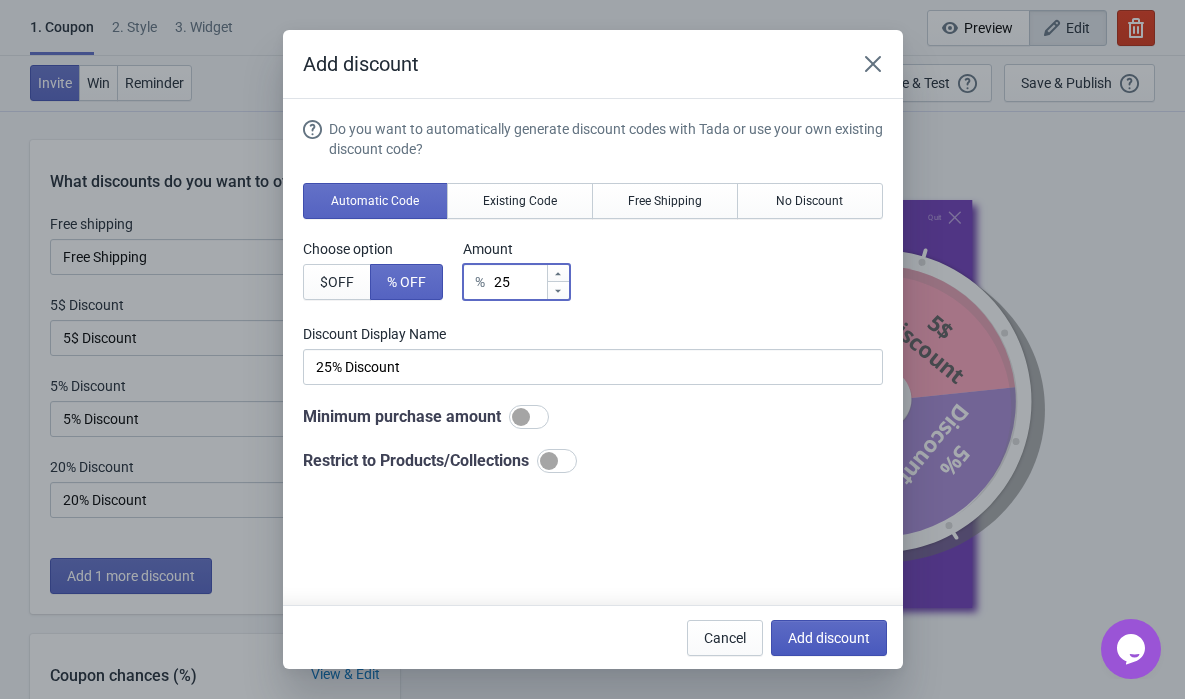 type on "25" 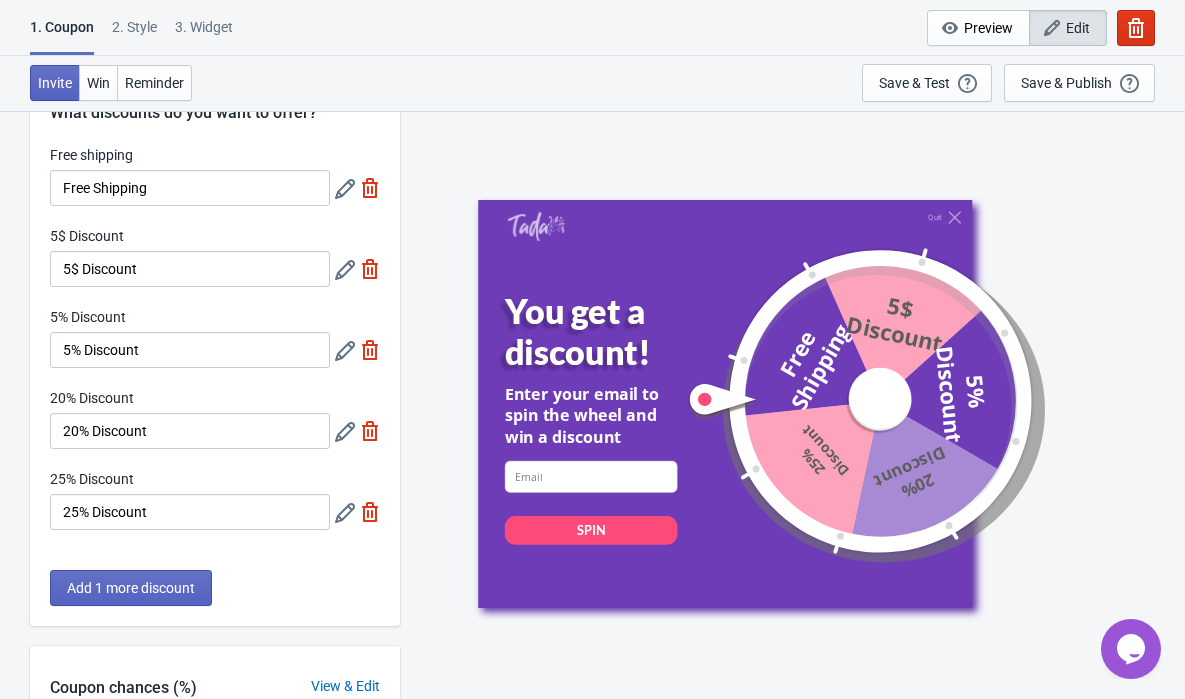 scroll, scrollTop: 105, scrollLeft: 0, axis: vertical 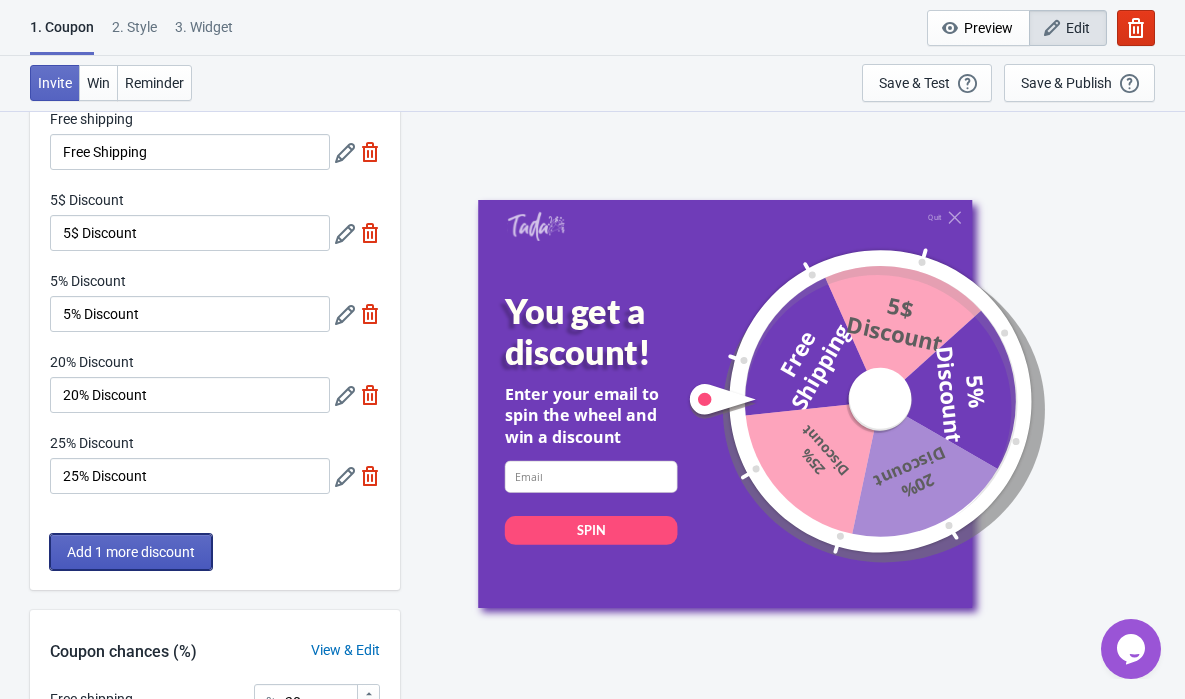 click on "Add 1 more discount" at bounding box center [131, 552] 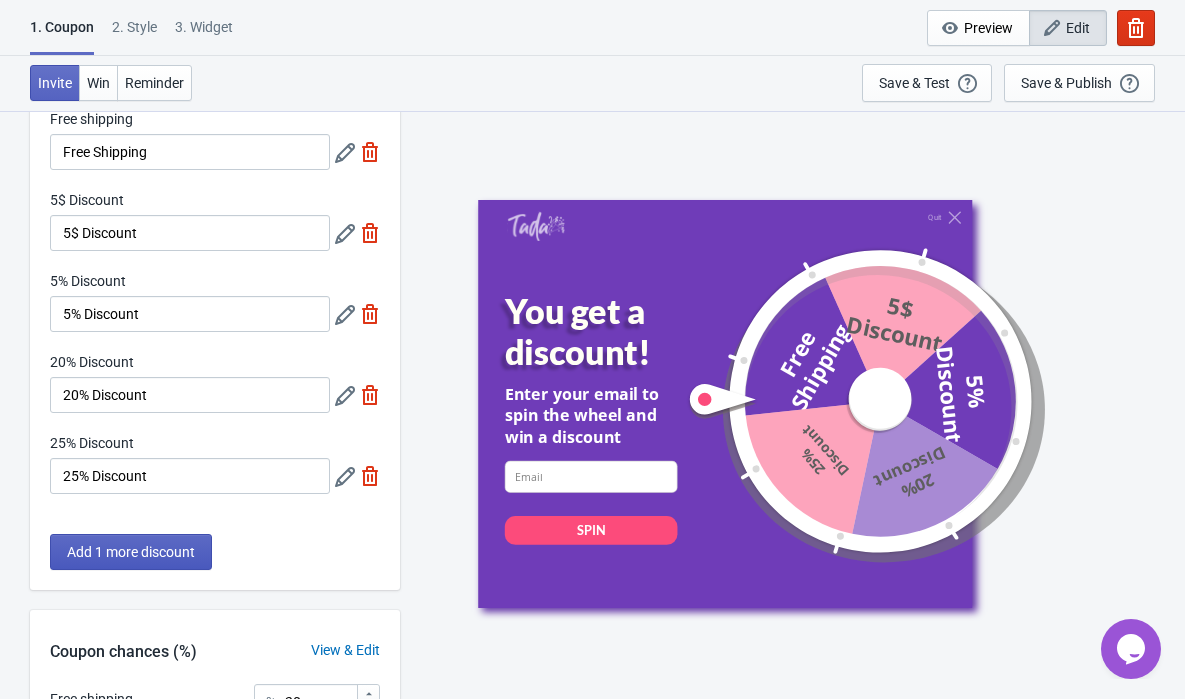 scroll, scrollTop: 105, scrollLeft: 0, axis: vertical 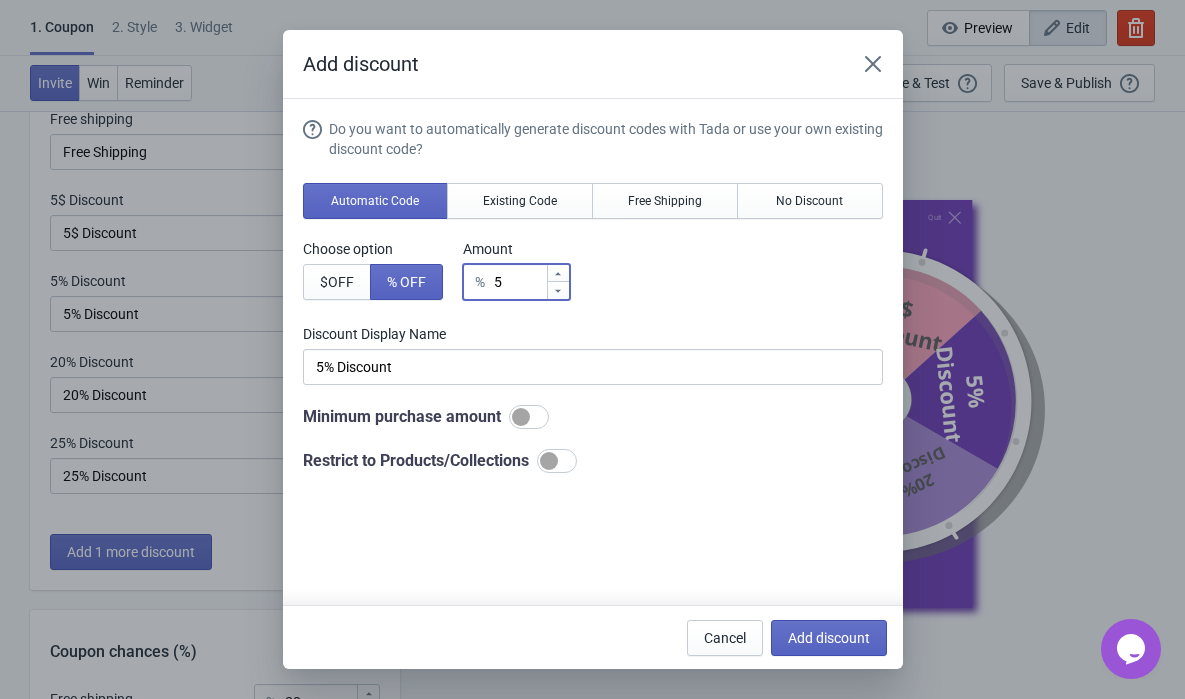 click on "5" at bounding box center [519, 282] 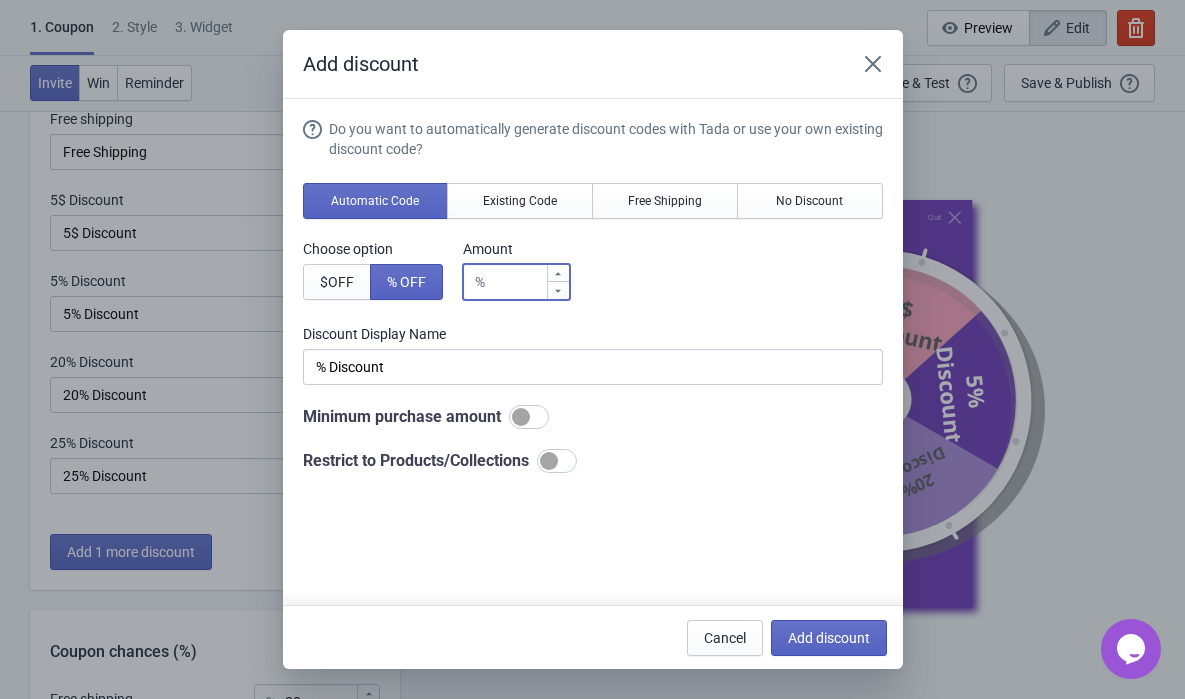 type on "4" 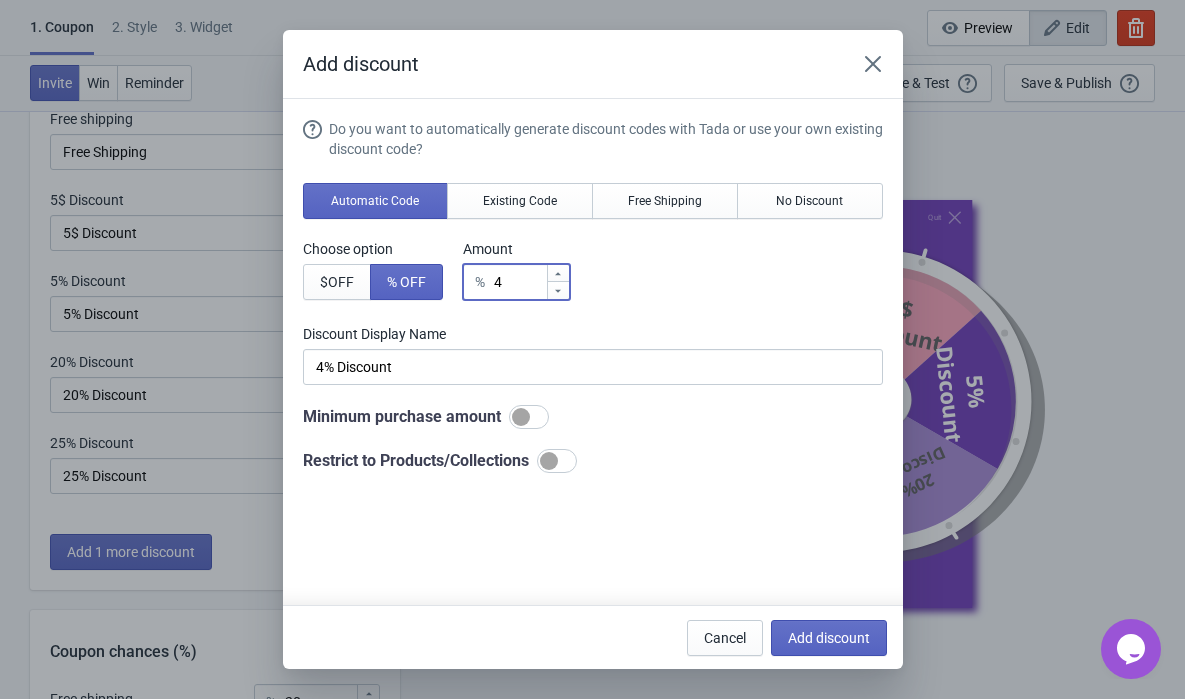 type on "40" 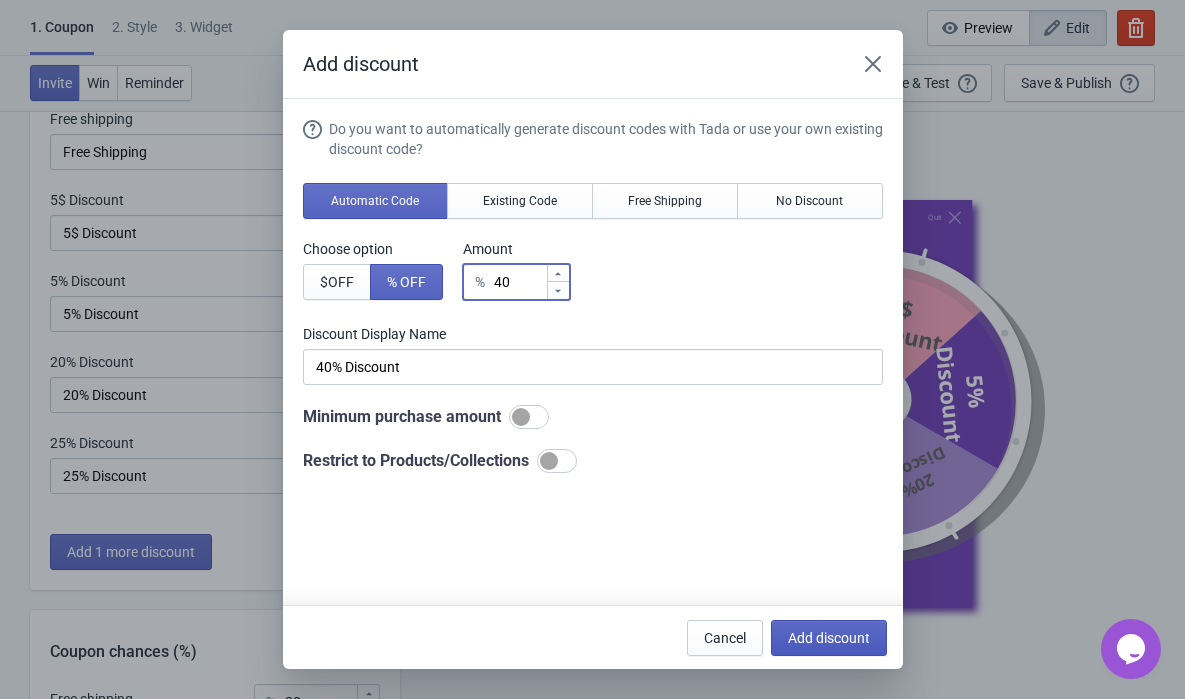 type on "40" 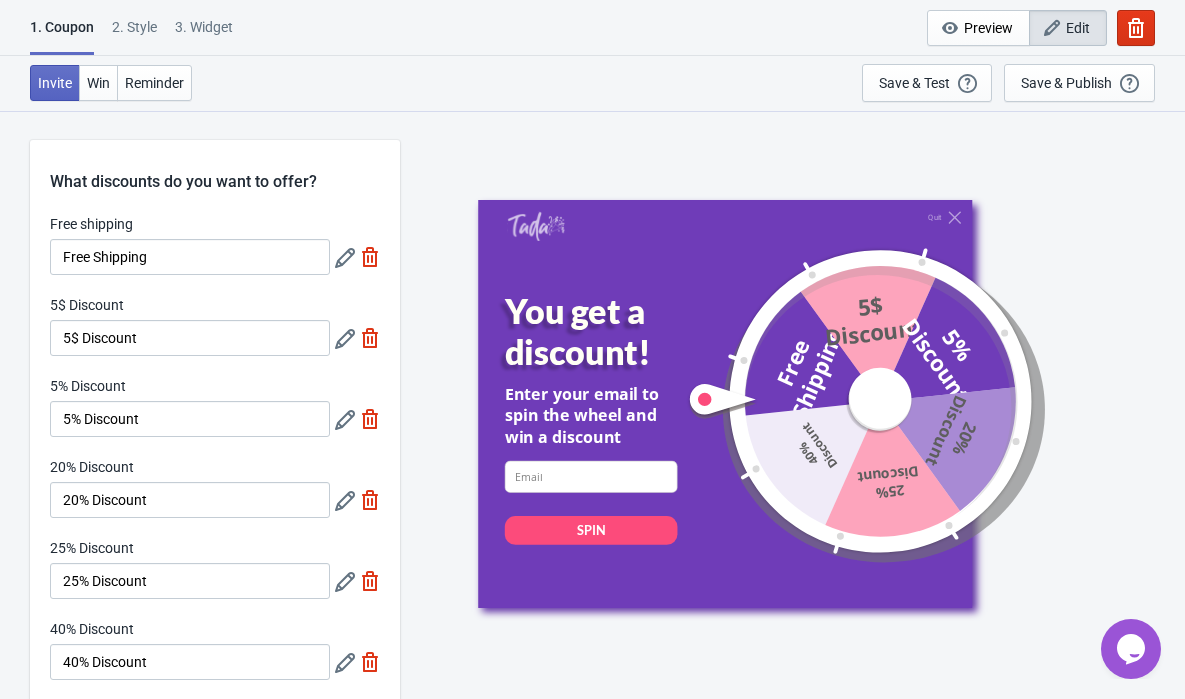 scroll, scrollTop: 105, scrollLeft: 0, axis: vertical 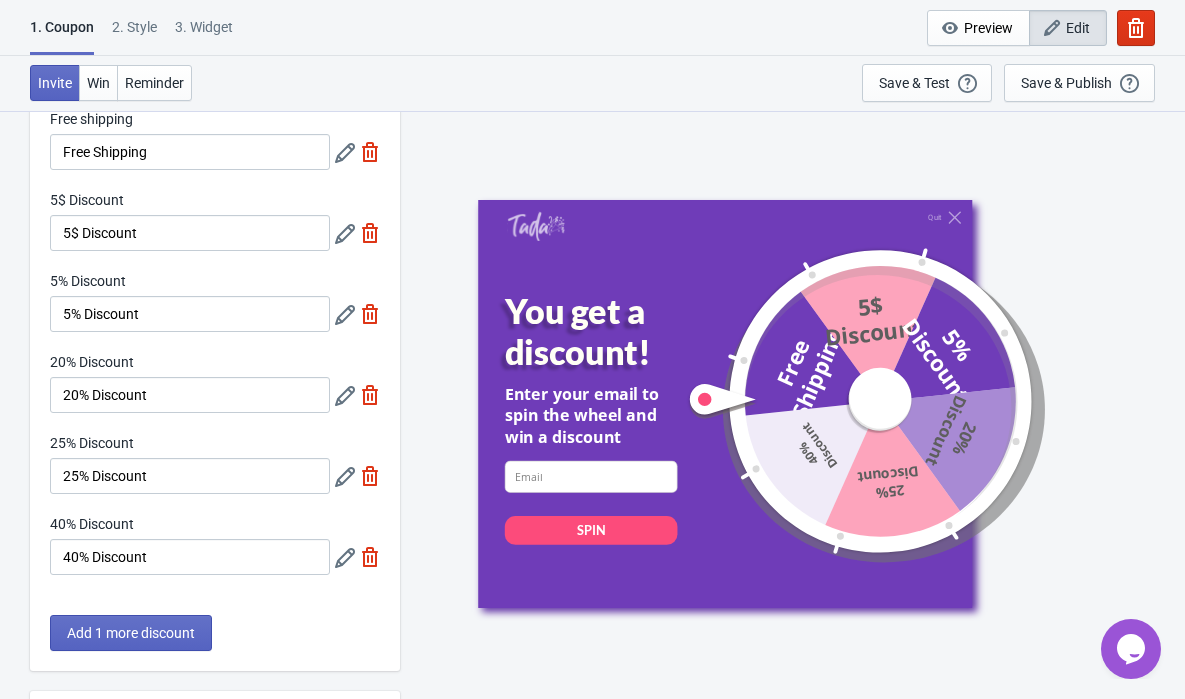 click 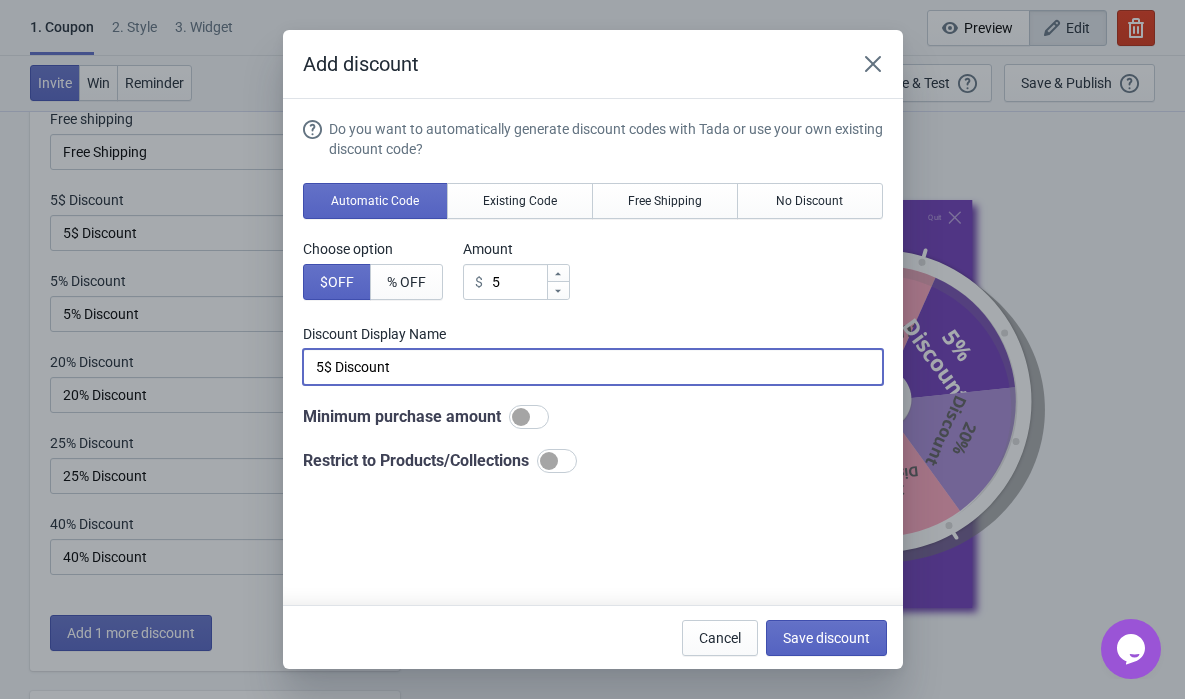 click on "5$ Discount" at bounding box center [593, 367] 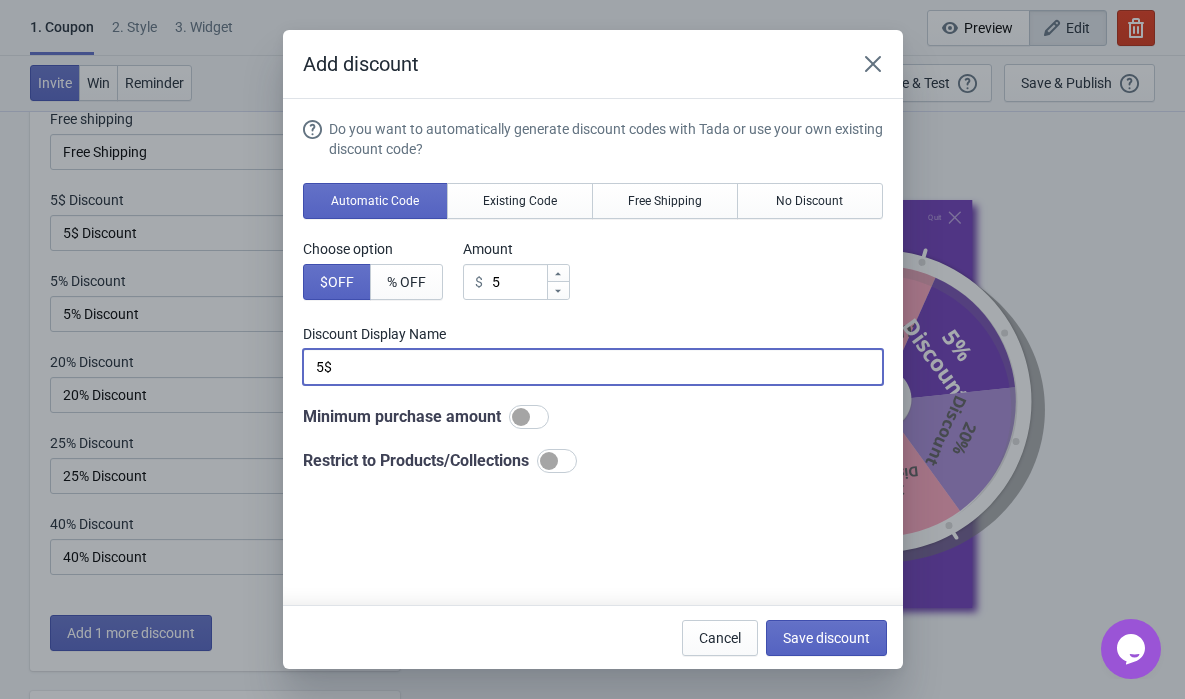 type on "5" 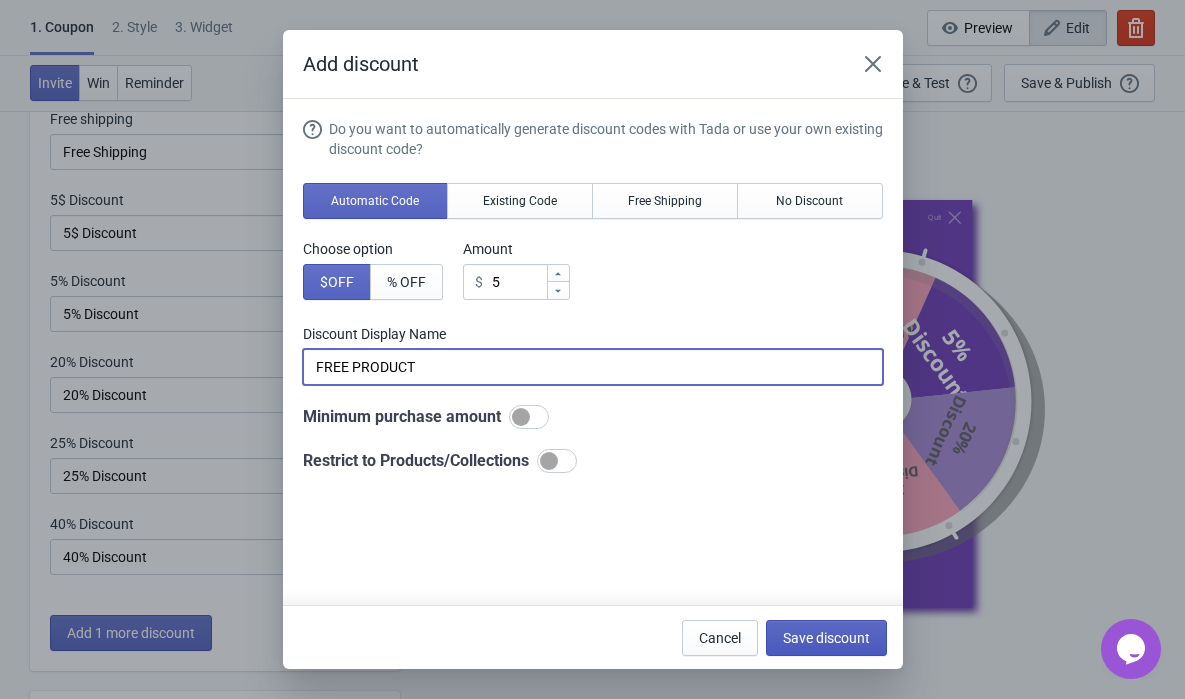 type on "FREE PRODUCT" 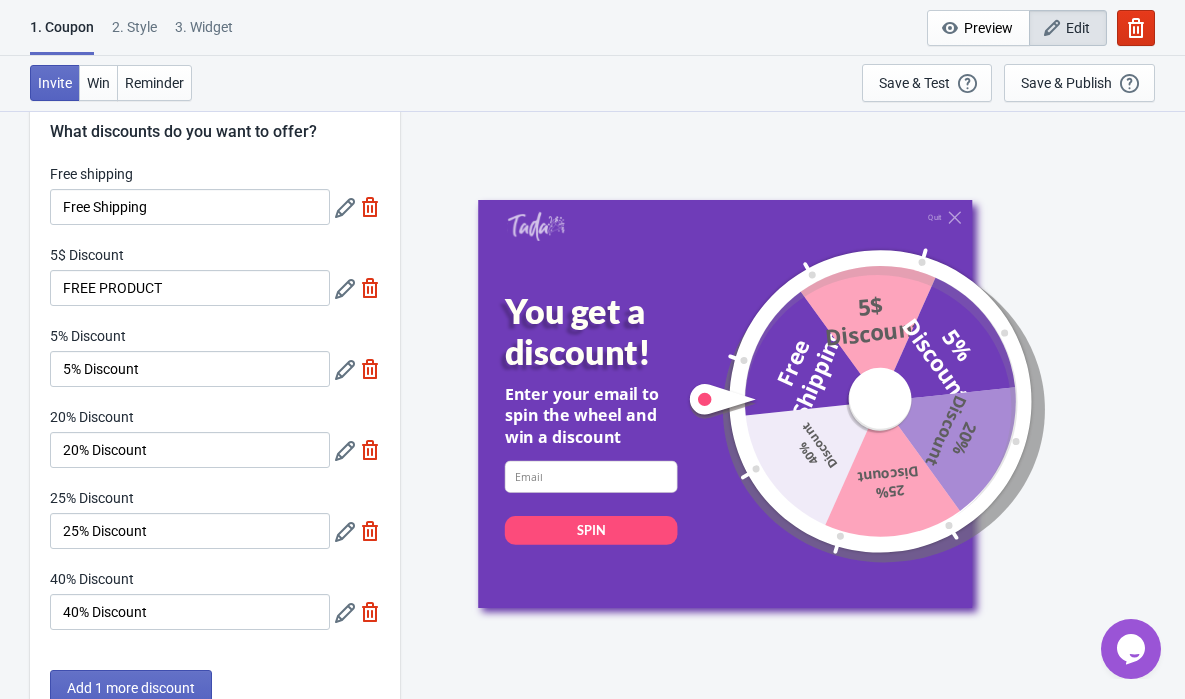 scroll, scrollTop: 51, scrollLeft: 0, axis: vertical 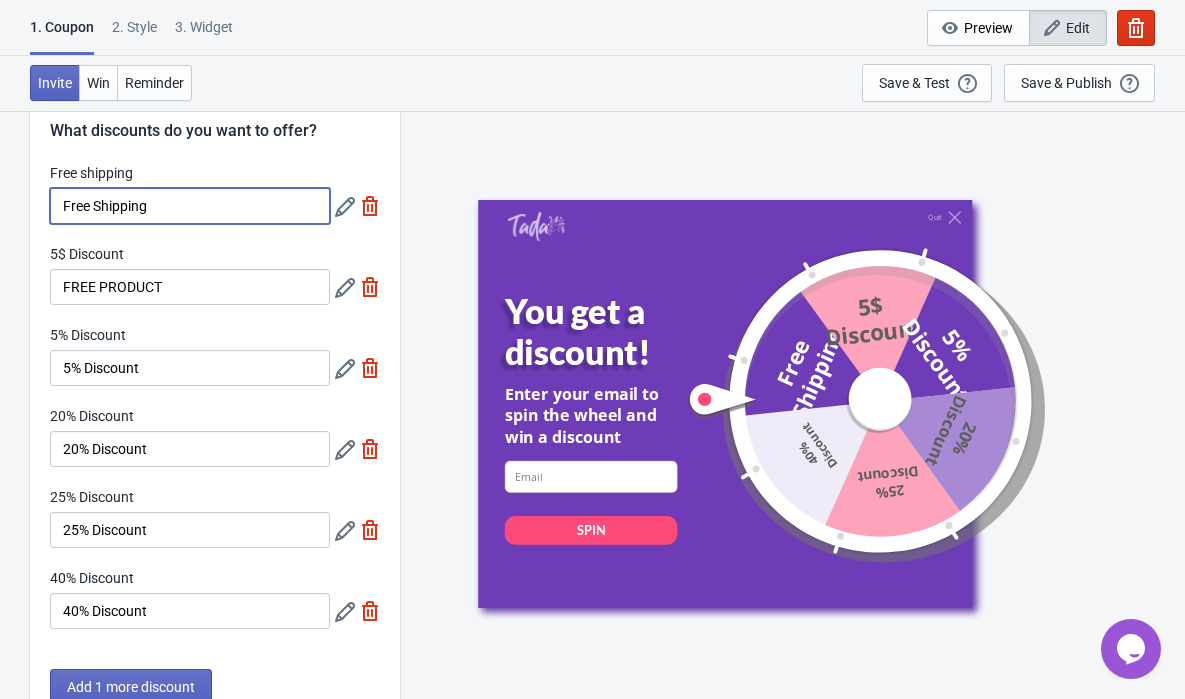 click on "Free Shipping" at bounding box center (190, 206) 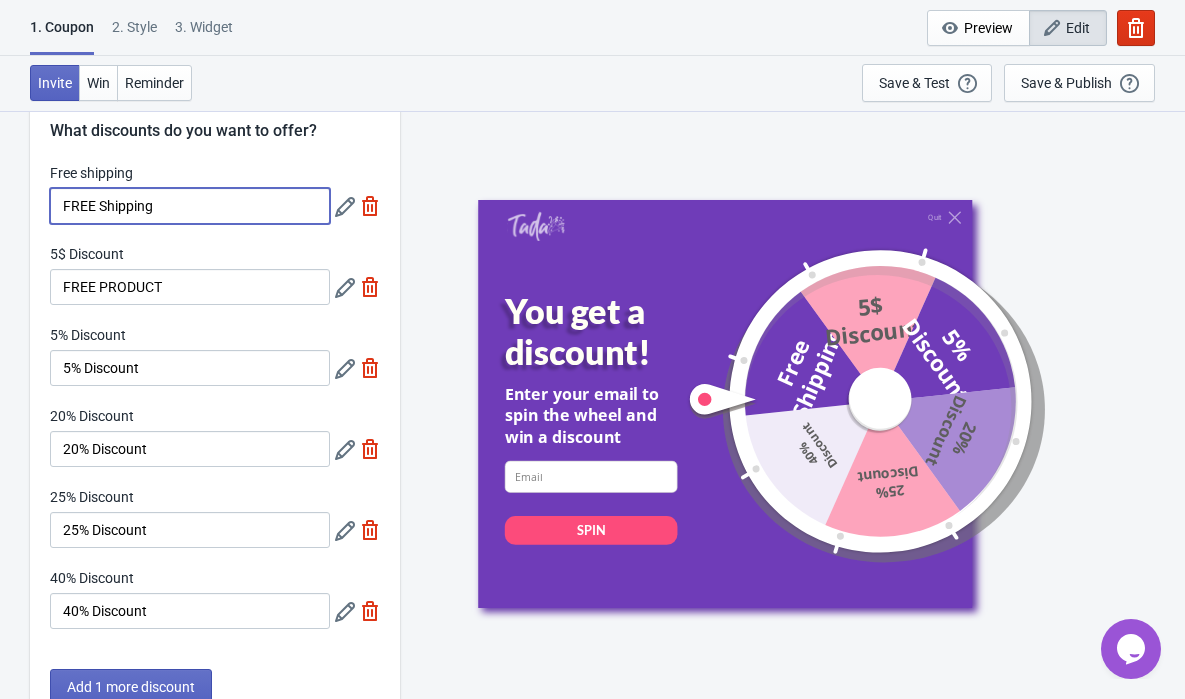 click on "FREE Shipping" at bounding box center (190, 206) 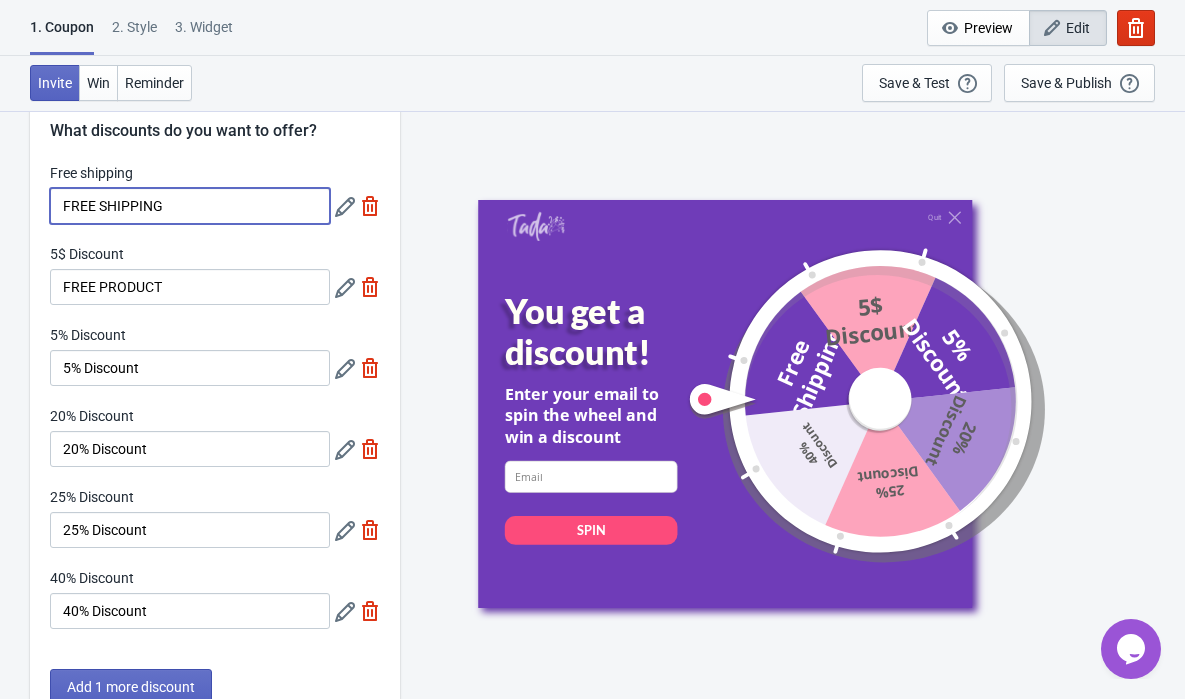 type on "FREE SHIPPING" 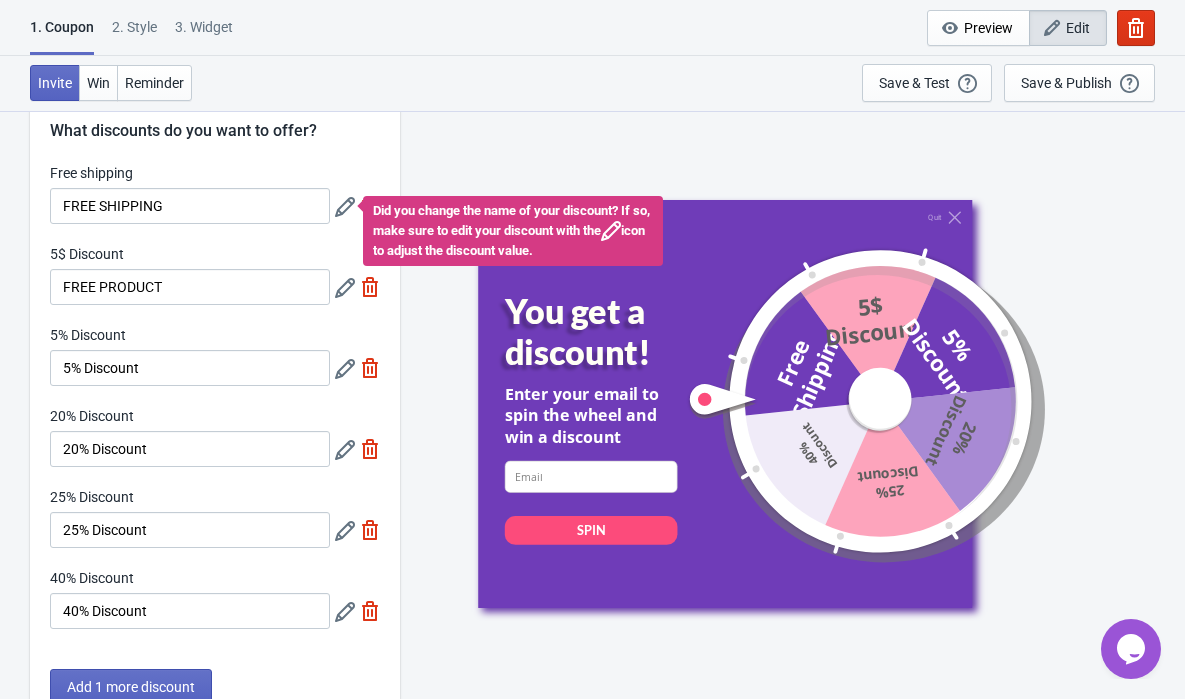 click on "What discounts do you want to offer? Free shipping FREE SHIPPING Did you change the name of your discount? If so, make sure to edit your discount with the   icon to adjust the discount value. 5$ Discount FREE PRODUCT 5% Discount 5% Discount 20% Discount 20% Discount 25% Discount 25% Discount 40% Discount 40% Discount Add 1 more discount Coupon chances (%) View & Edit Free shipping % 16 5$ Discount % 16 5% Discount % 17 20% Discount % 17 25% Discount % 17 40% Discount % 17 Total 100 % Auto Fill Previous Step Next Step Quit You get a discount! Enter your email to spin the wheel and win a discount email-input SPIN FREE SHIPPING FREE PRODUCT 5% Discount 20% Discount 25% Discount 40% Discount" at bounding box center (592, 664) 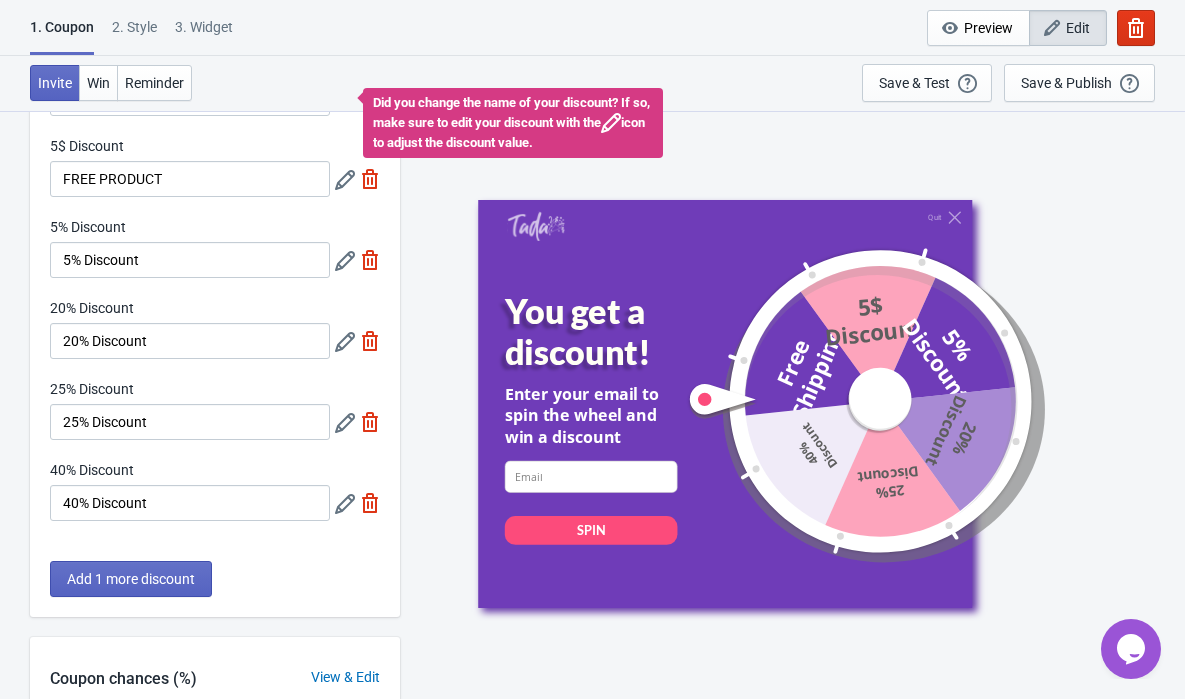 scroll, scrollTop: 161, scrollLeft: 0, axis: vertical 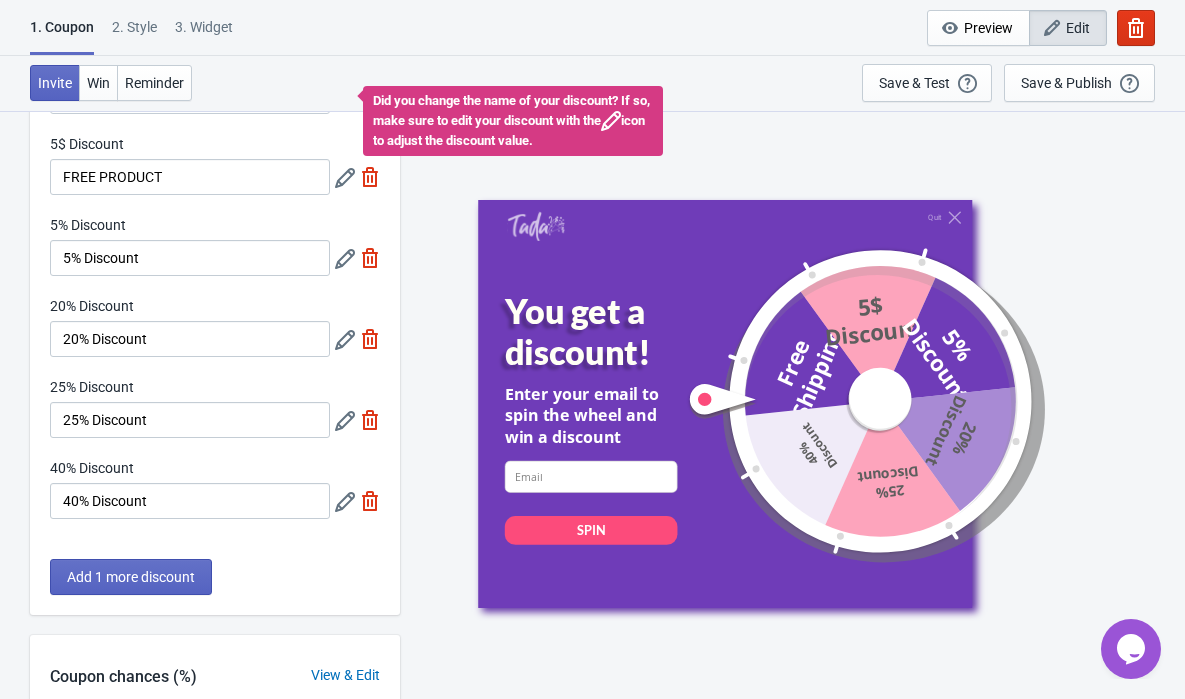 click at bounding box center (370, 258) 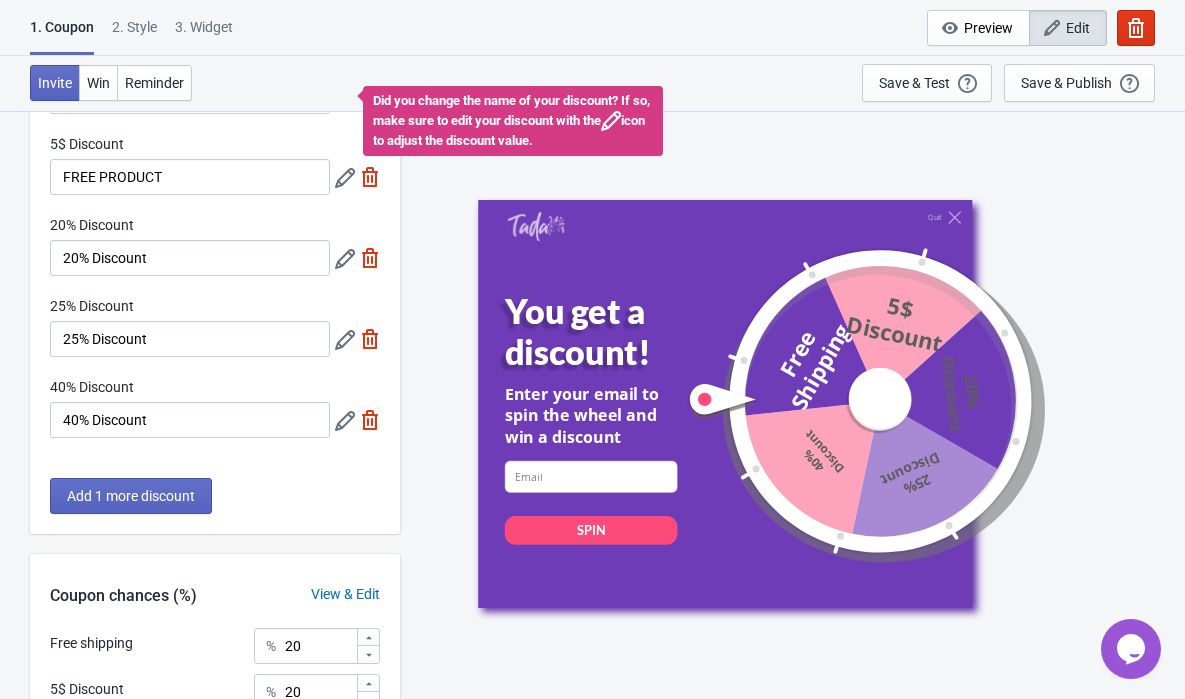 click 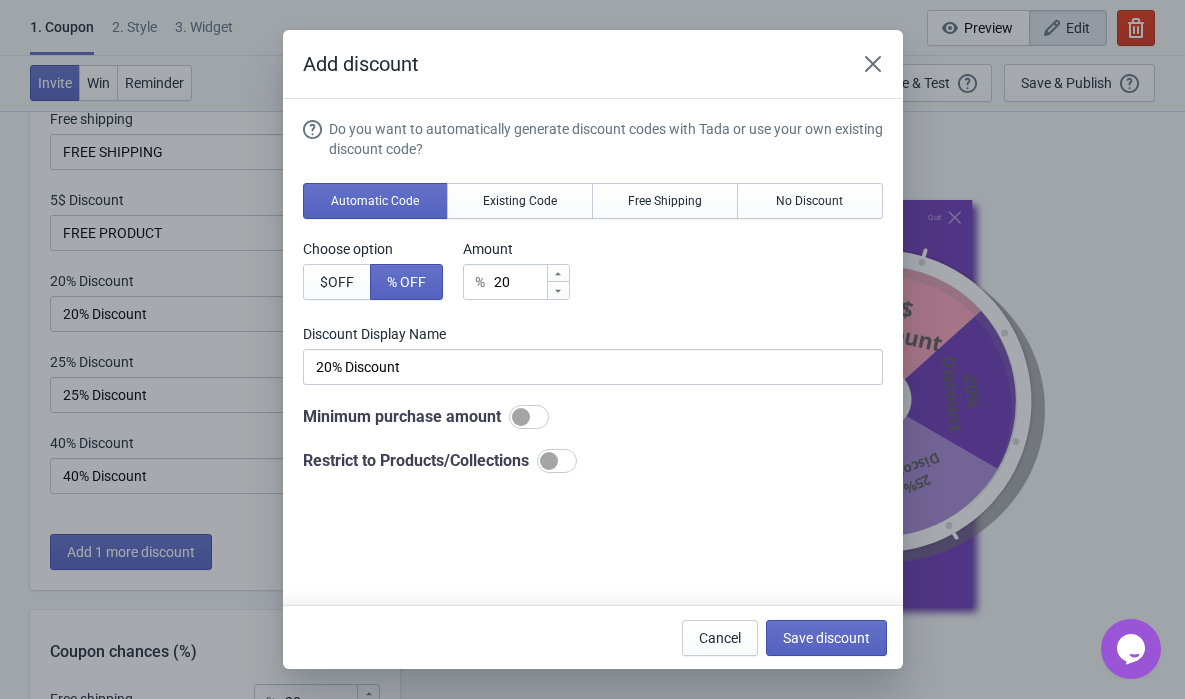scroll, scrollTop: 161, scrollLeft: 0, axis: vertical 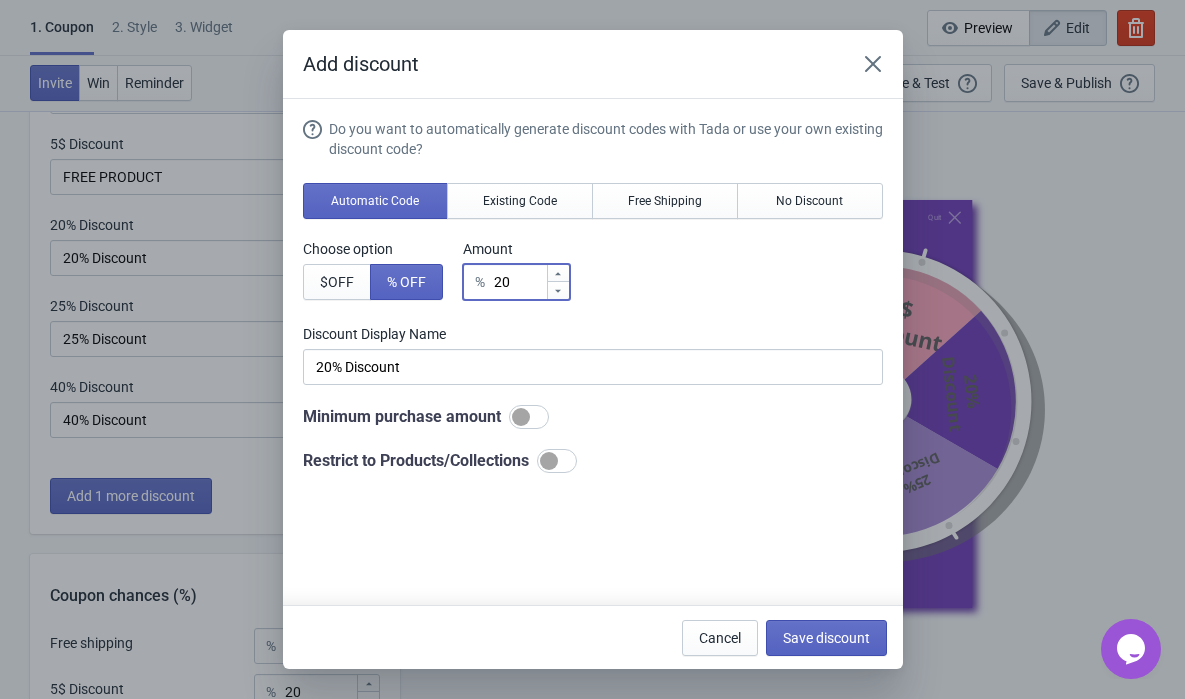 click on "20" at bounding box center (519, 282) 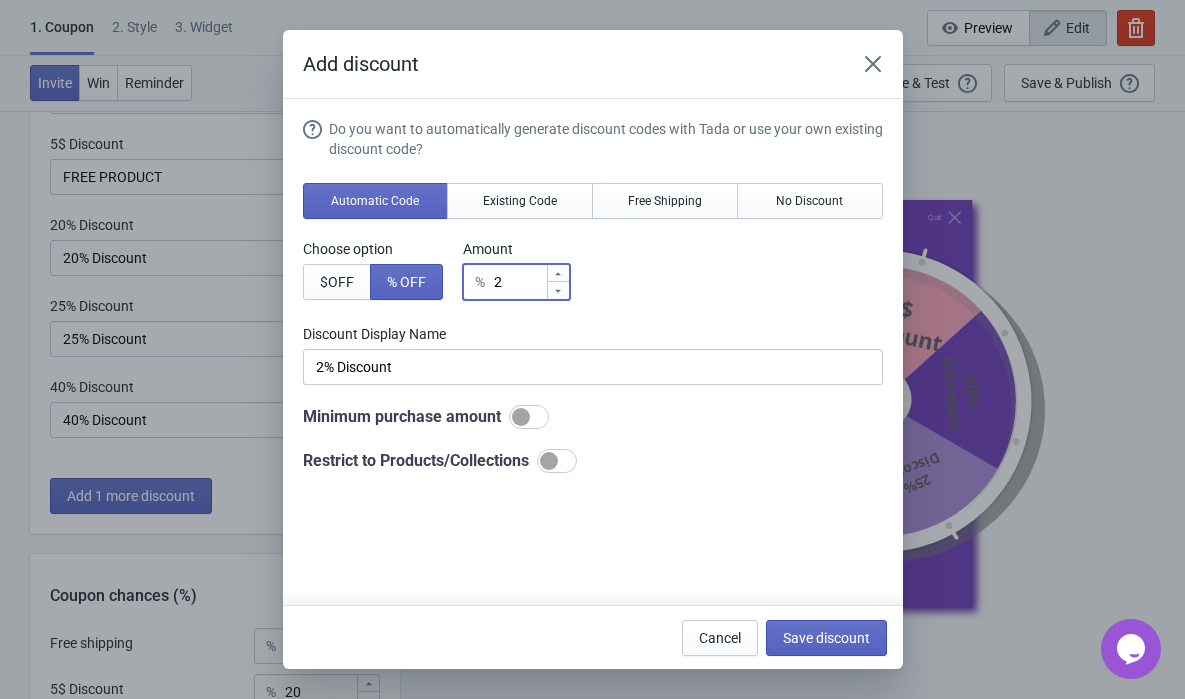 type 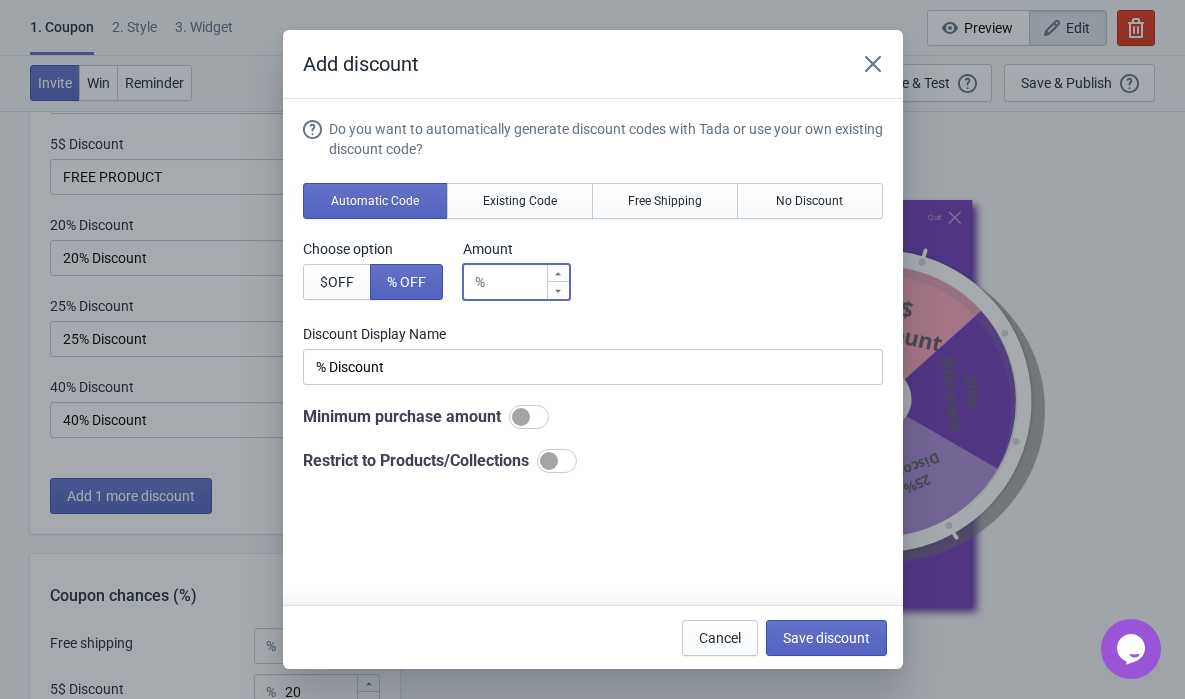 type on "1" 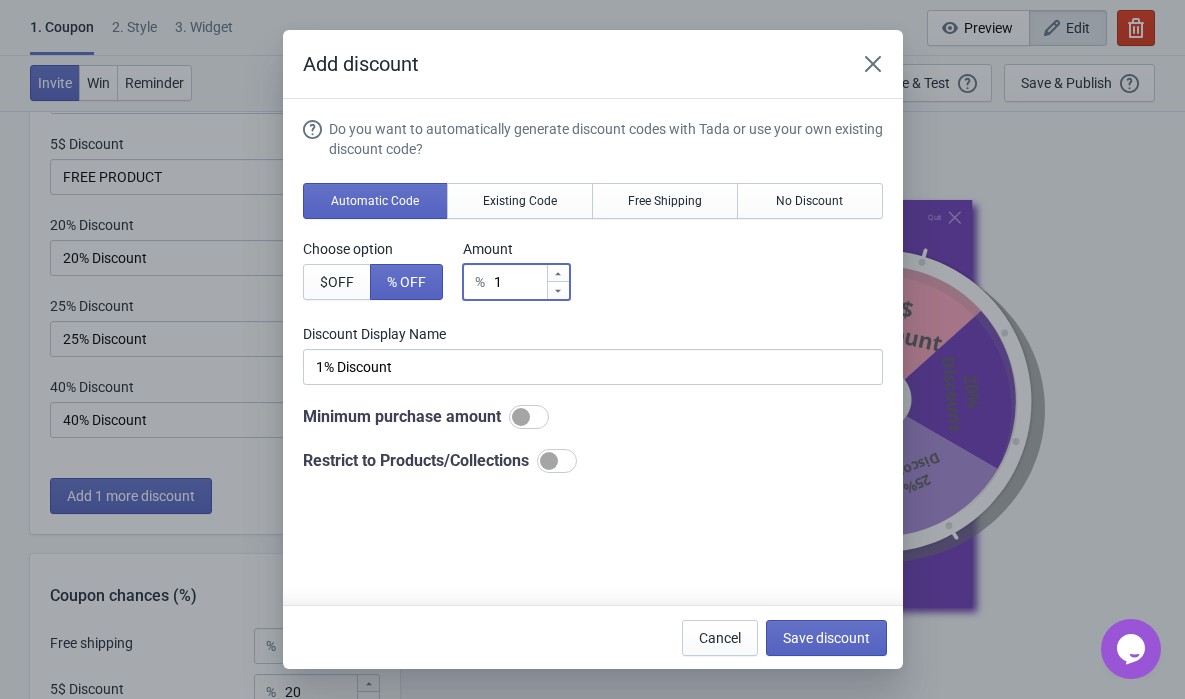 type on "15" 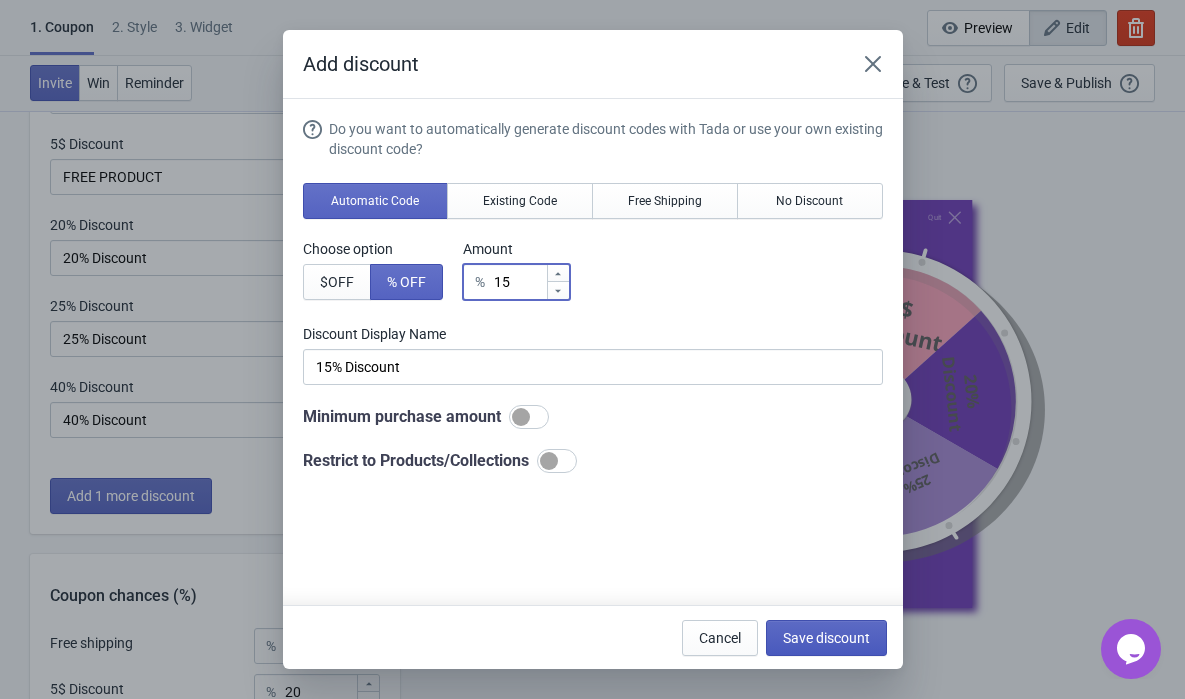 type on "15" 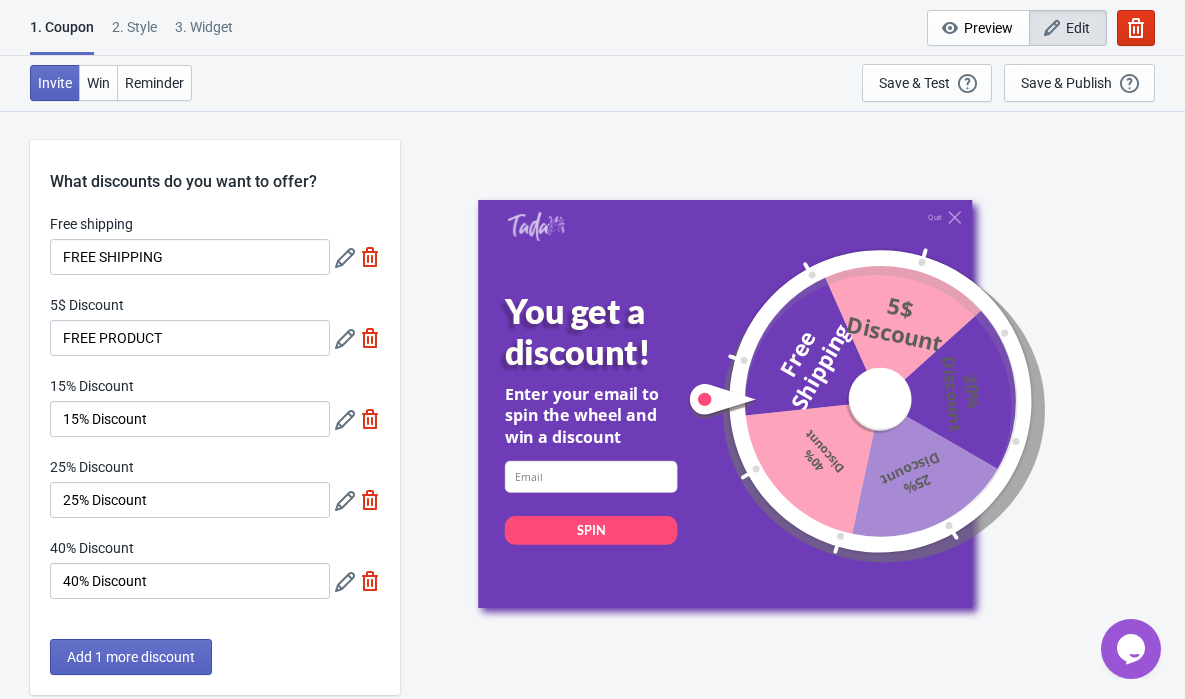 scroll, scrollTop: 161, scrollLeft: 0, axis: vertical 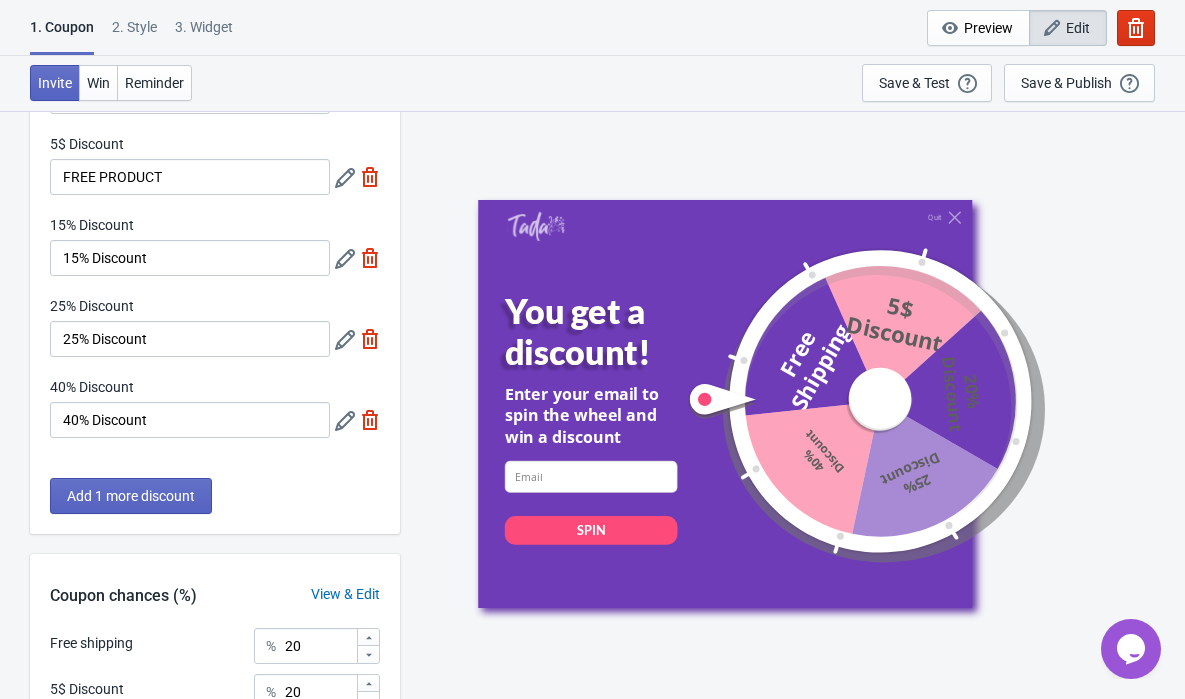 click 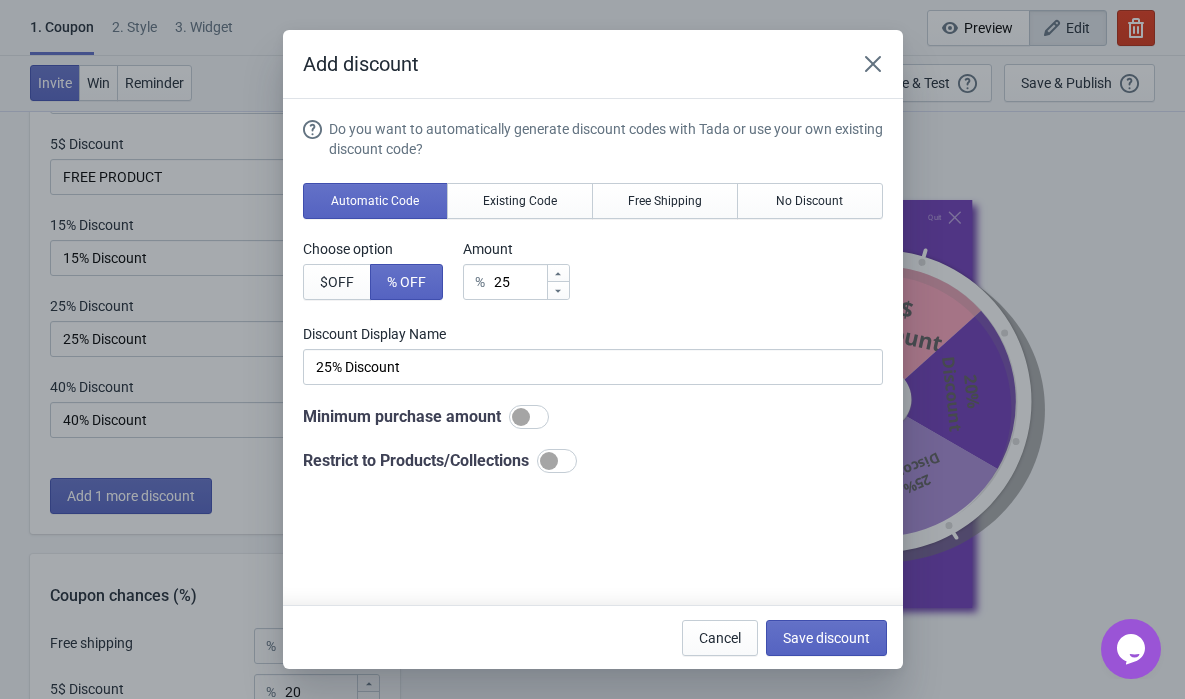 scroll, scrollTop: 0, scrollLeft: 0, axis: both 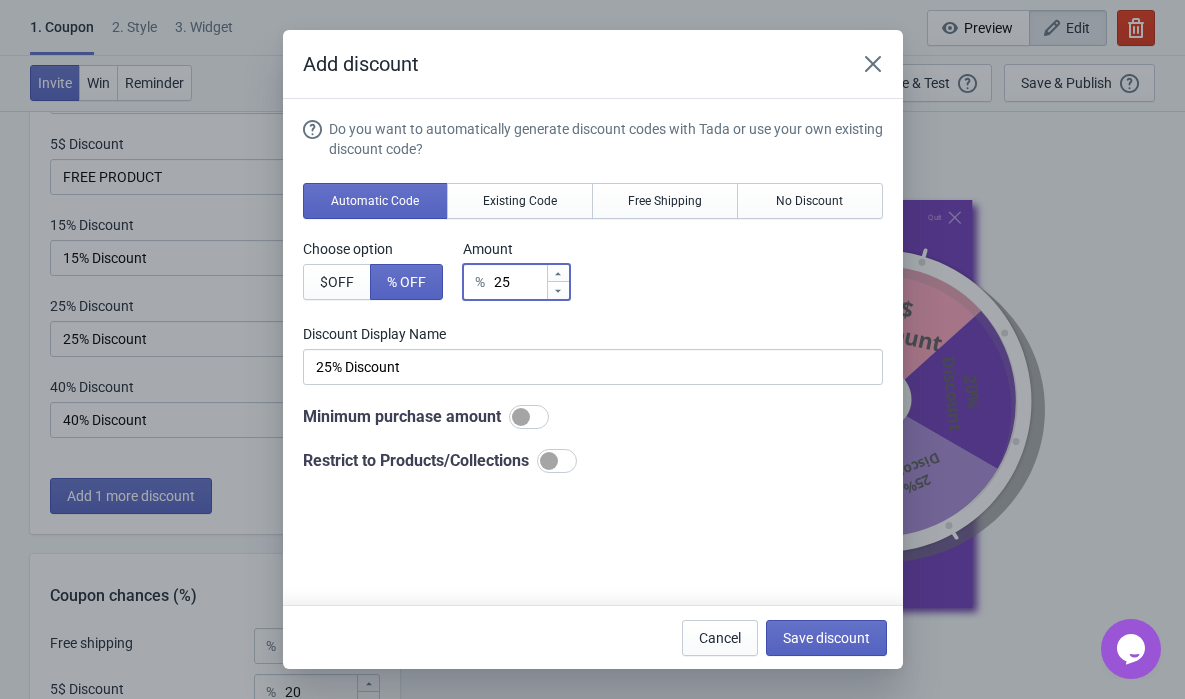 click on "25" at bounding box center (519, 282) 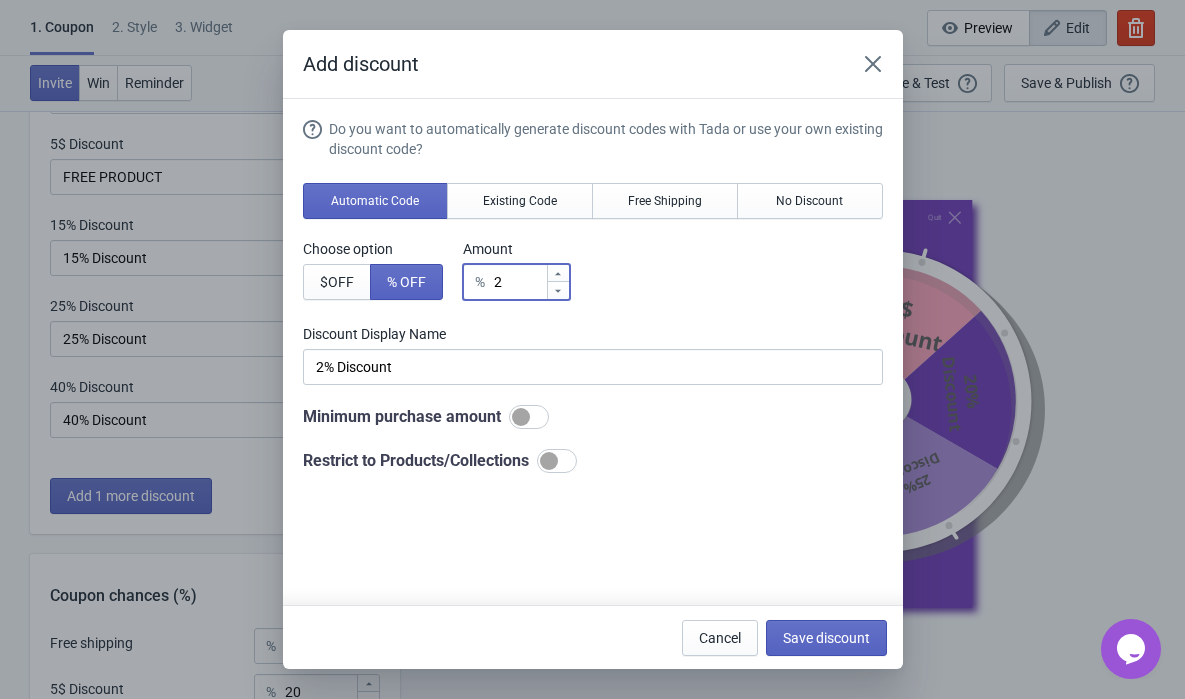 type on "20" 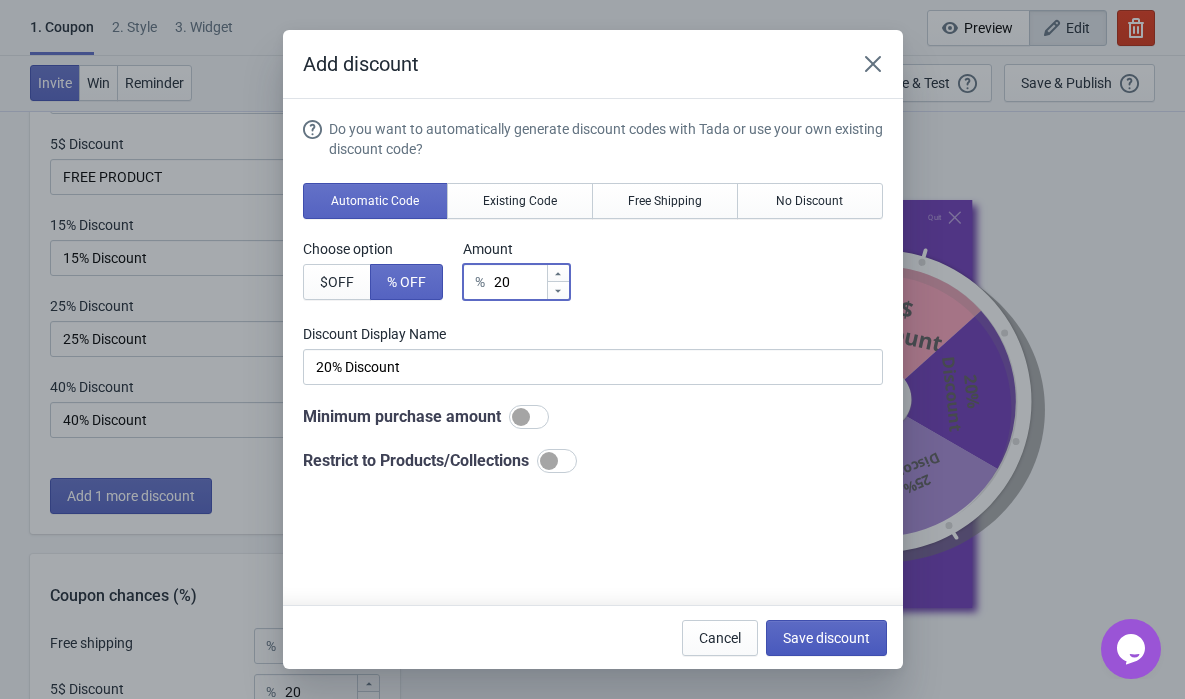 type on "20" 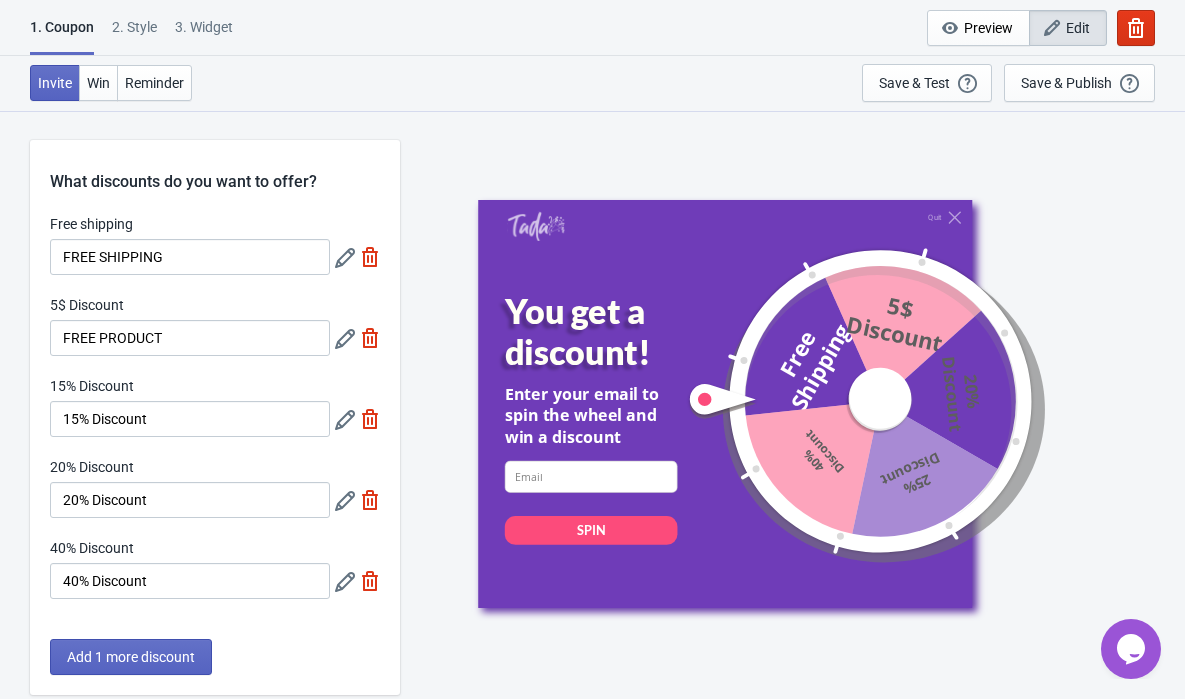 scroll, scrollTop: 161, scrollLeft: 0, axis: vertical 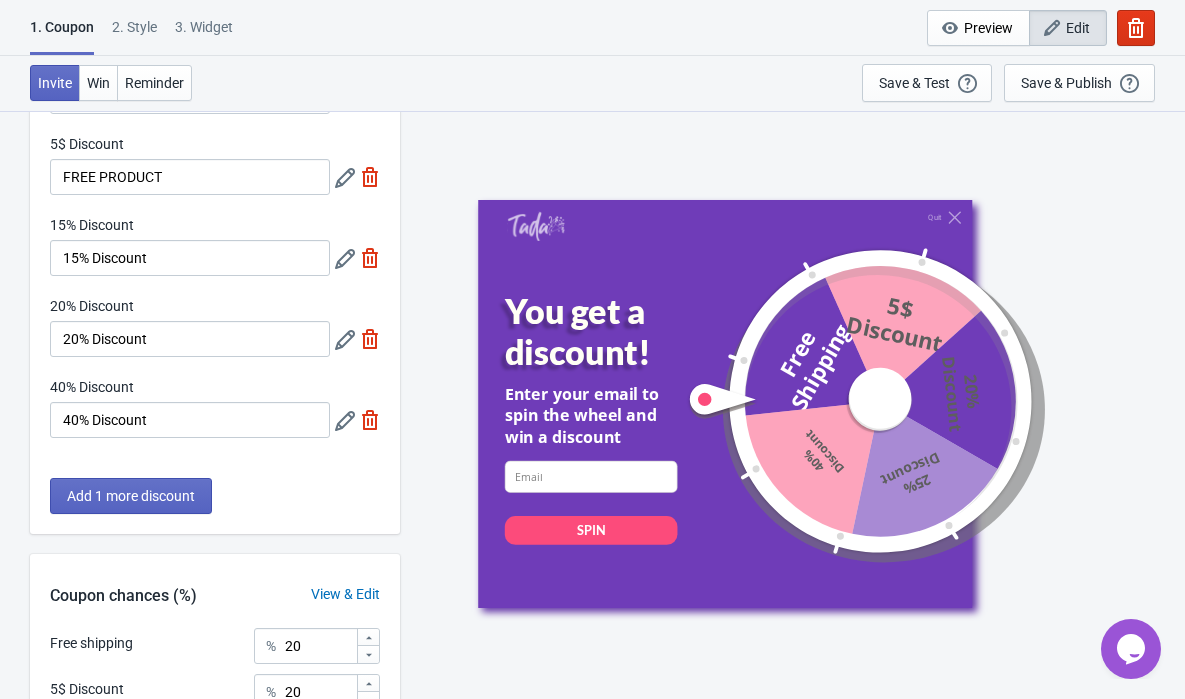 click 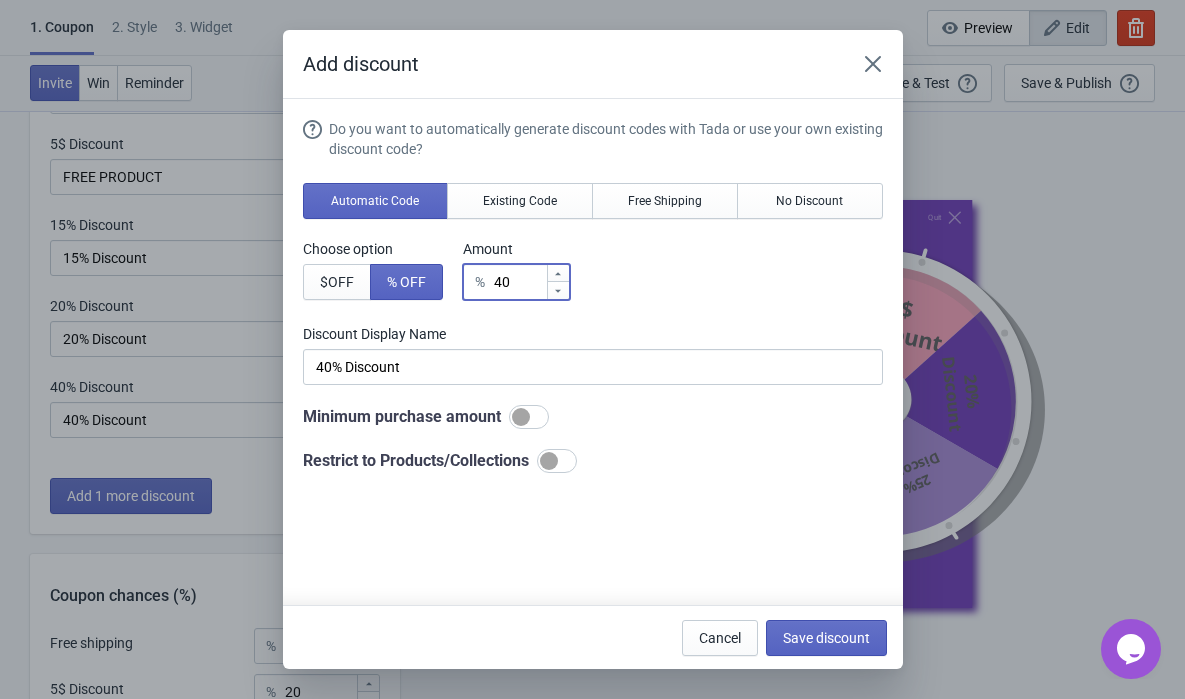 click on "40" at bounding box center [519, 282] 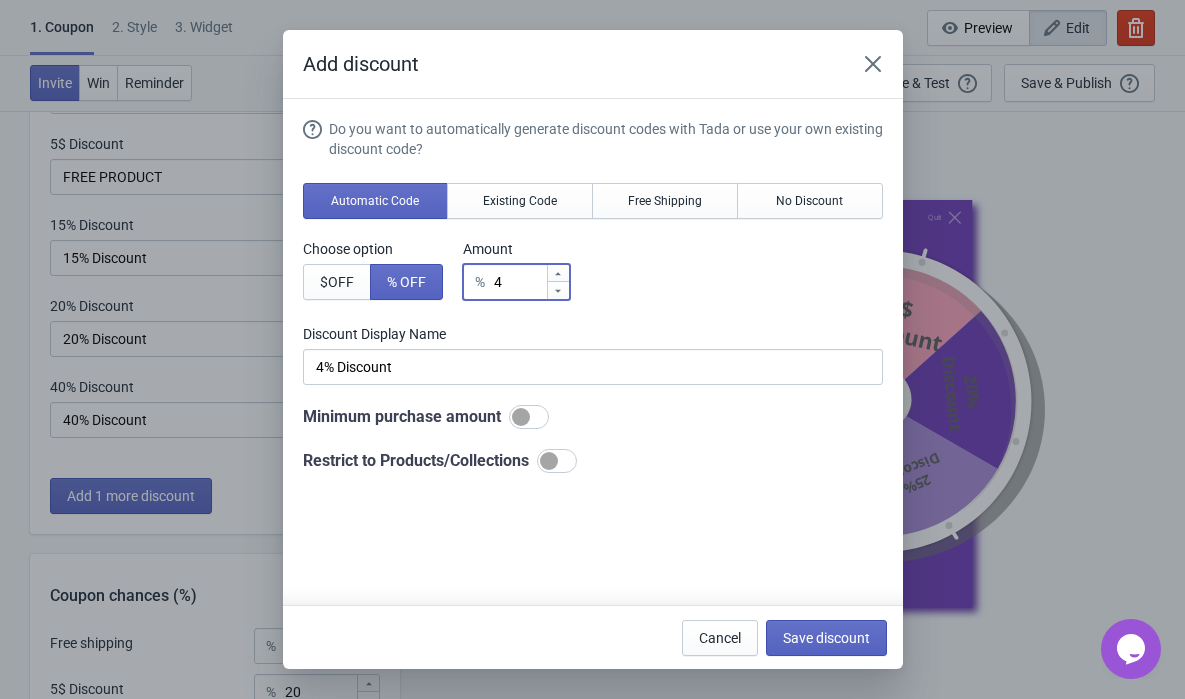 type 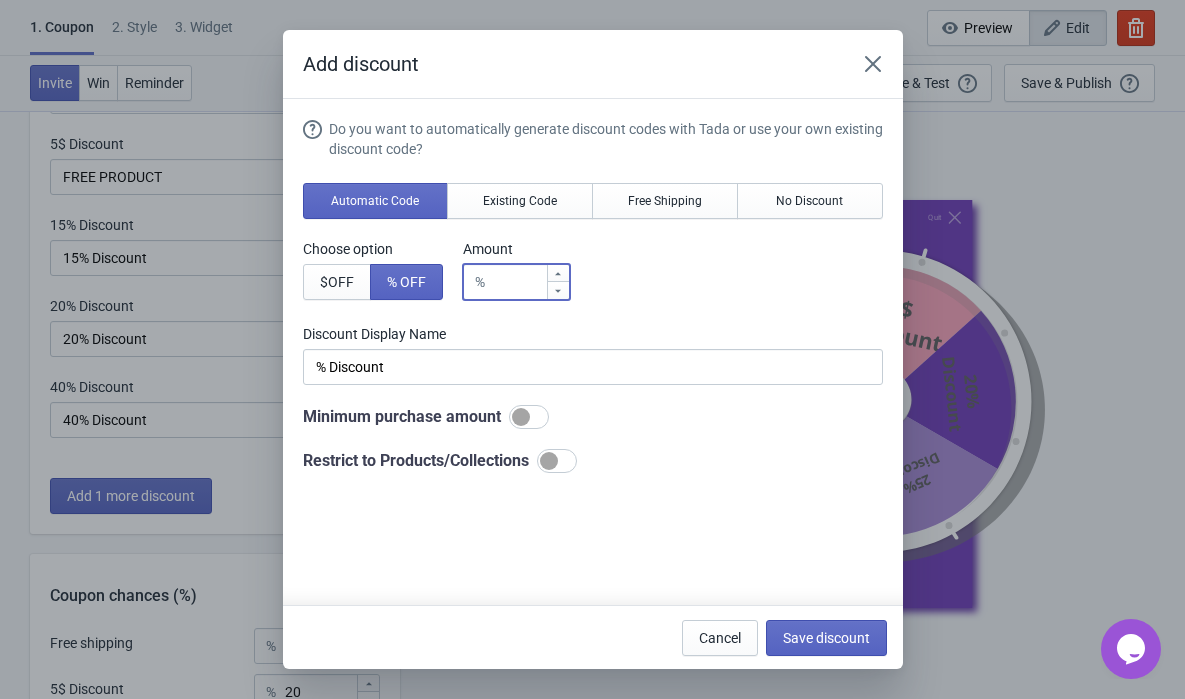 type on "3" 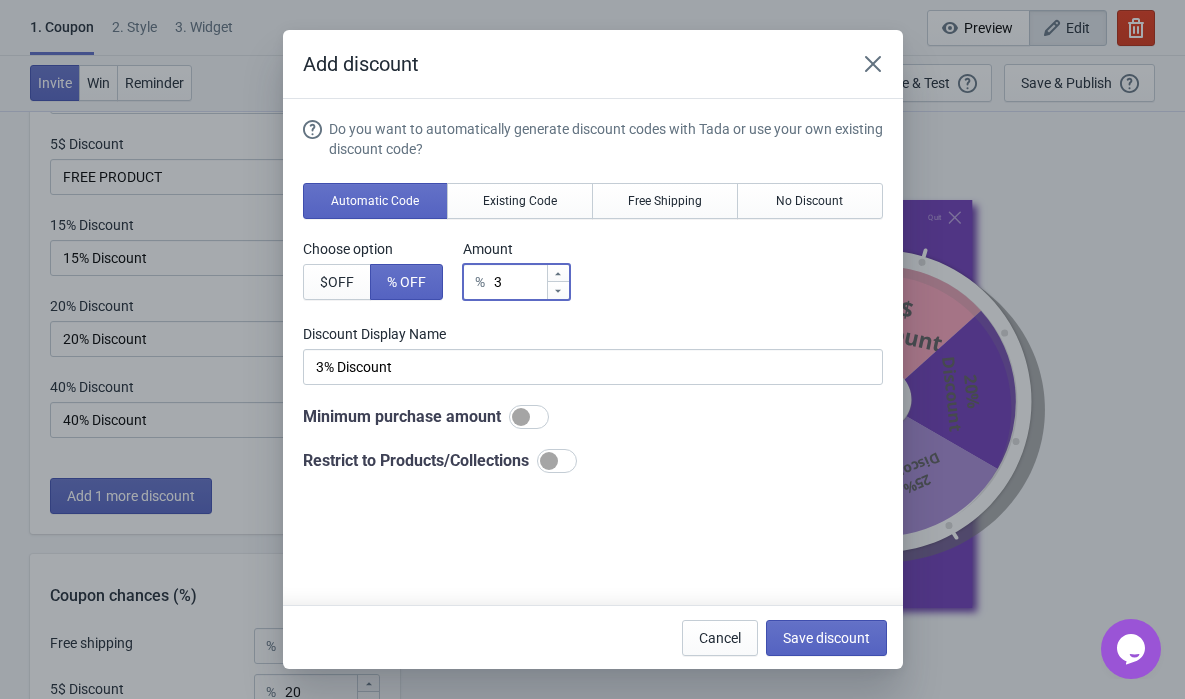 type on "30" 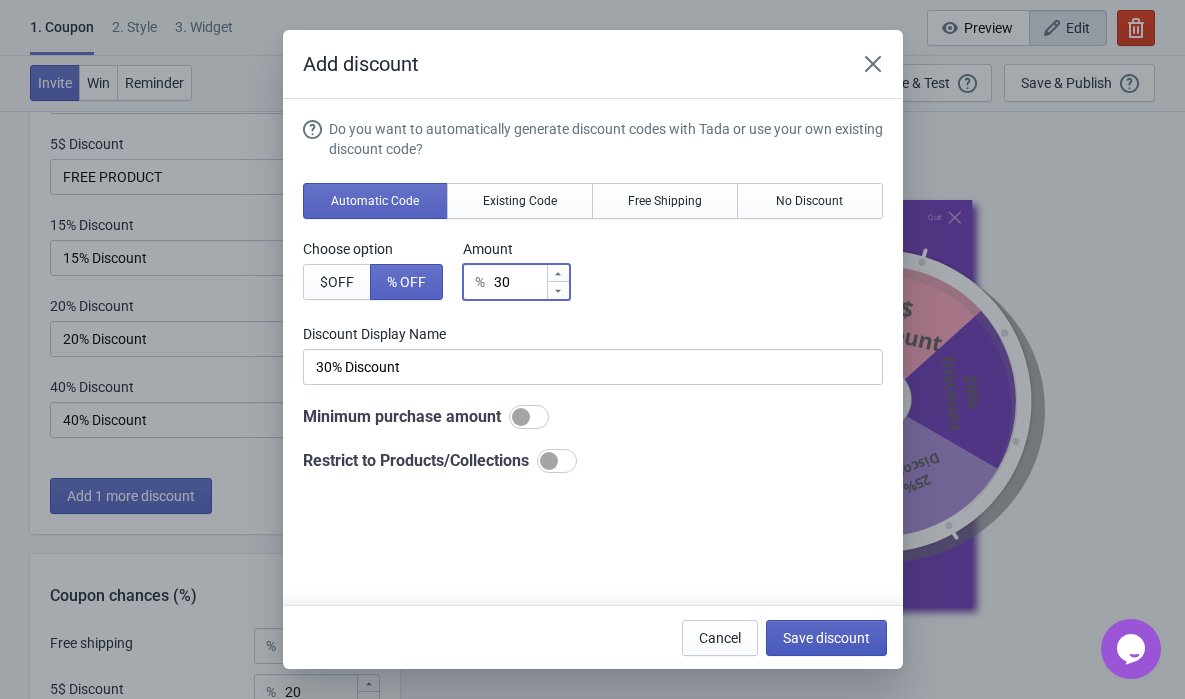 type on "30" 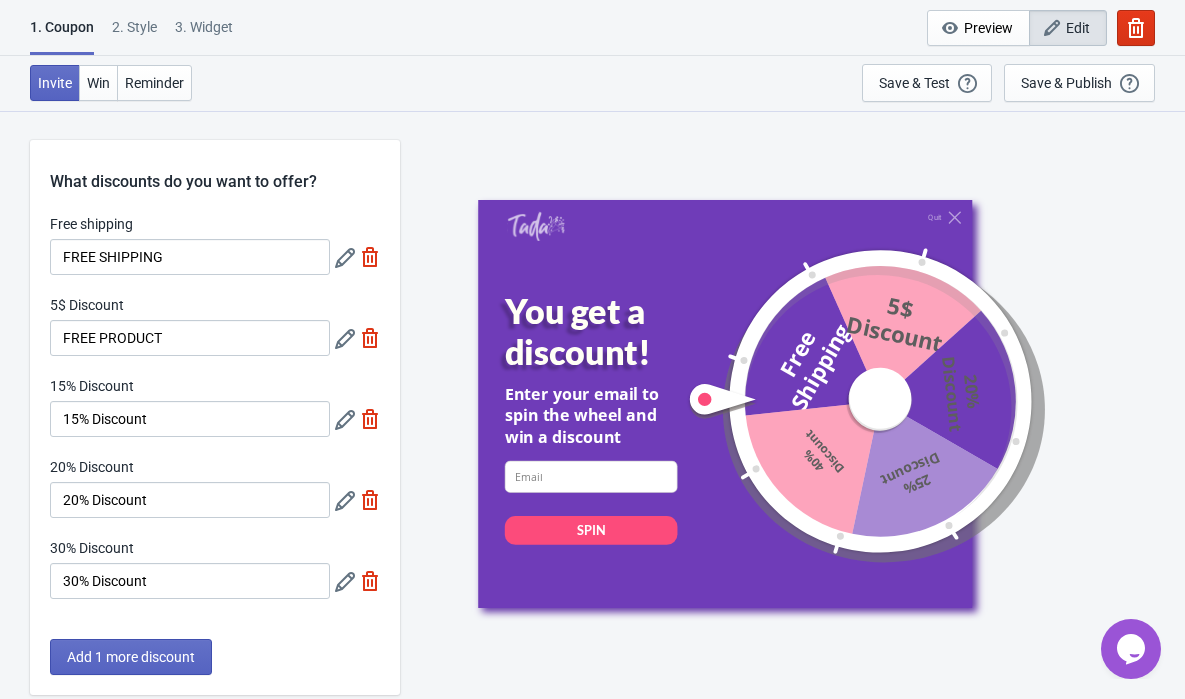 scroll, scrollTop: 161, scrollLeft: 0, axis: vertical 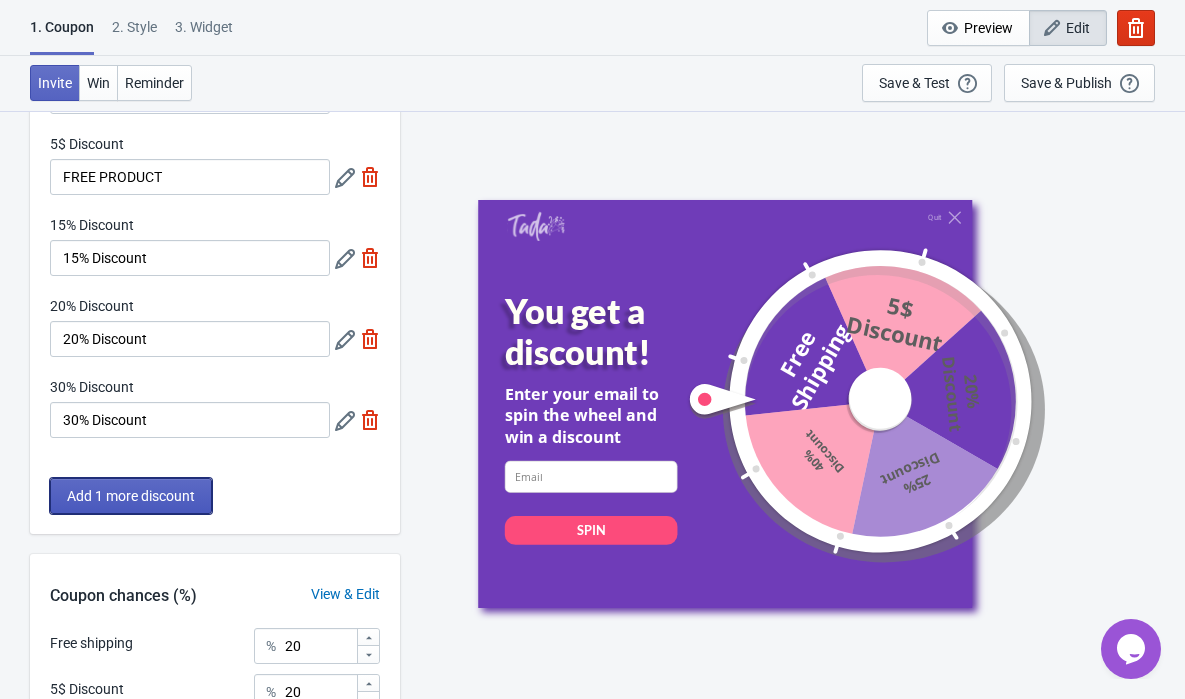 click on "Add 1 more discount" at bounding box center [131, 496] 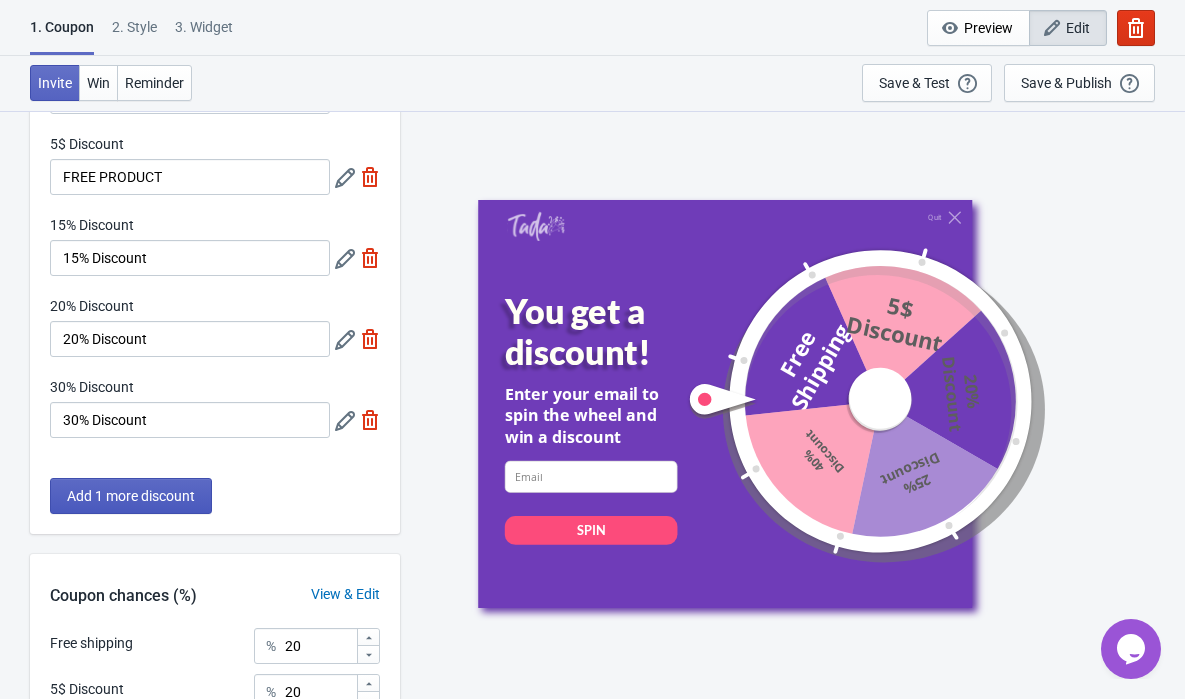 scroll, scrollTop: 0, scrollLeft: 0, axis: both 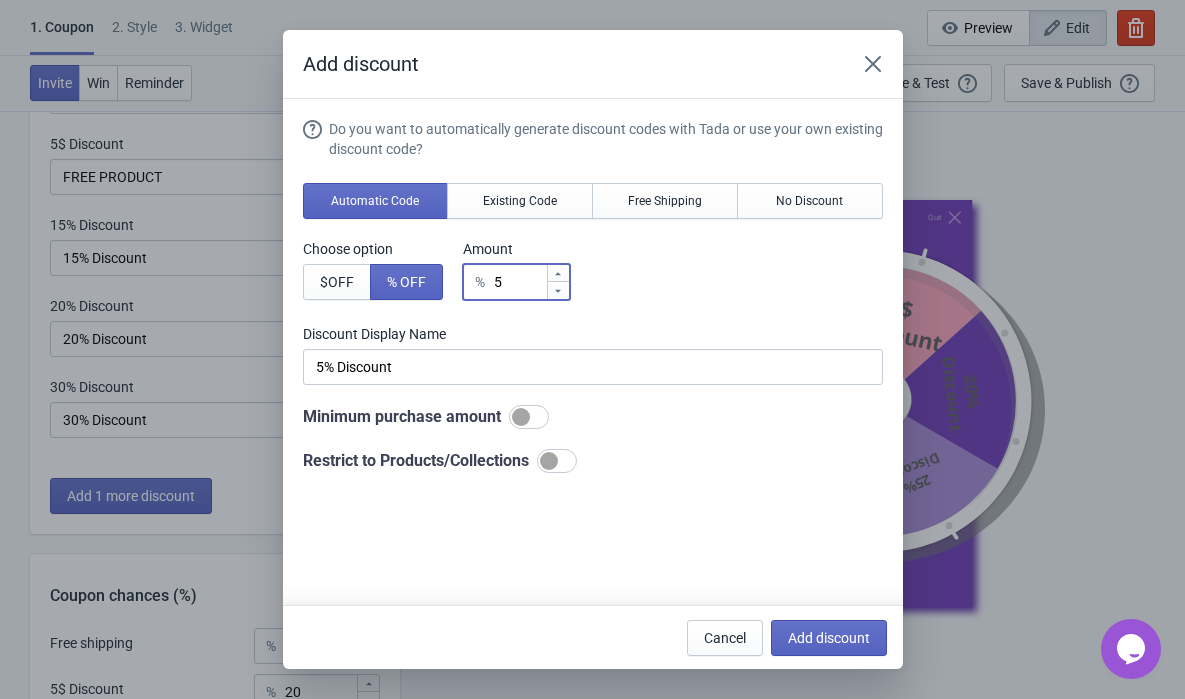 click on "5" at bounding box center (519, 282) 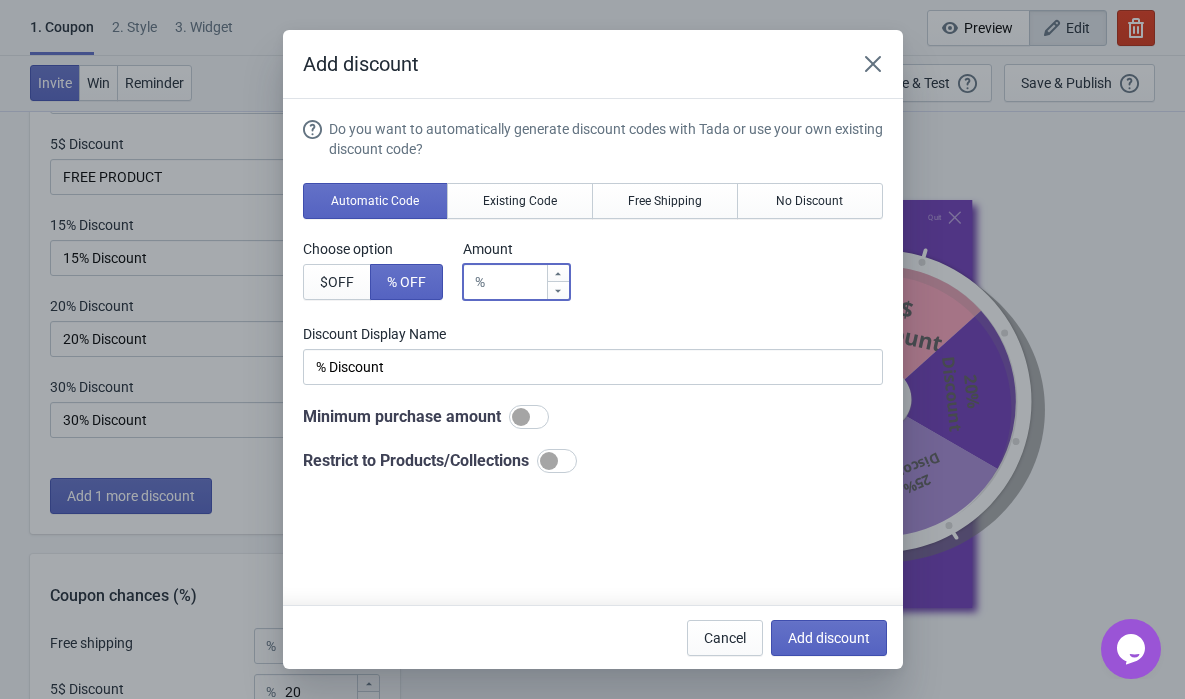 type on "4" 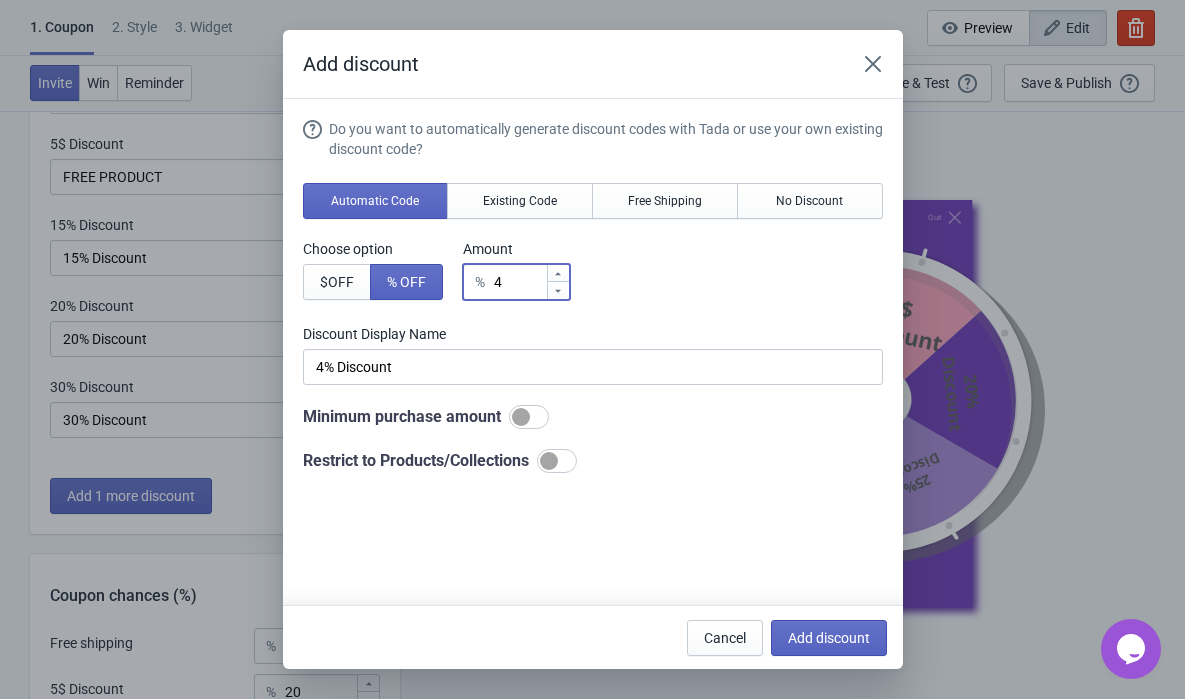 type on "40" 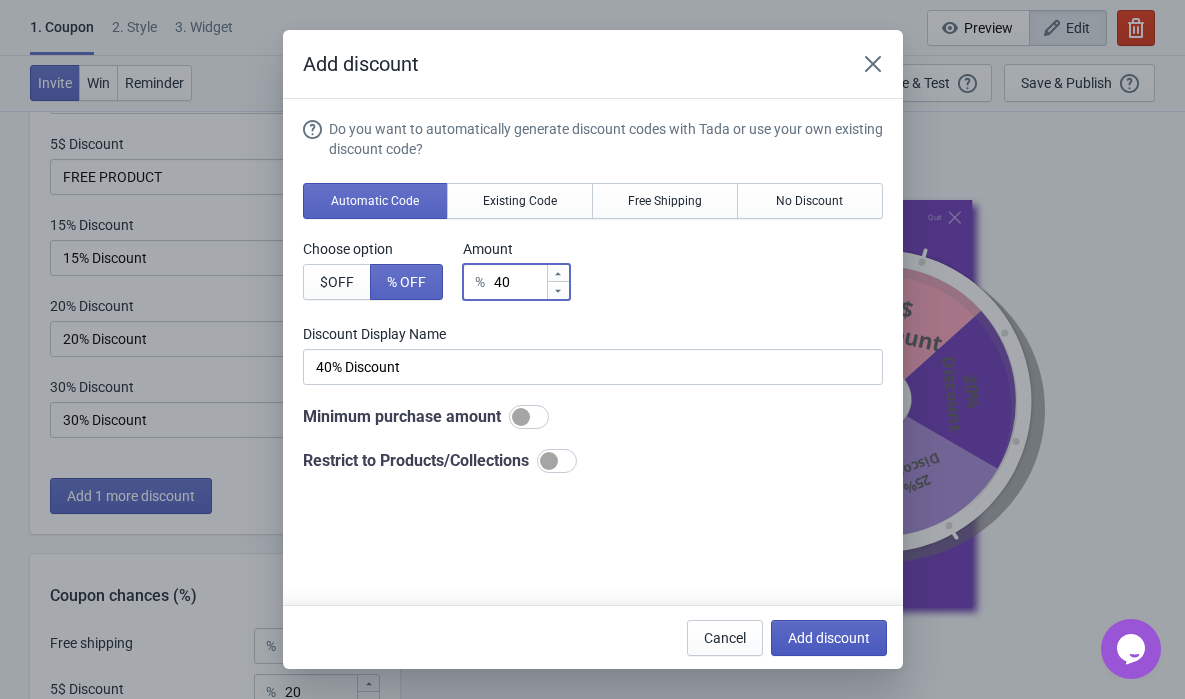 type on "40" 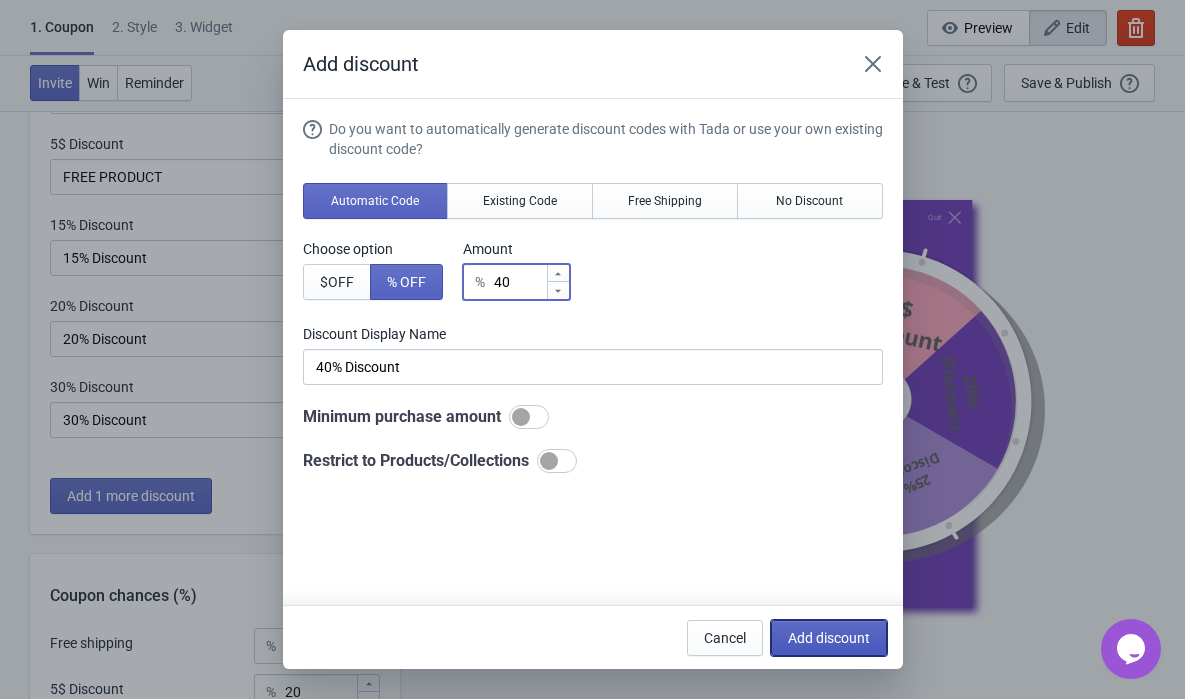 click on "Add discount" at bounding box center (829, 638) 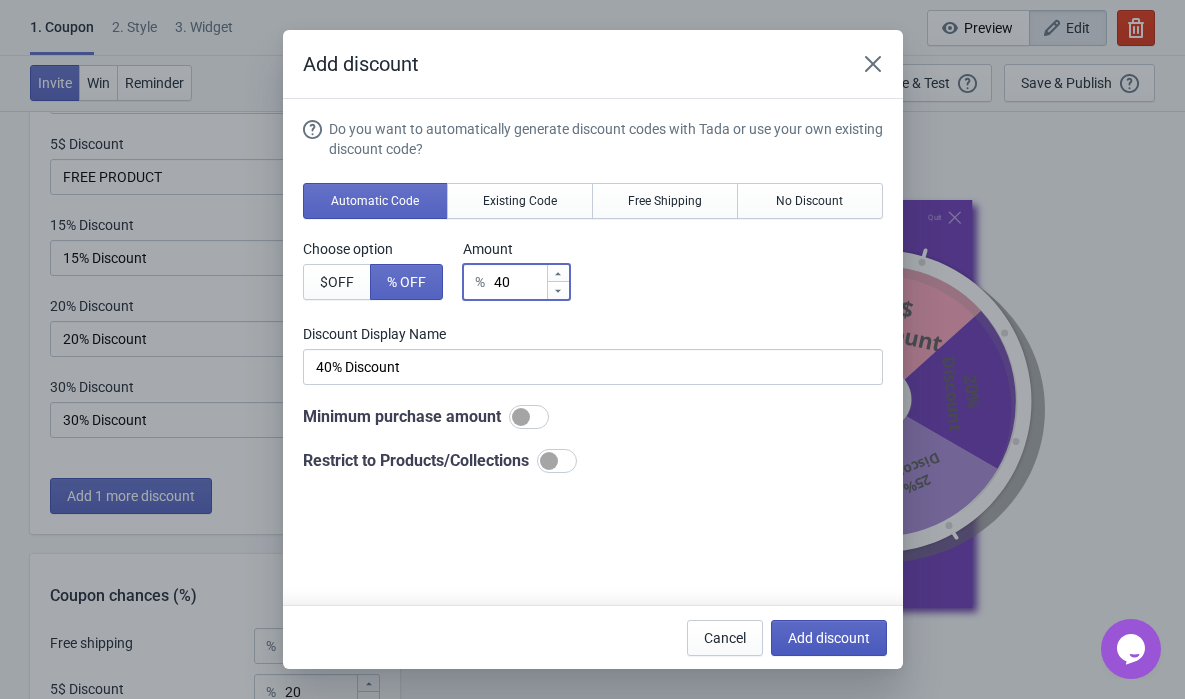 type on "16" 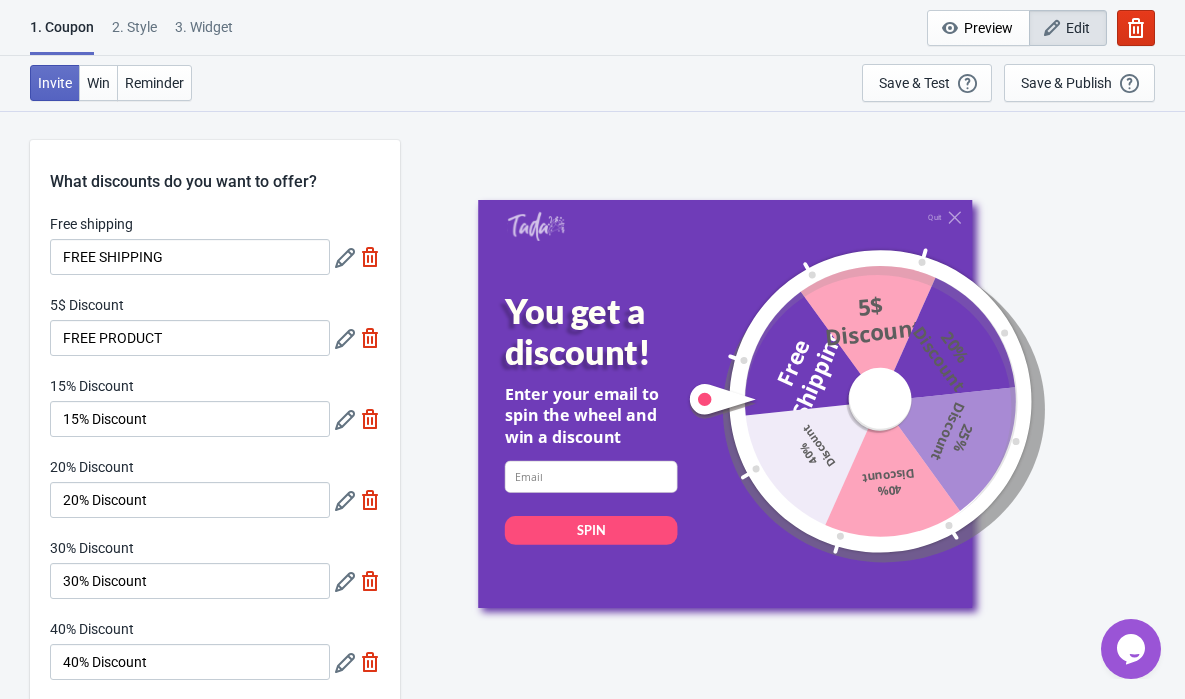 scroll, scrollTop: 161, scrollLeft: 0, axis: vertical 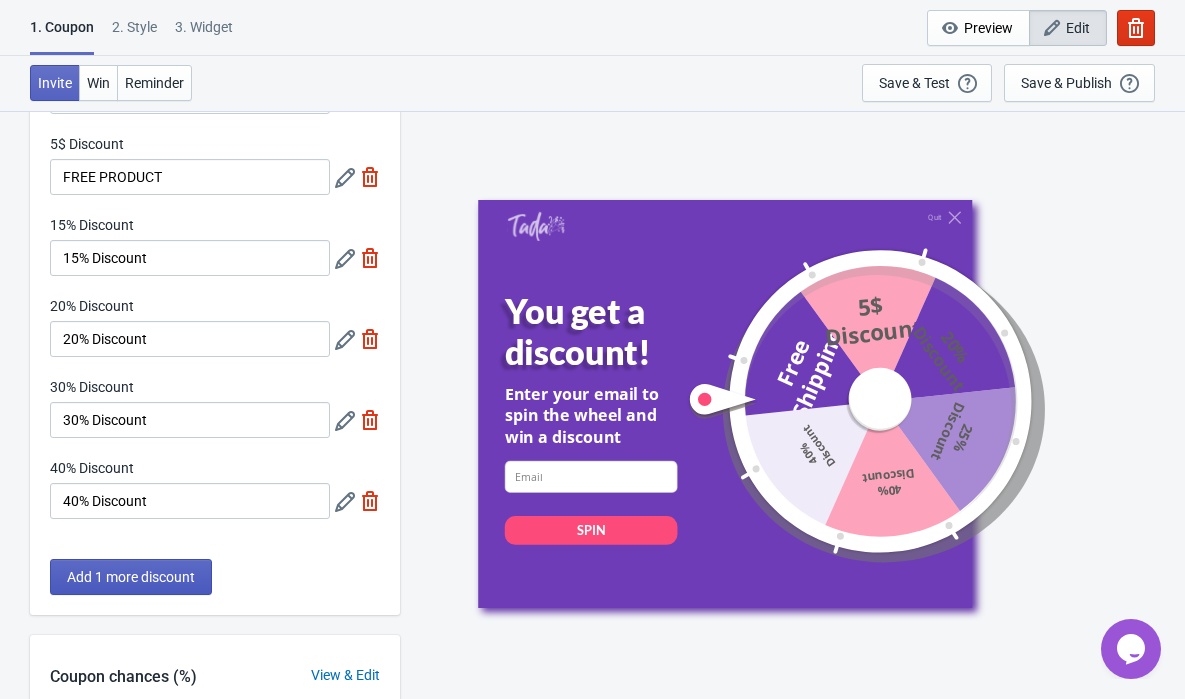 click on "Add 1 more discount" at bounding box center (131, 577) 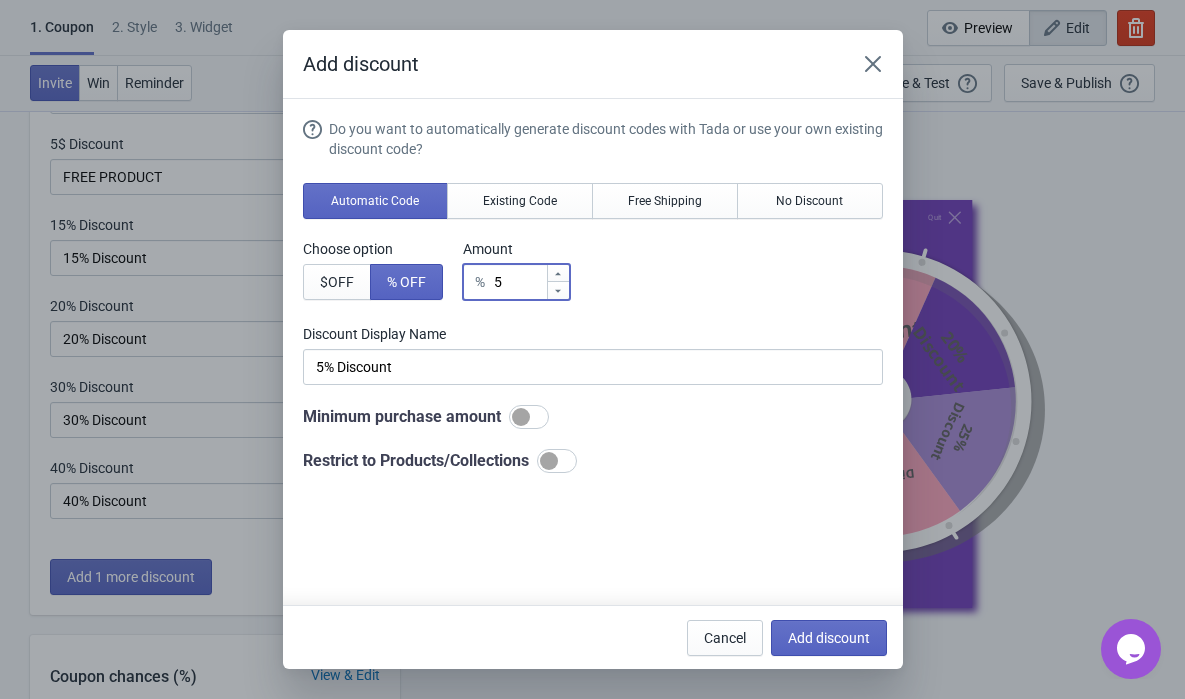 click on "5" at bounding box center (519, 282) 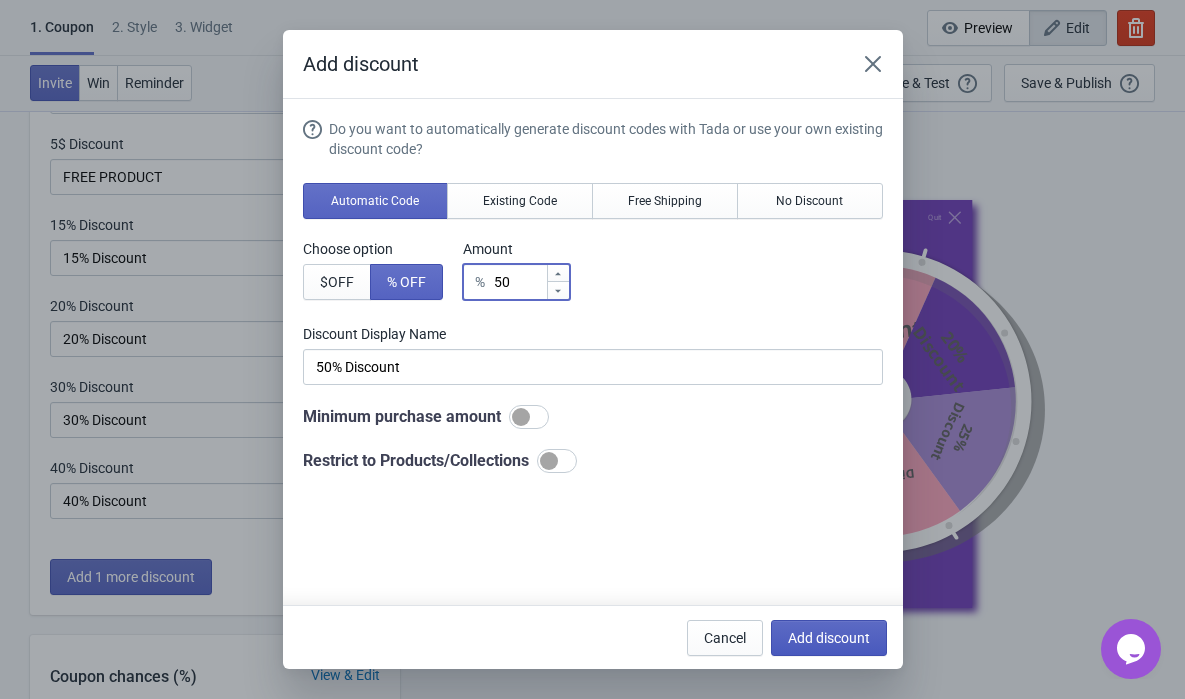 type on "50" 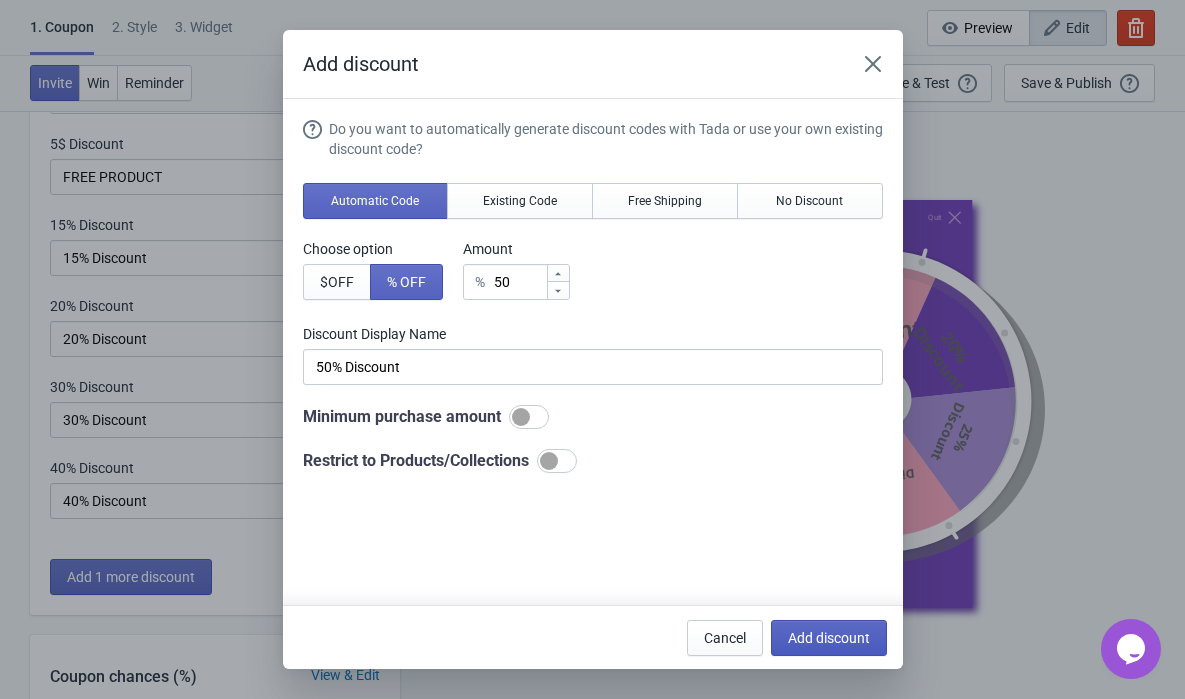 click on "Add discount" at bounding box center (829, 638) 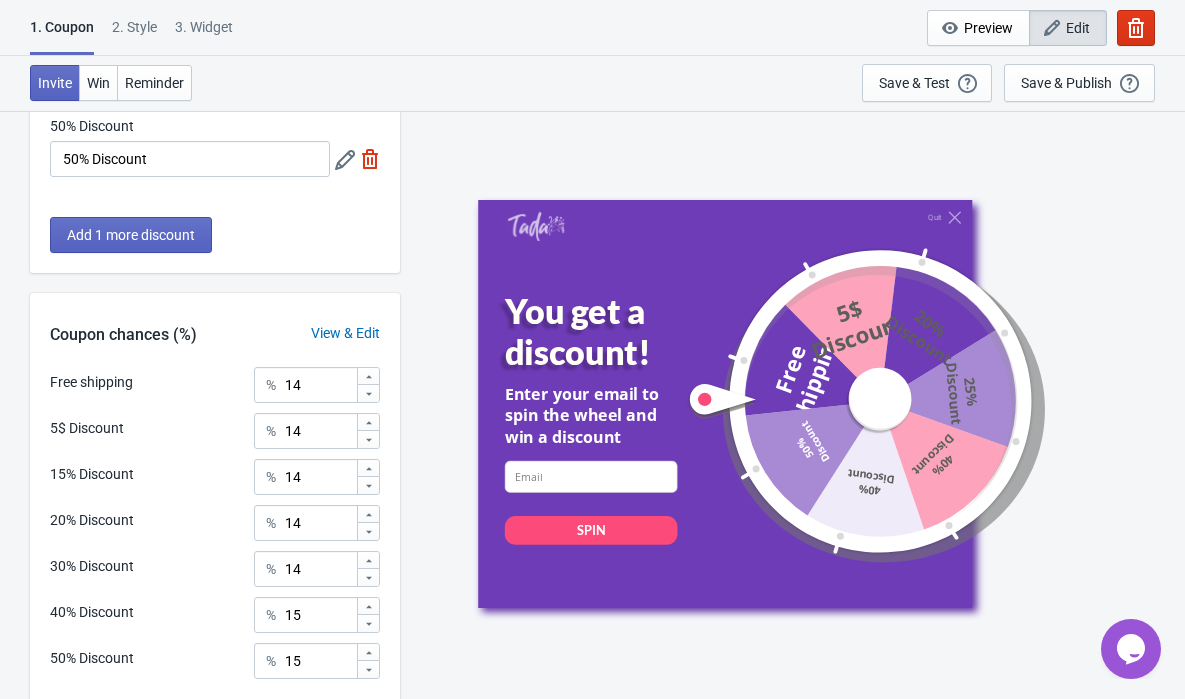 scroll, scrollTop: 585, scrollLeft: 0, axis: vertical 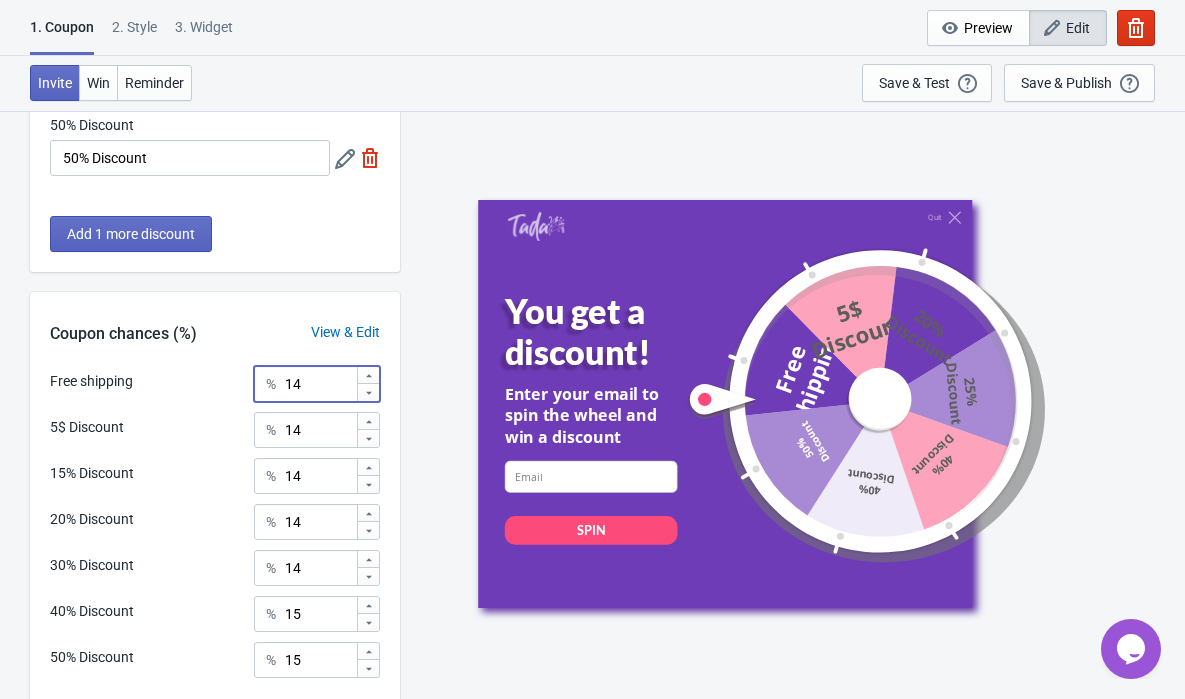 click on "14" at bounding box center (320, 384) 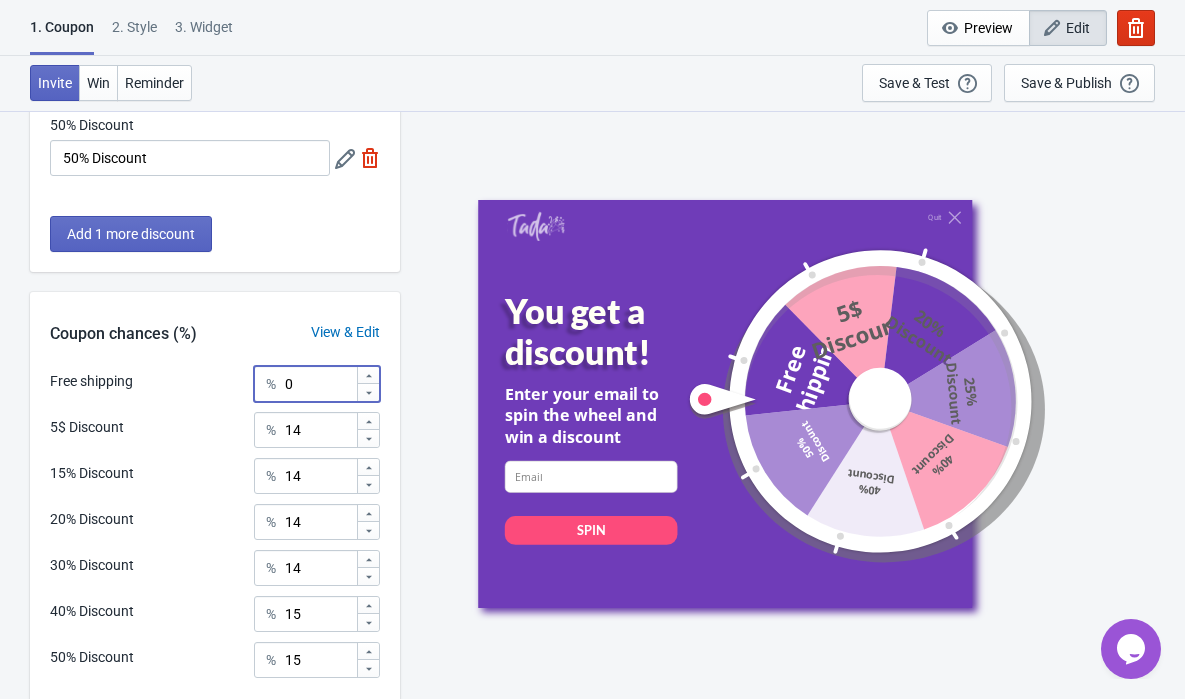 type on "0" 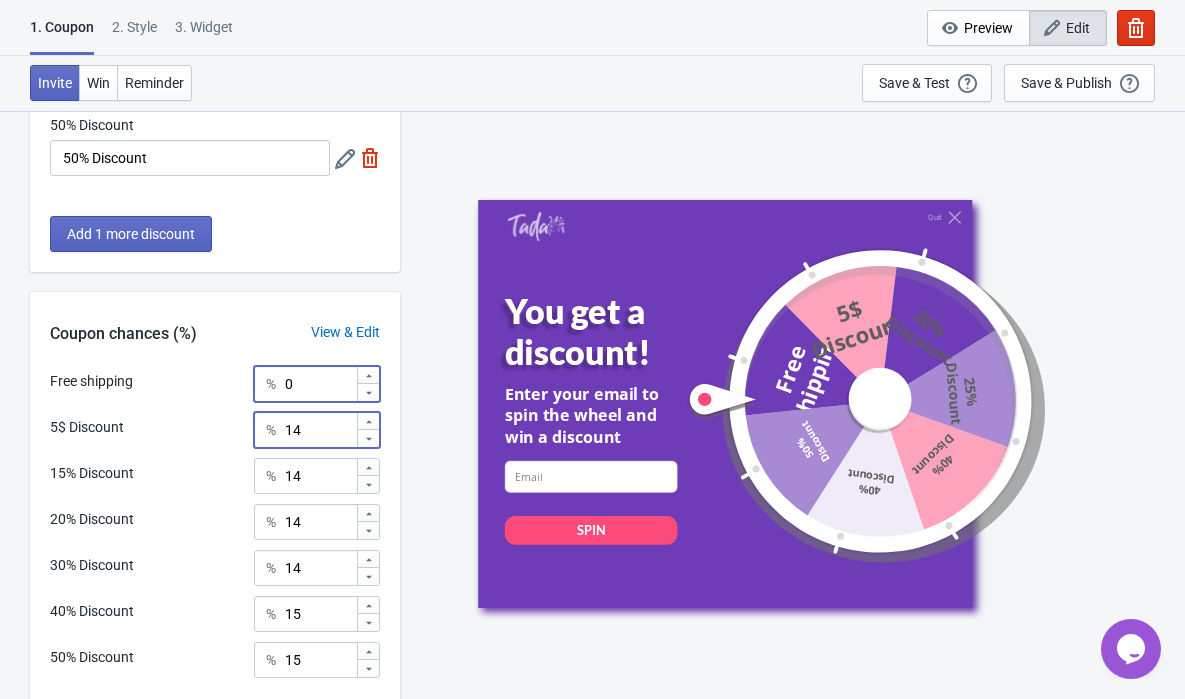 click on "14" at bounding box center (320, 430) 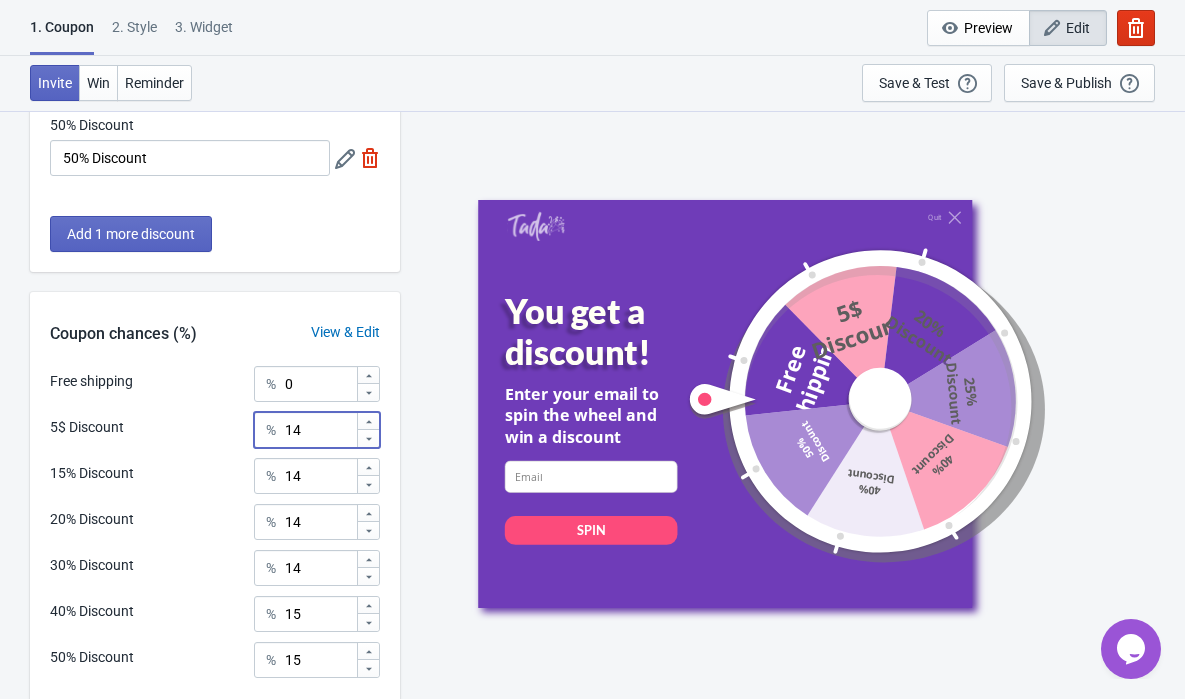 type on "1" 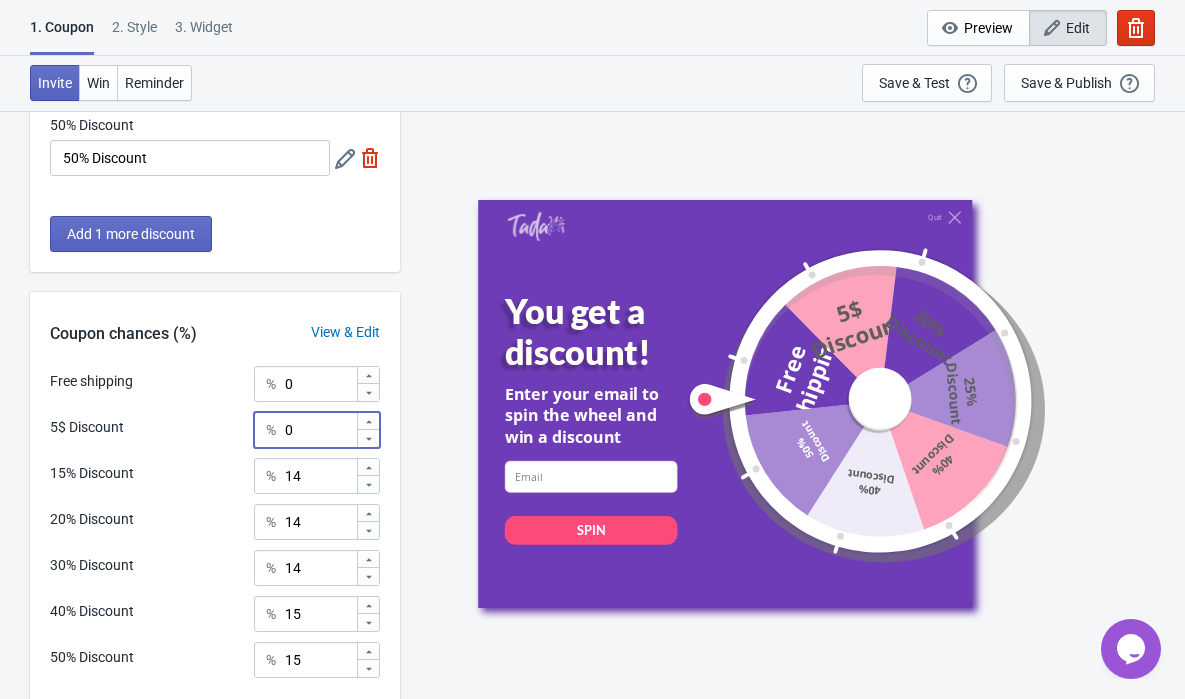type on "0" 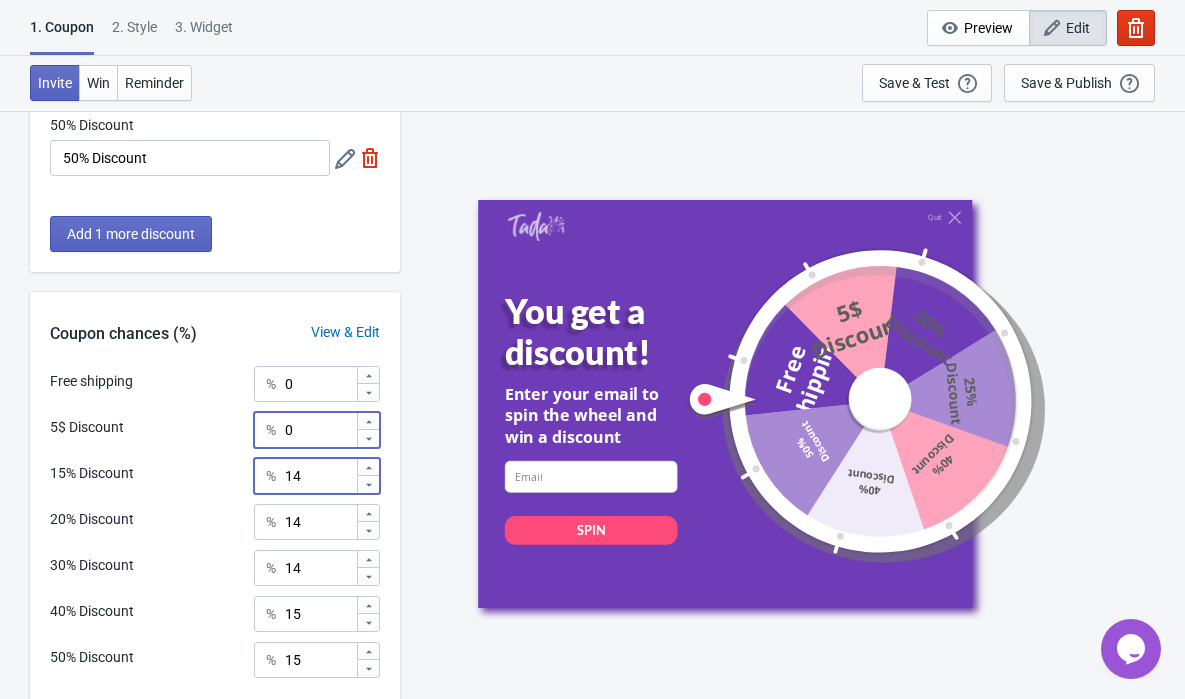 click on "14" at bounding box center (320, 476) 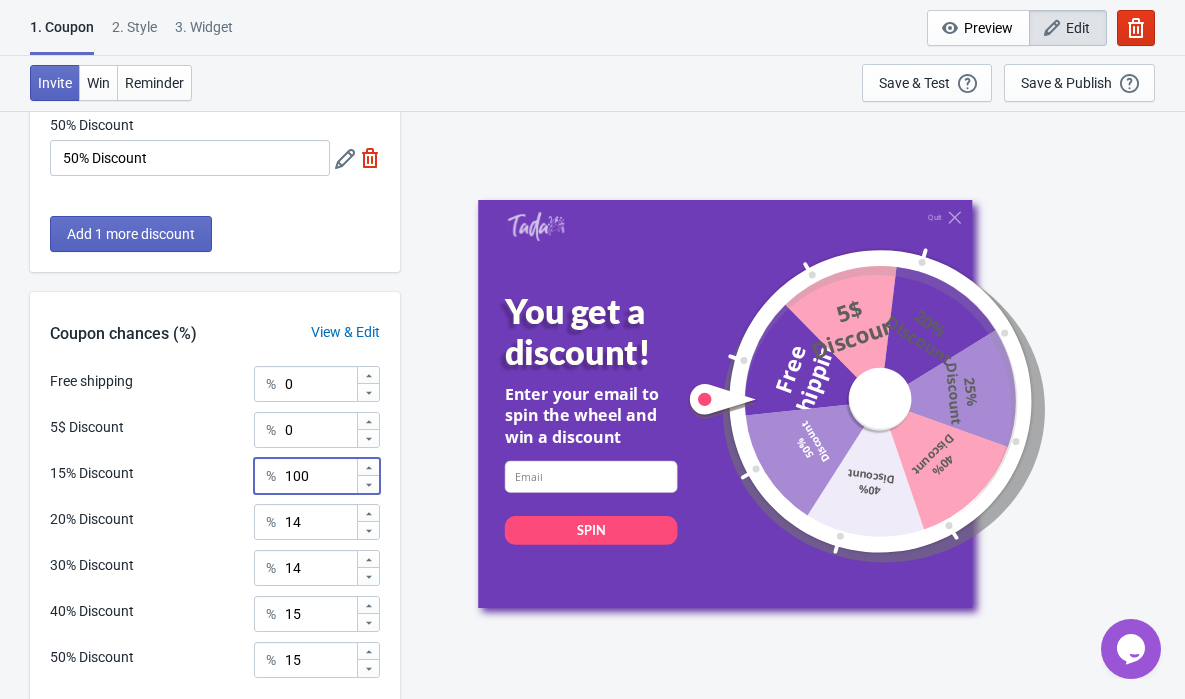 type on "100" 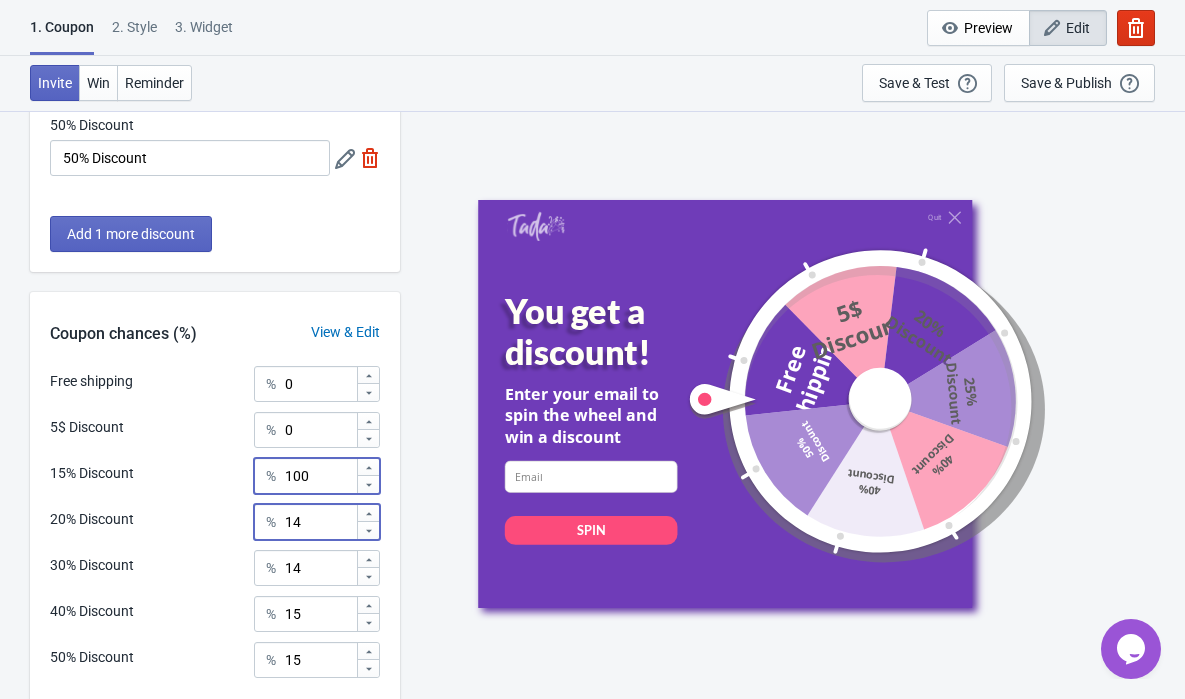 click on "14" at bounding box center (320, 522) 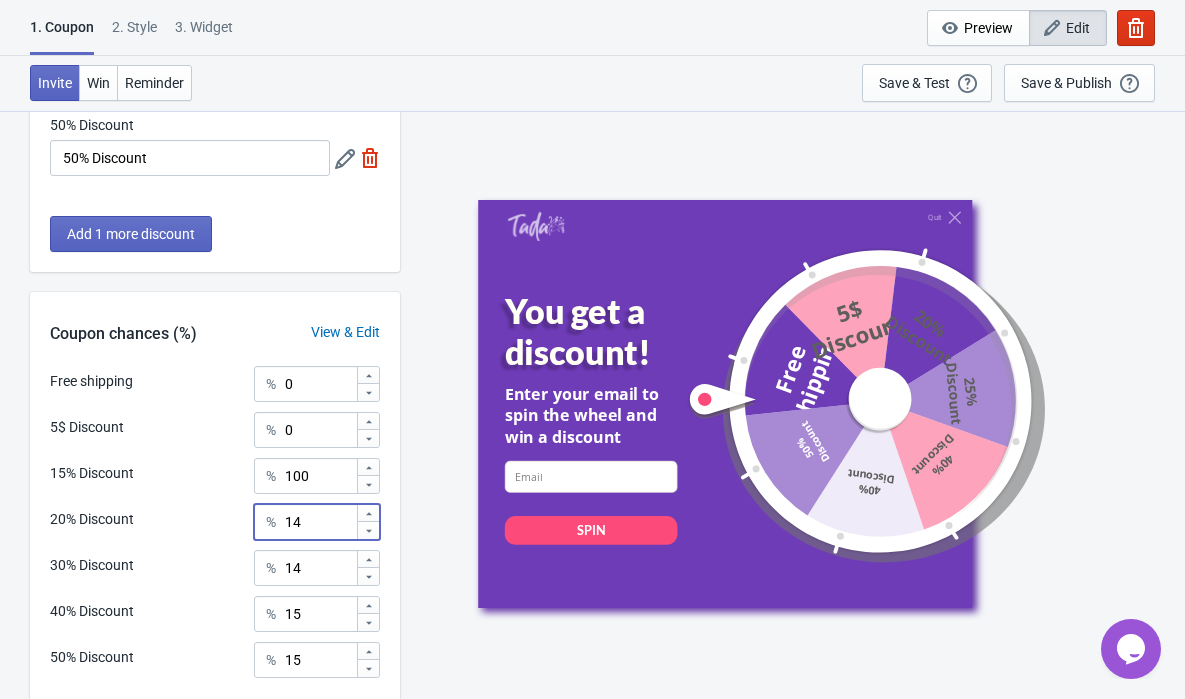 type on "1" 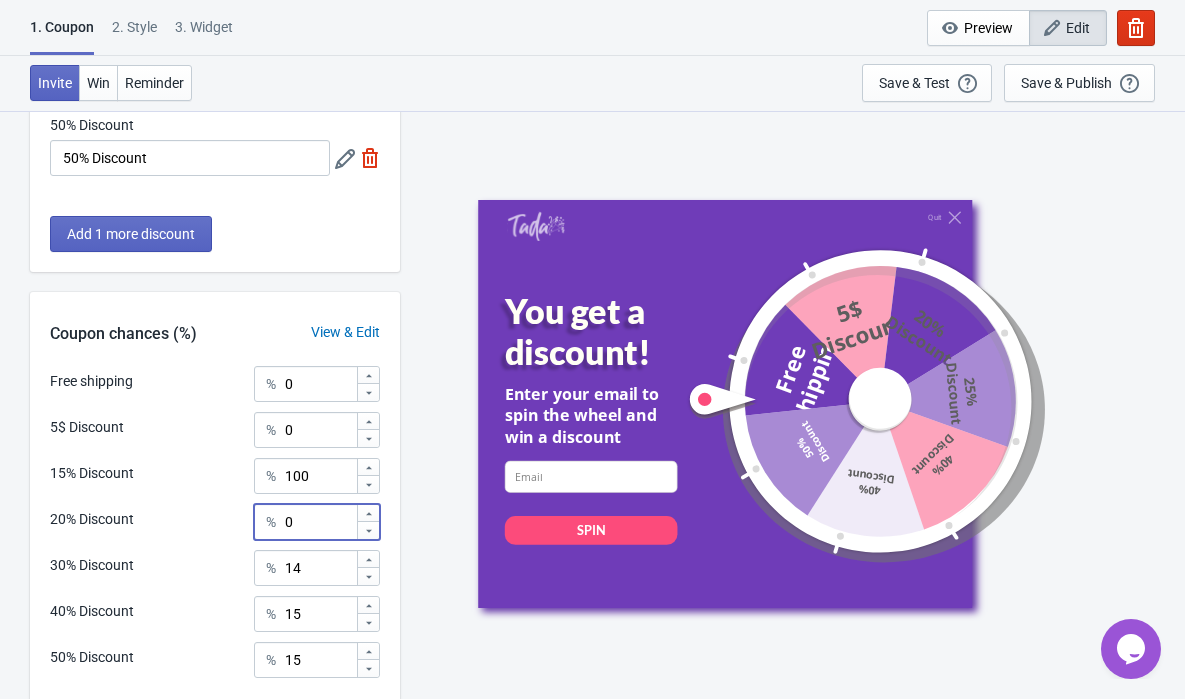 type on "0" 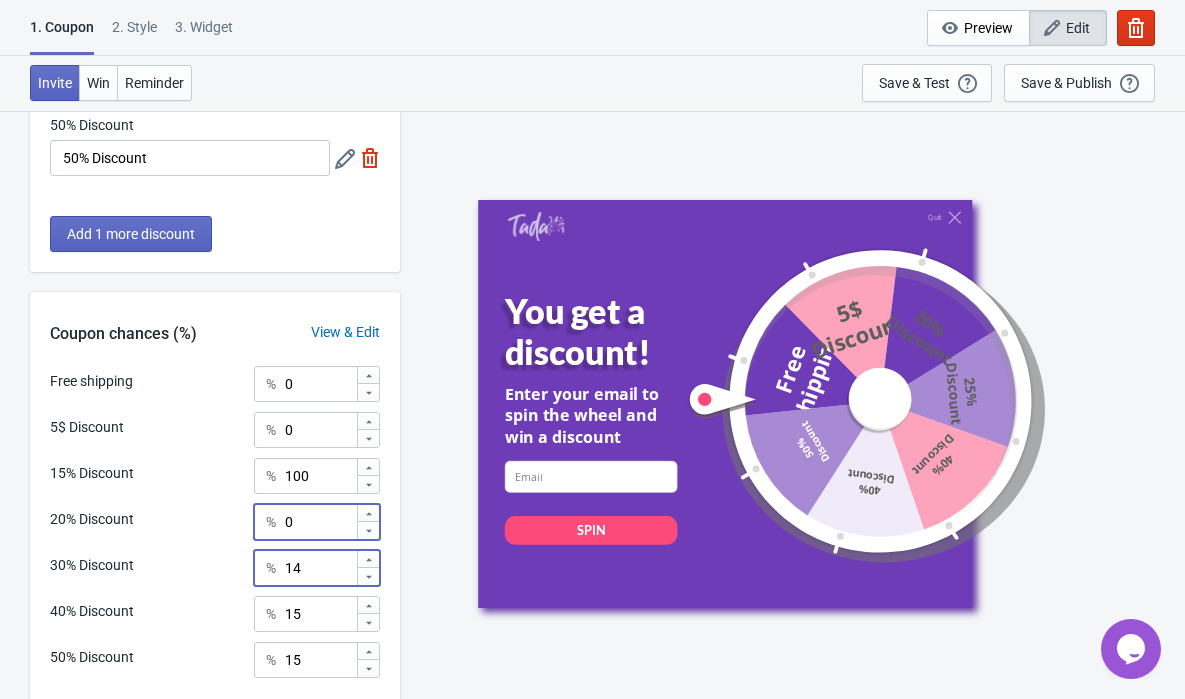 click on "14" at bounding box center [320, 568] 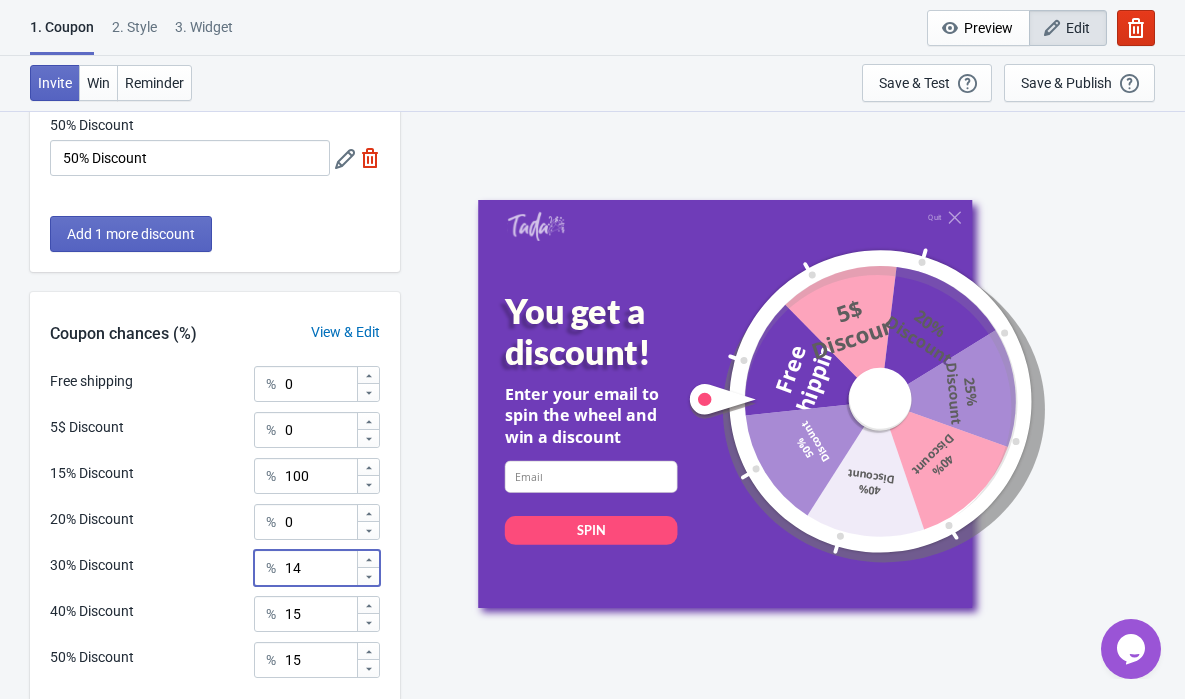 type on "1" 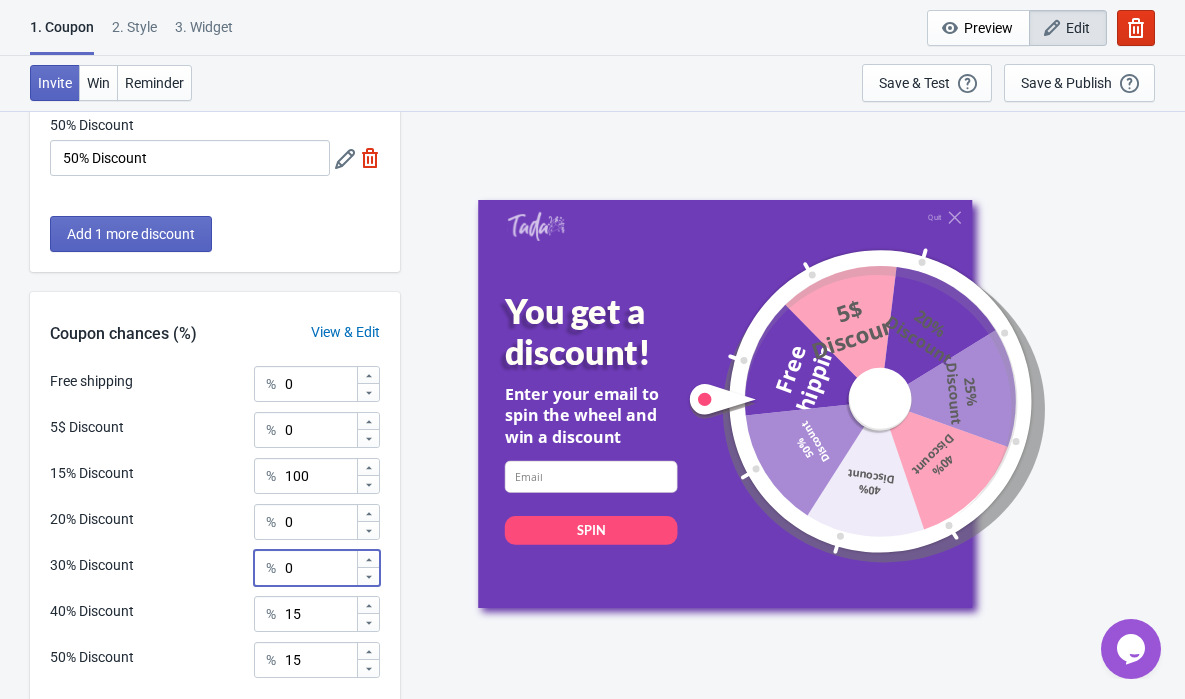 type on "0" 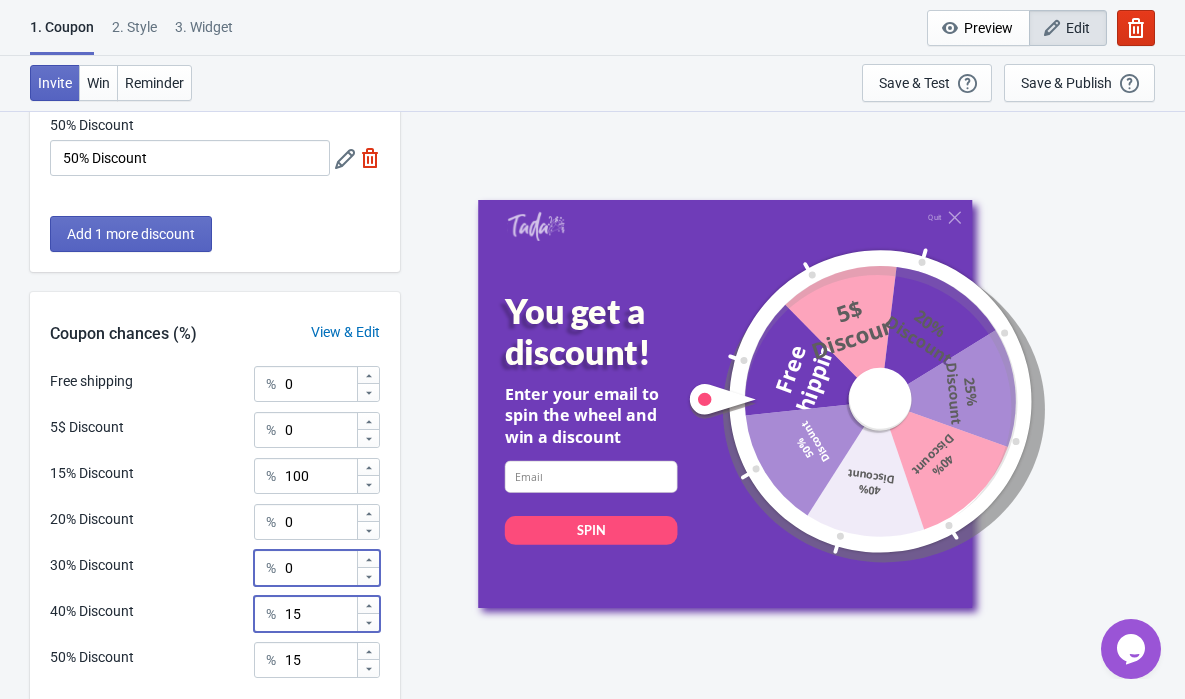 click on "15" at bounding box center [320, 614] 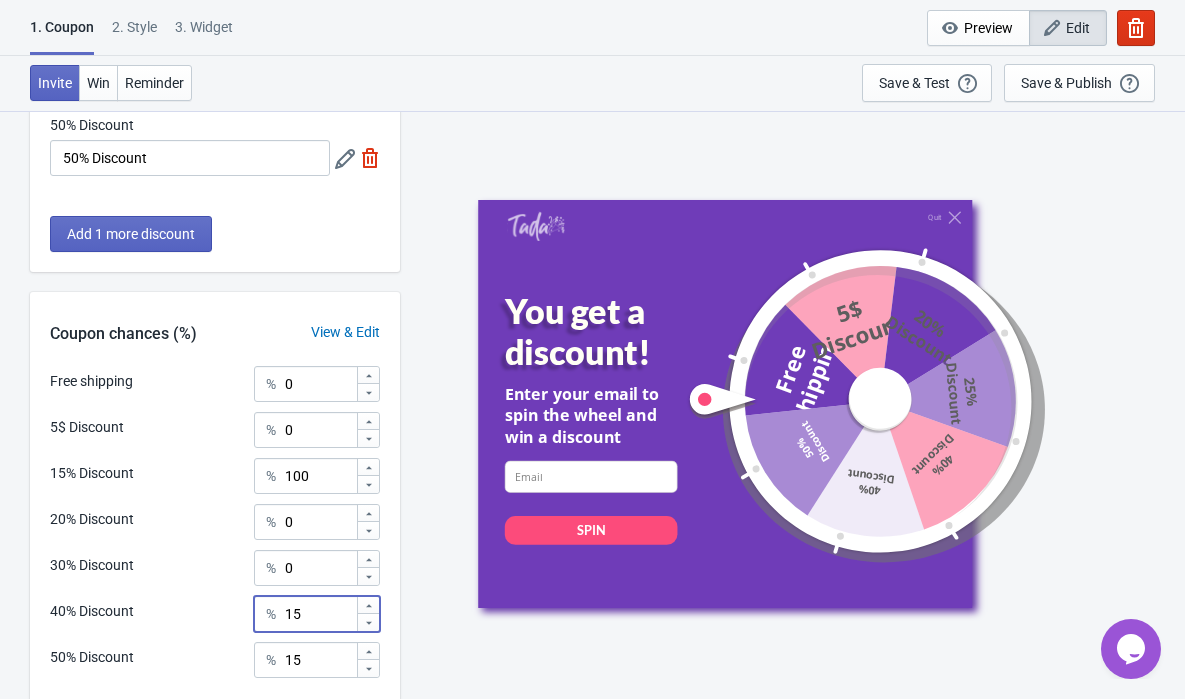 type on "1" 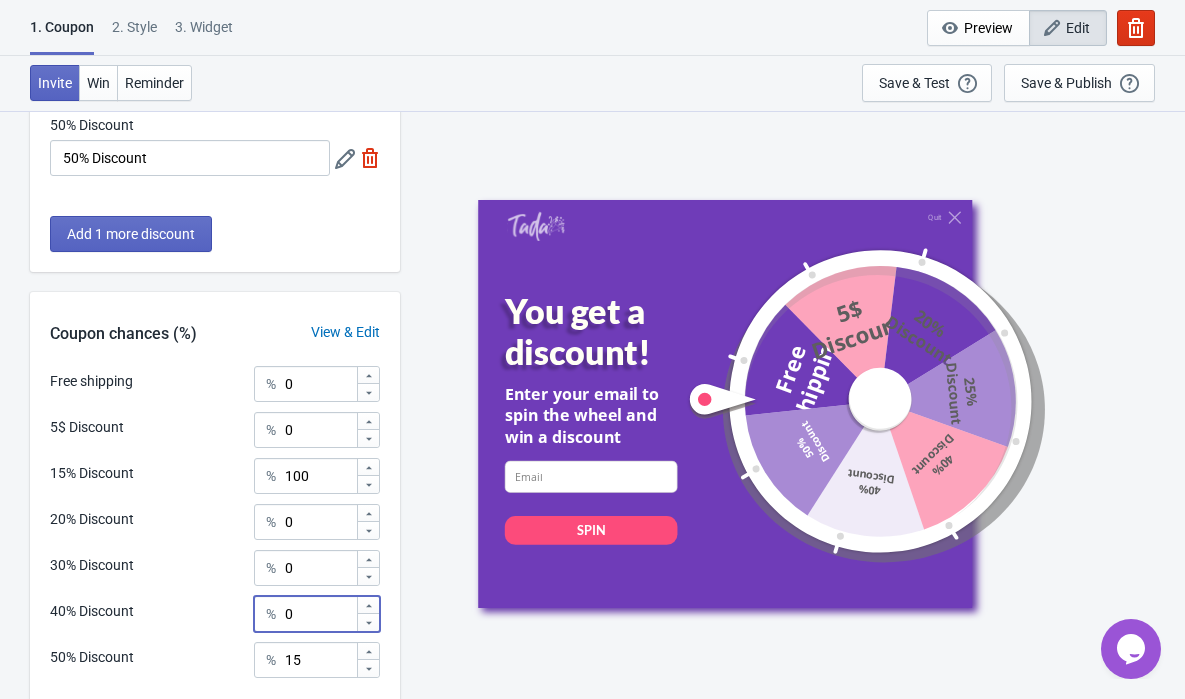 type on "0" 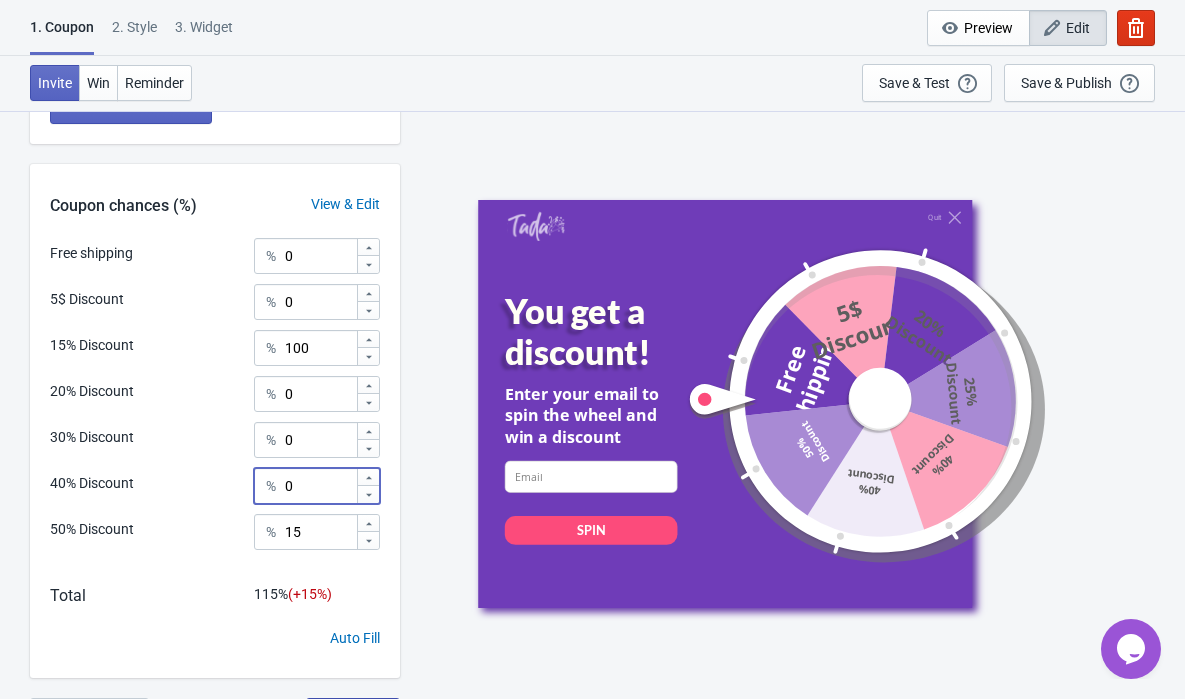 scroll, scrollTop: 748, scrollLeft: 0, axis: vertical 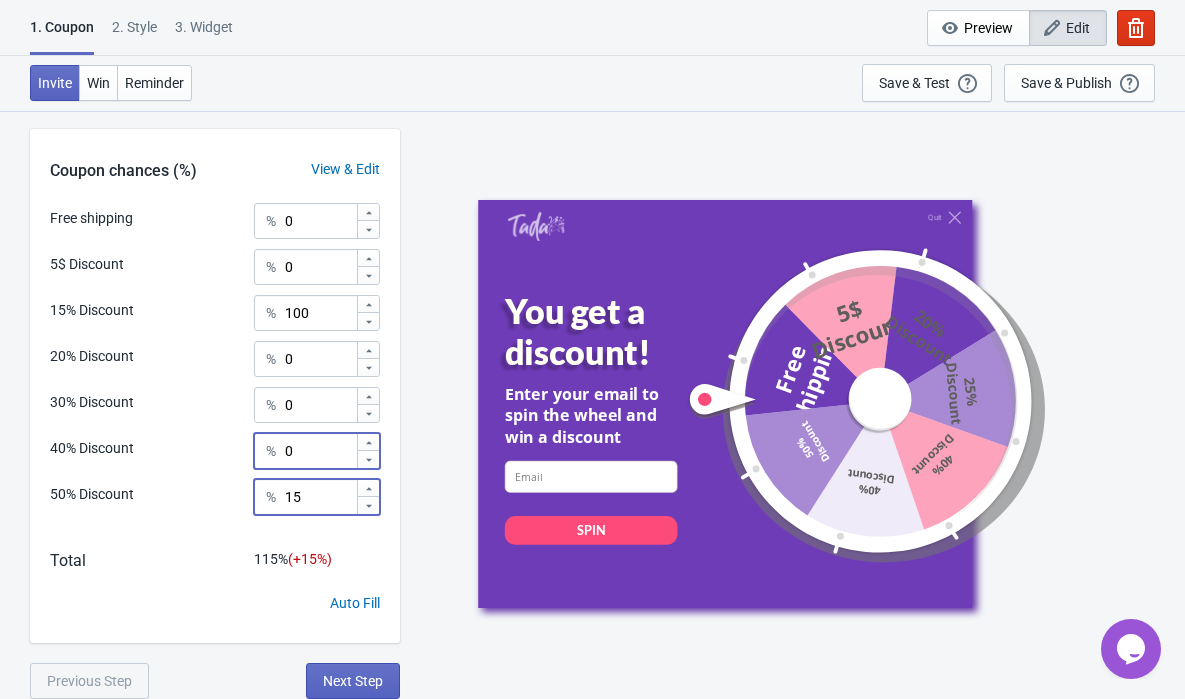 click on "15" at bounding box center (320, 497) 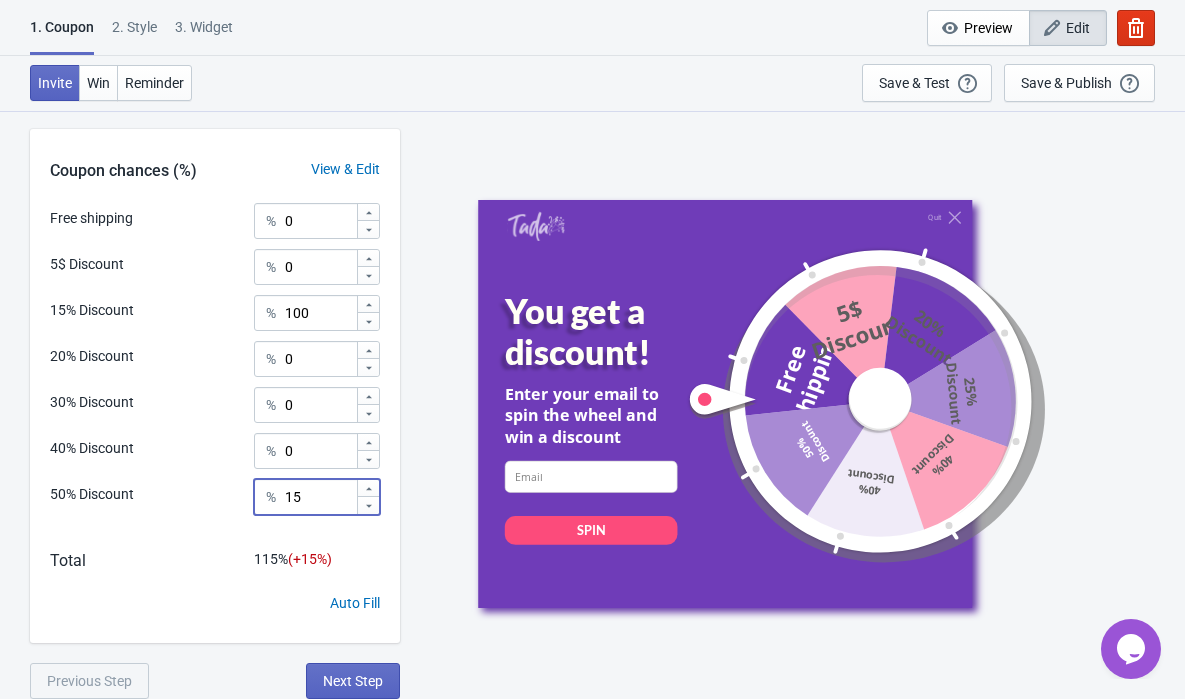 type on "1" 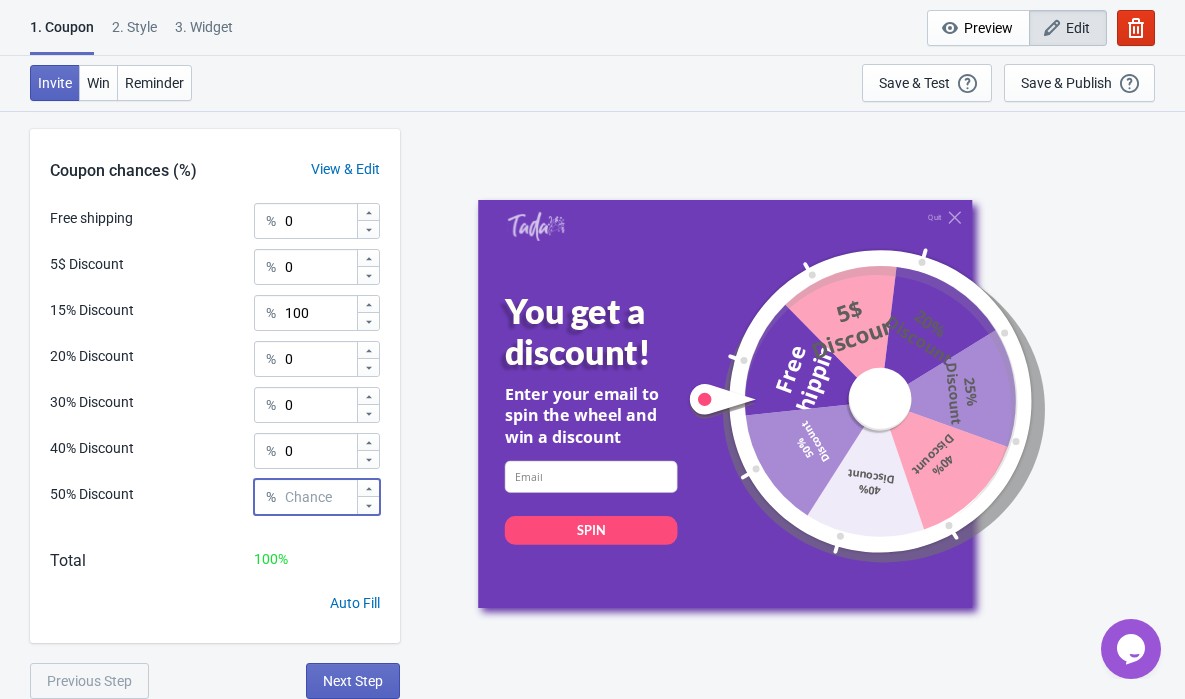 type on "9" 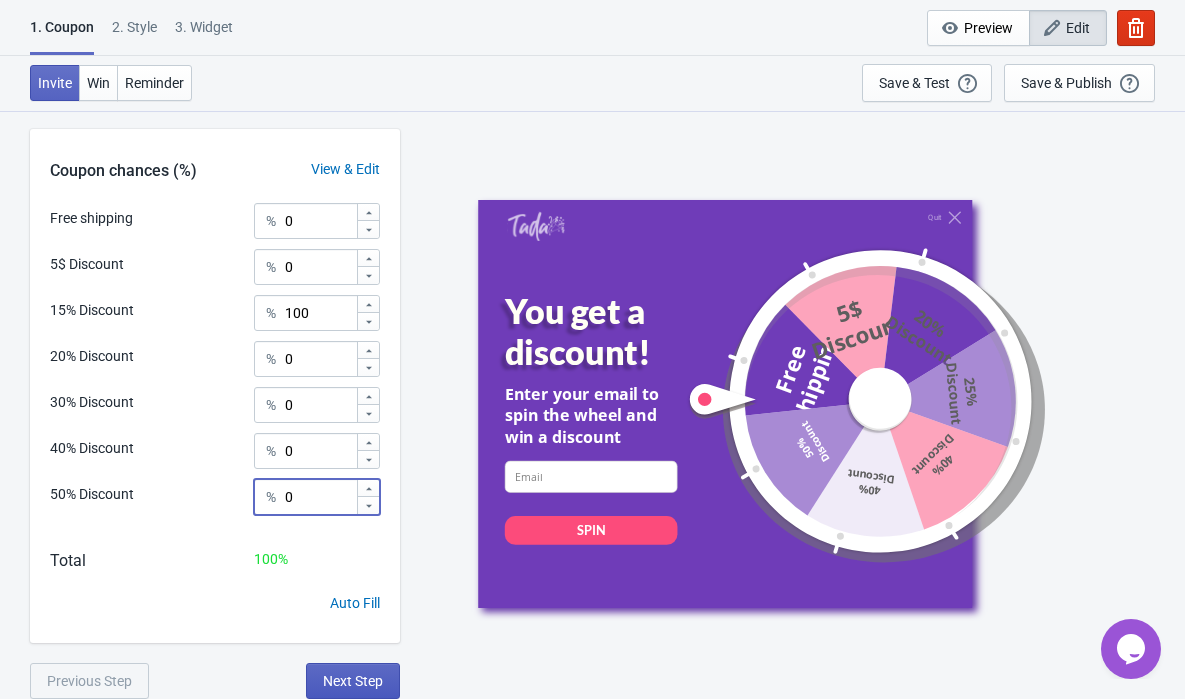 type on "0" 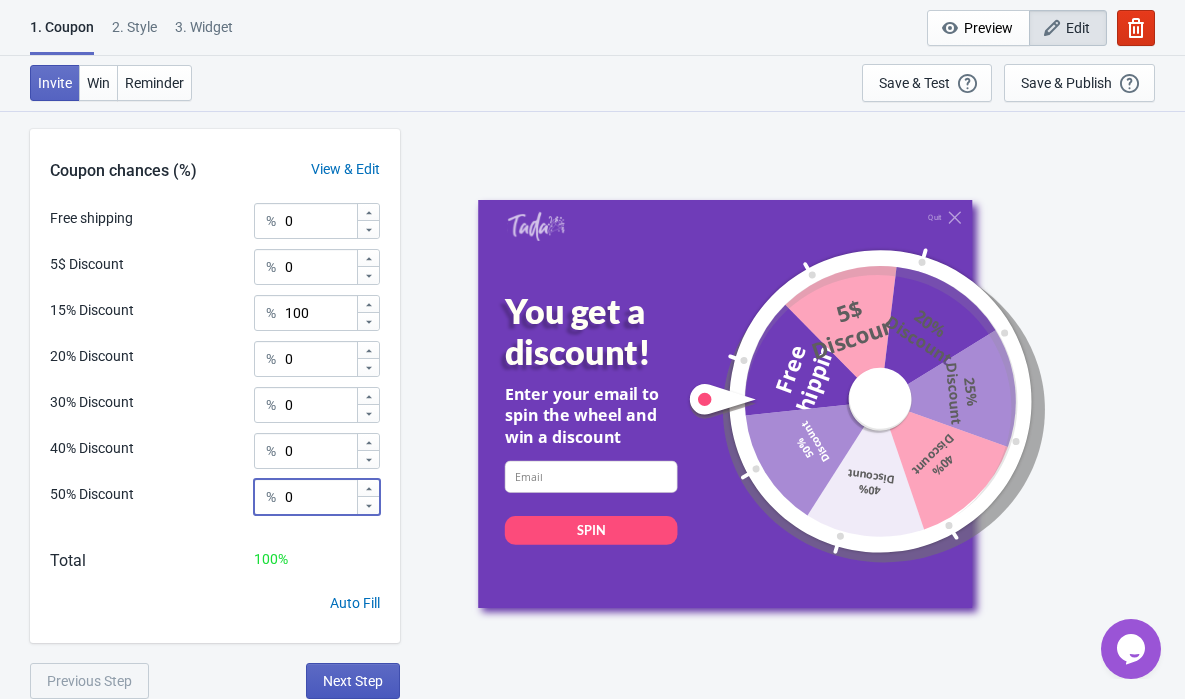 click on "Next Step" at bounding box center (353, 681) 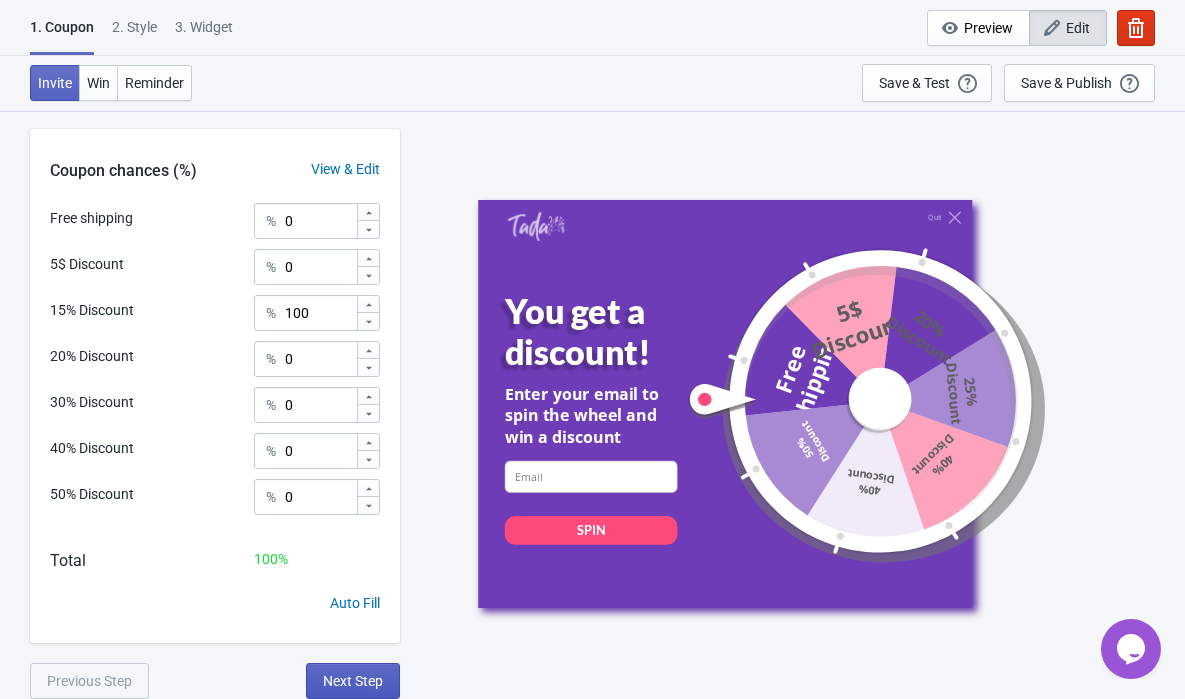 scroll, scrollTop: 0, scrollLeft: 0, axis: both 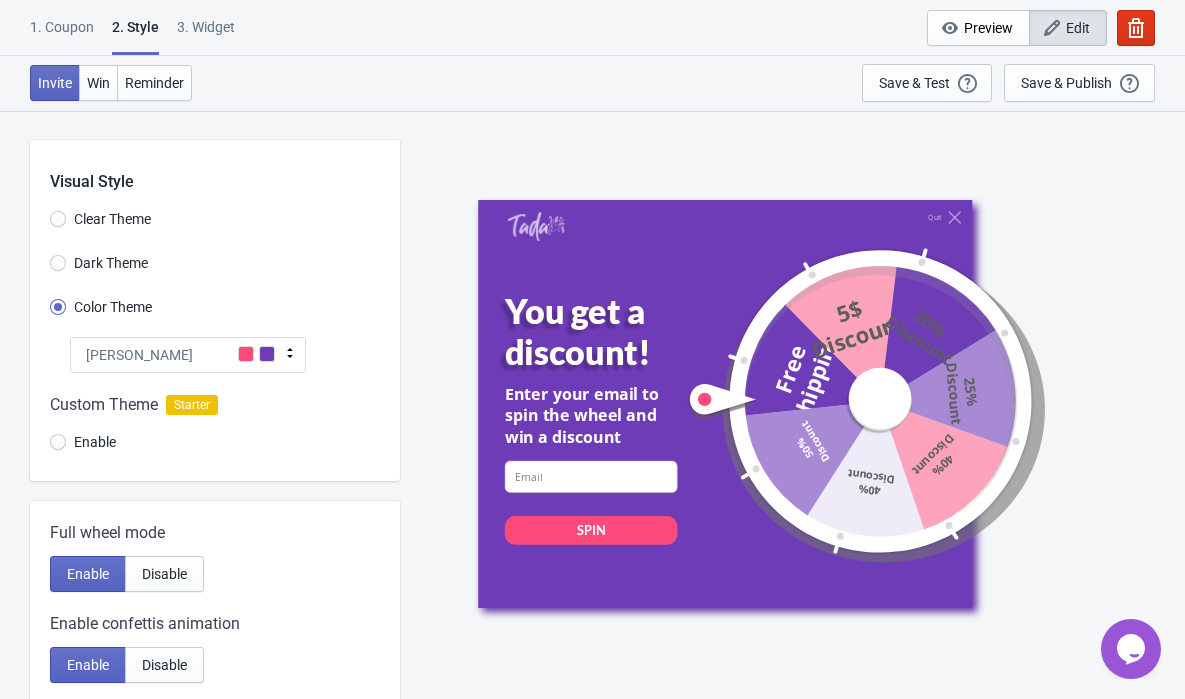 click on "[PERSON_NAME]" at bounding box center [188, 355] 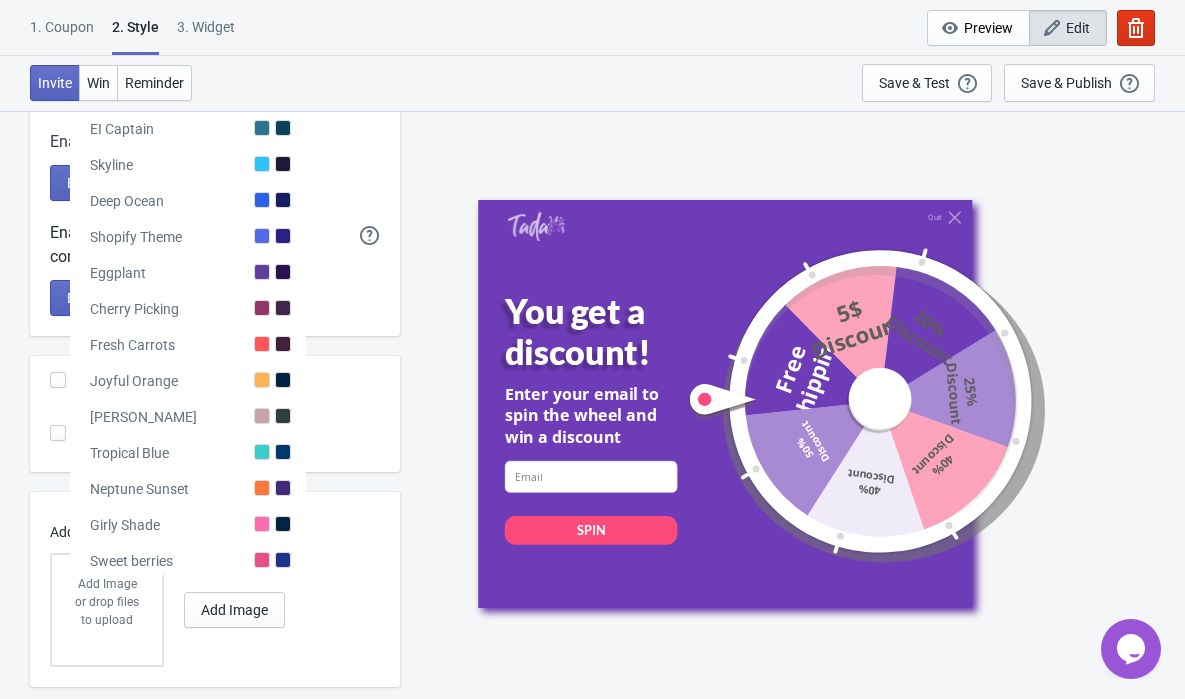 scroll, scrollTop: 480, scrollLeft: 0, axis: vertical 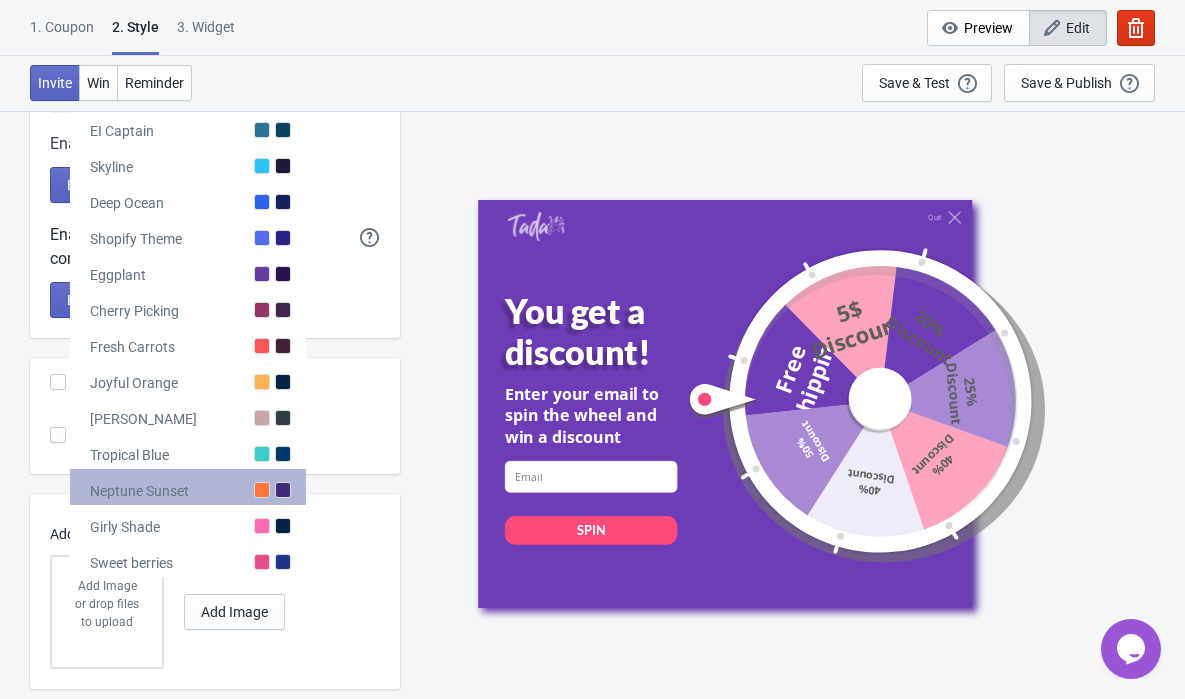 click at bounding box center [262, 490] 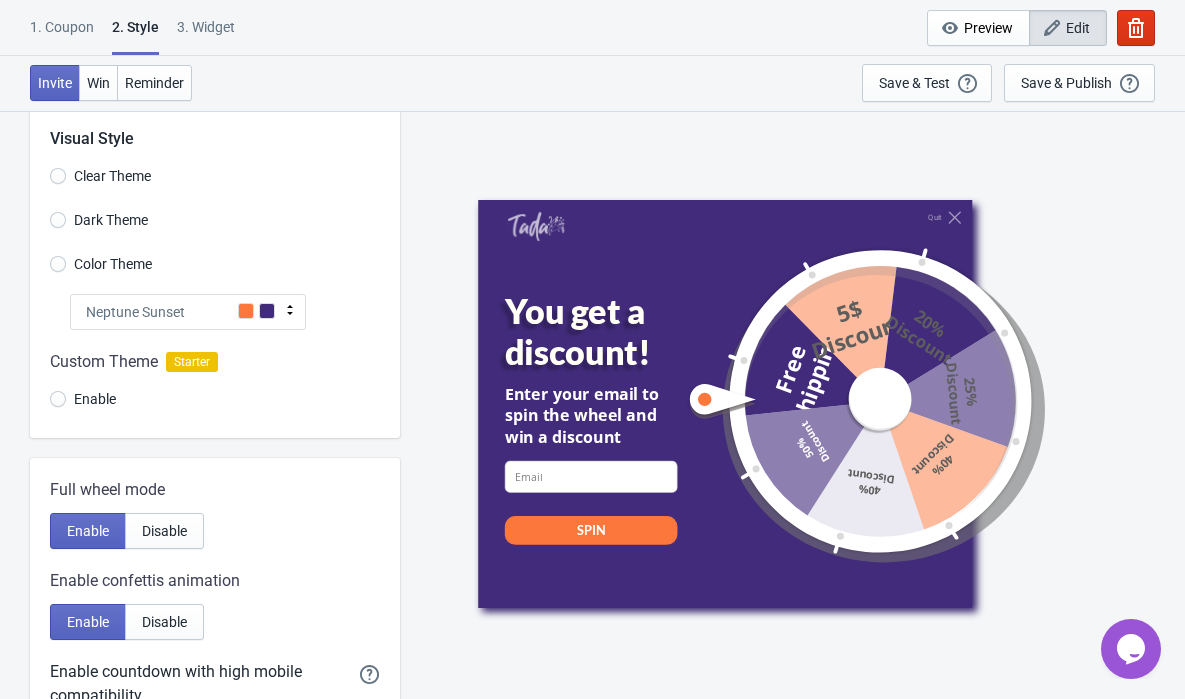 scroll, scrollTop: 0, scrollLeft: 0, axis: both 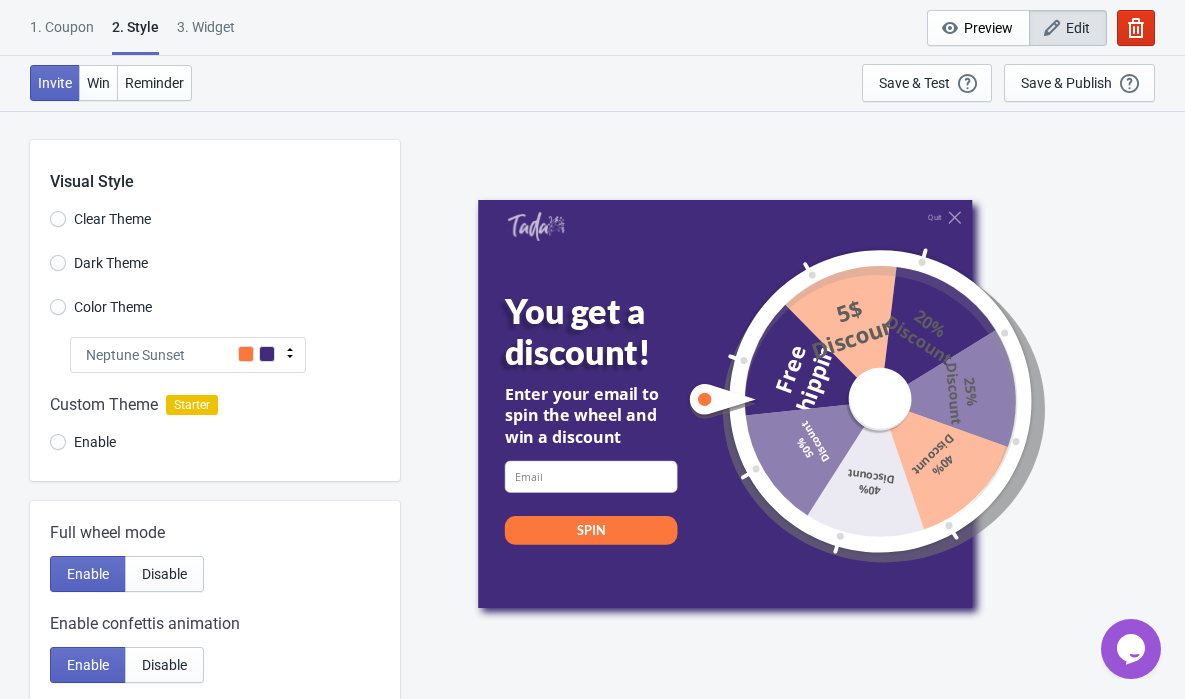 click on "Neptune Sunset" at bounding box center [135, 355] 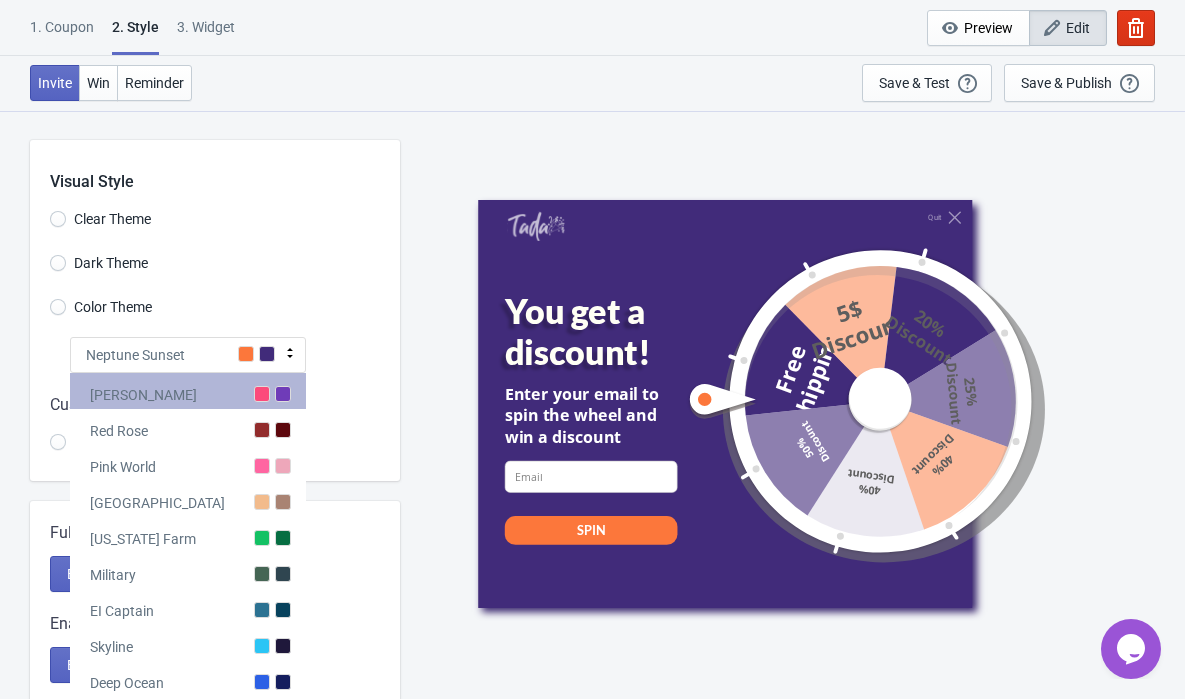 click on "[PERSON_NAME]" at bounding box center (188, 391) 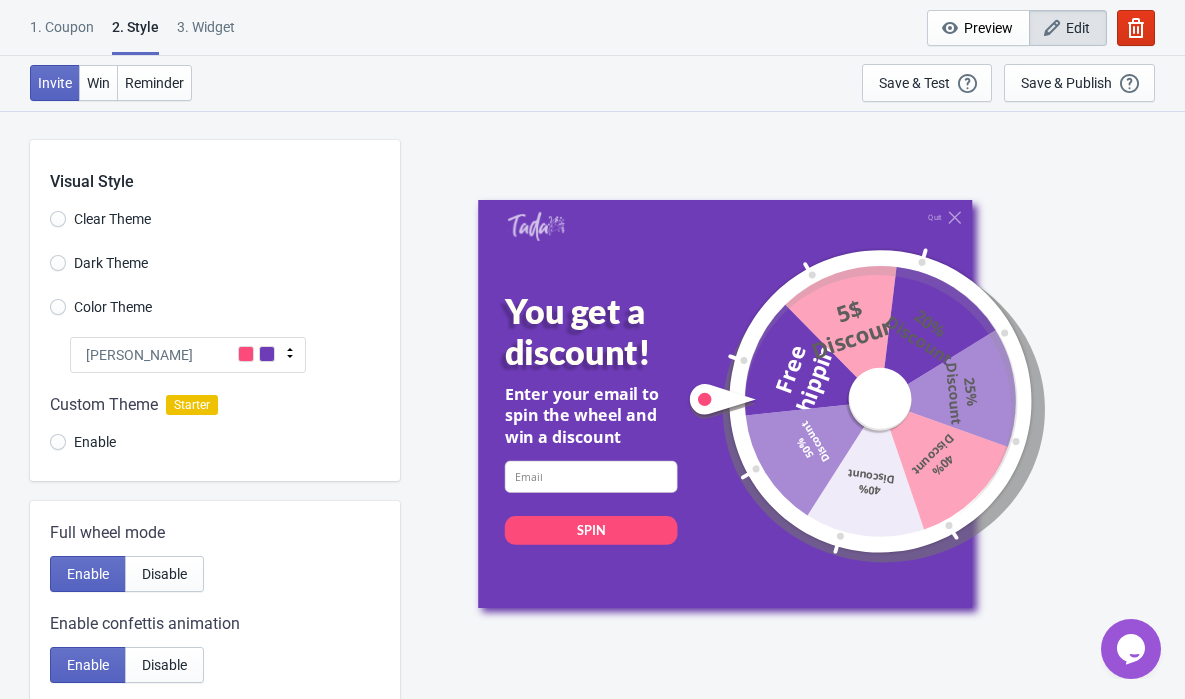 click on "[PERSON_NAME]" at bounding box center [188, 355] 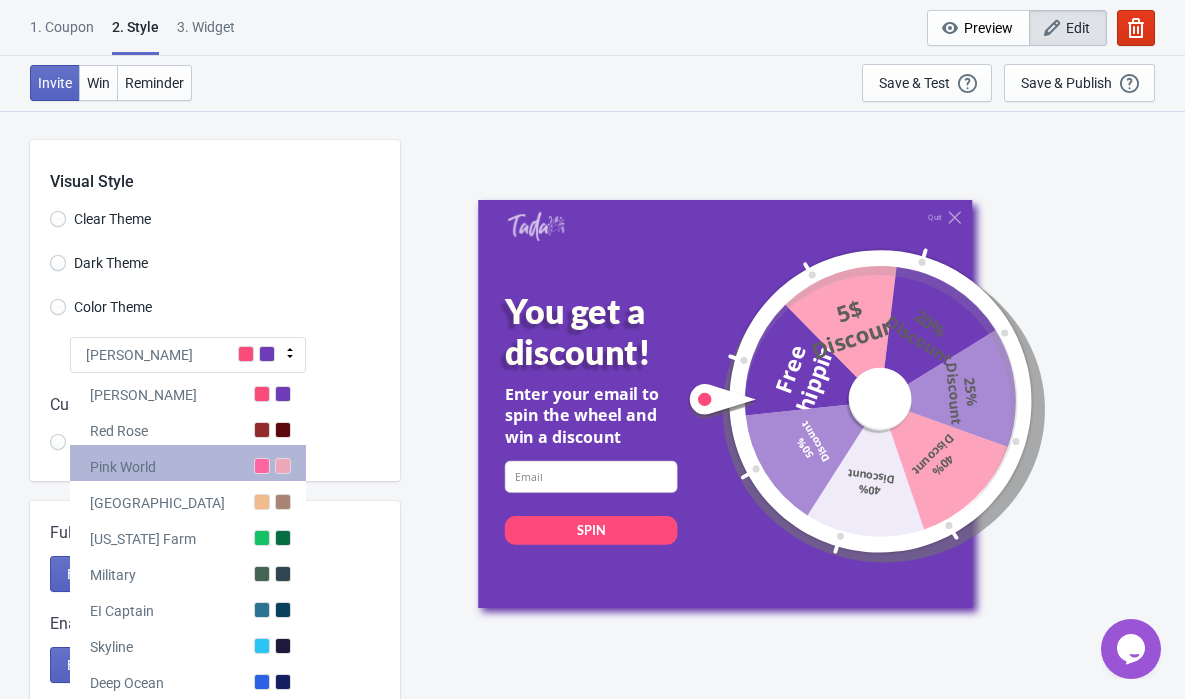 scroll, scrollTop: 17, scrollLeft: 0, axis: vertical 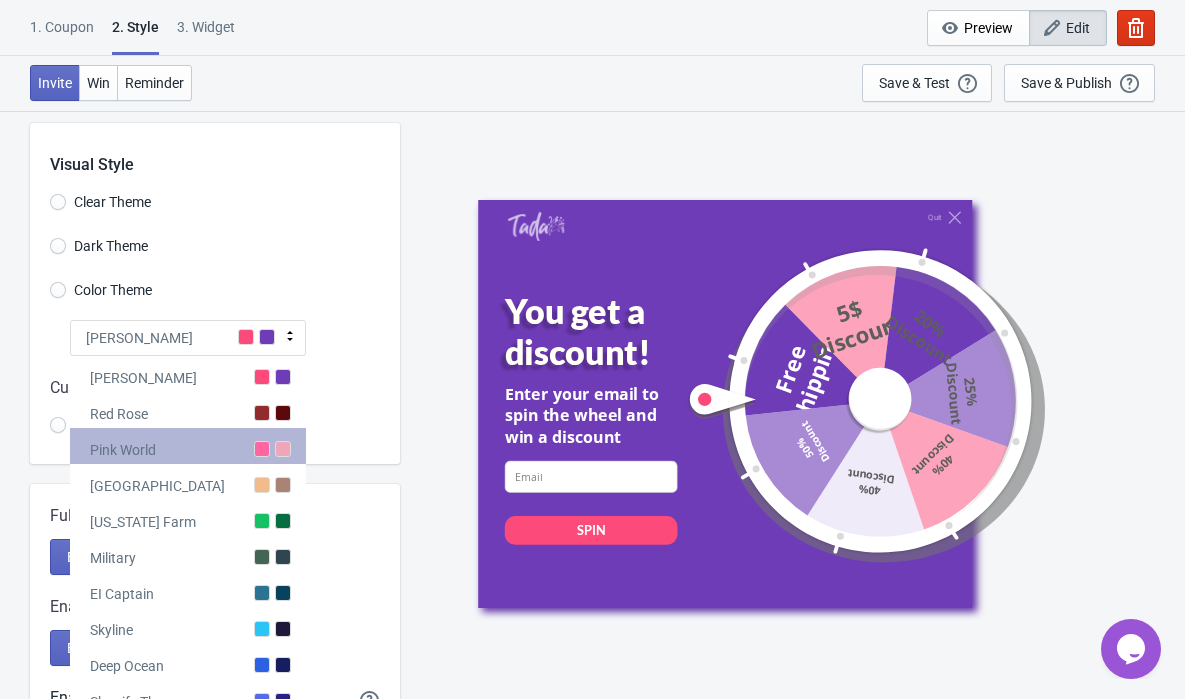click on "Pink World" at bounding box center (188, 446) 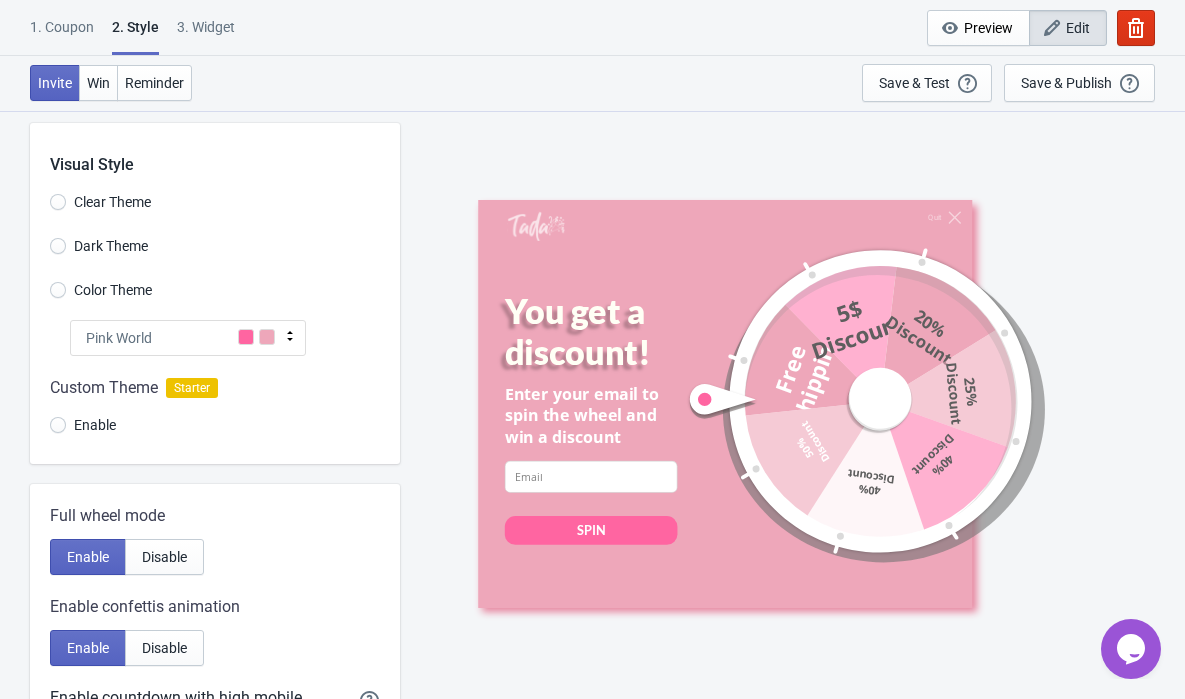 click on "Pink World" at bounding box center (188, 338) 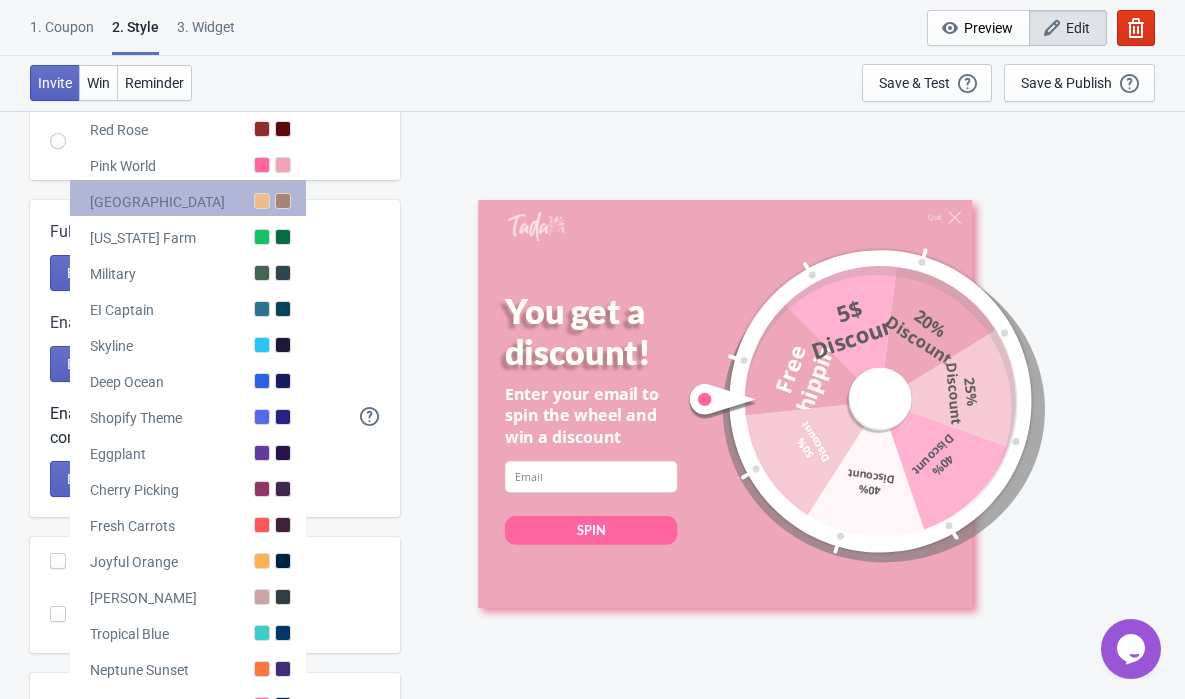 scroll, scrollTop: 315, scrollLeft: 0, axis: vertical 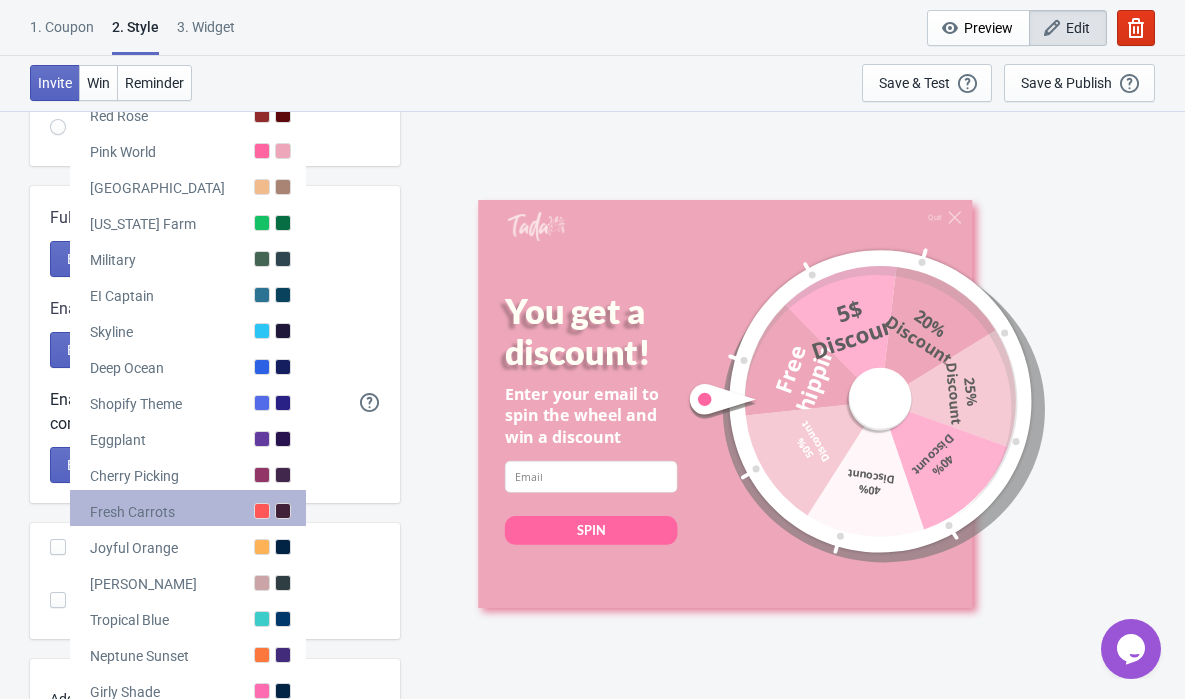 click on "Fresh Carrots" at bounding box center [188, 508] 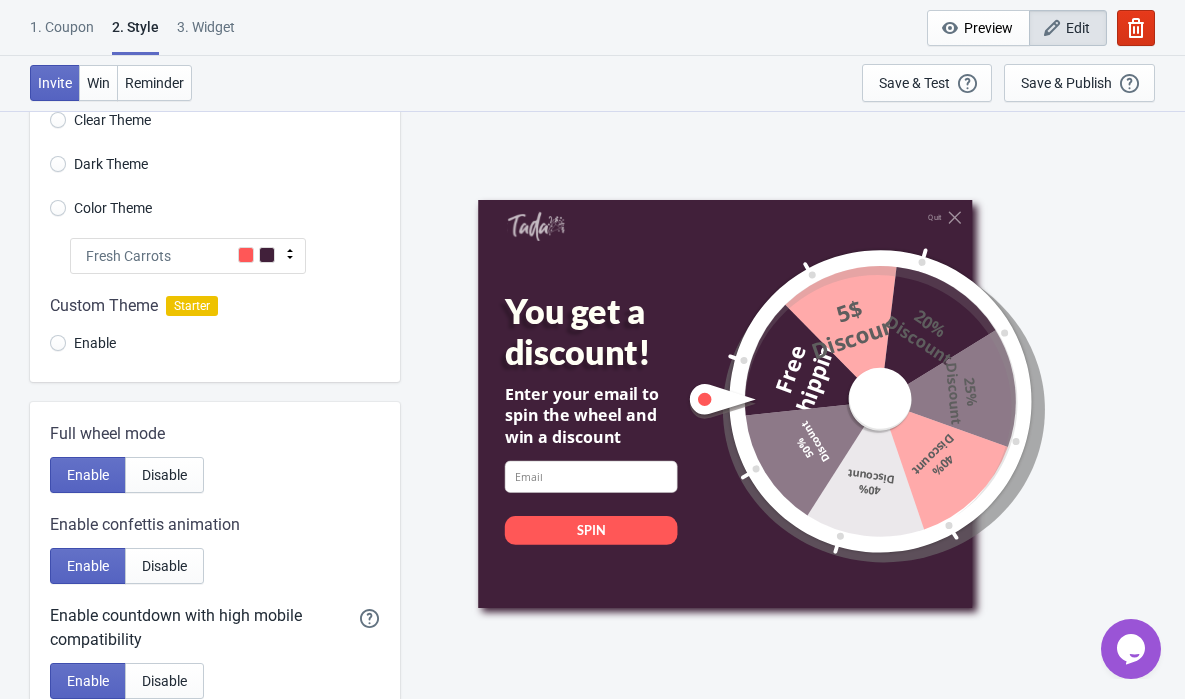 scroll, scrollTop: 0, scrollLeft: 0, axis: both 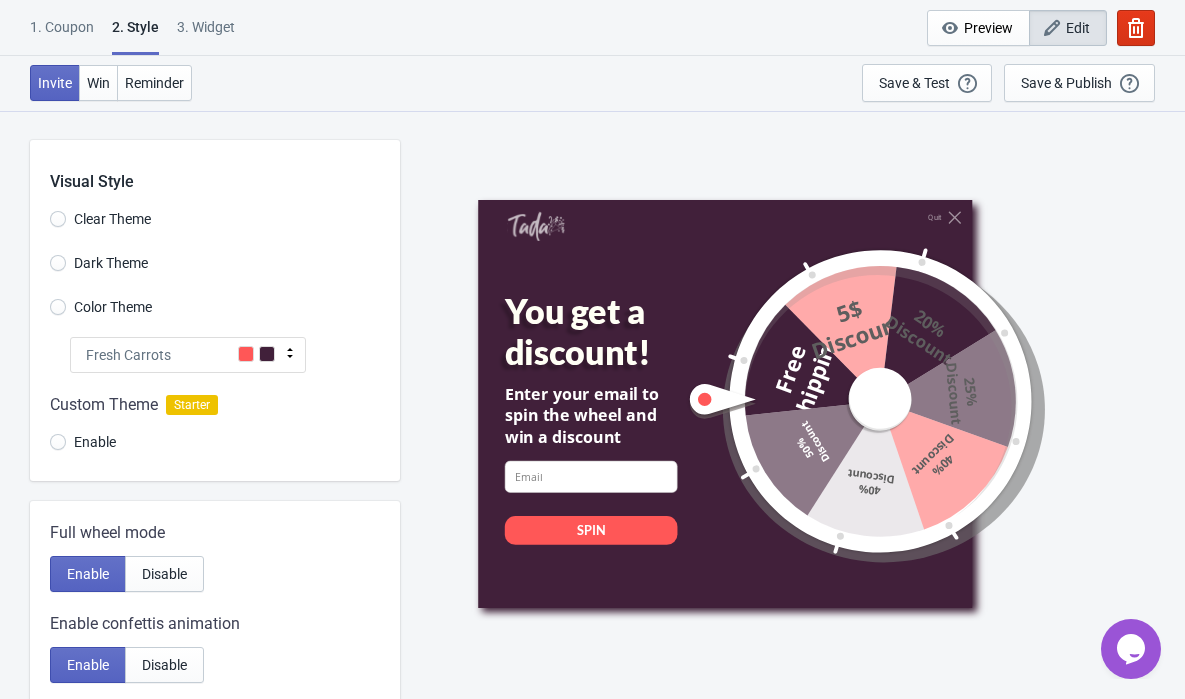 click on "Fresh Carrots" at bounding box center [188, 355] 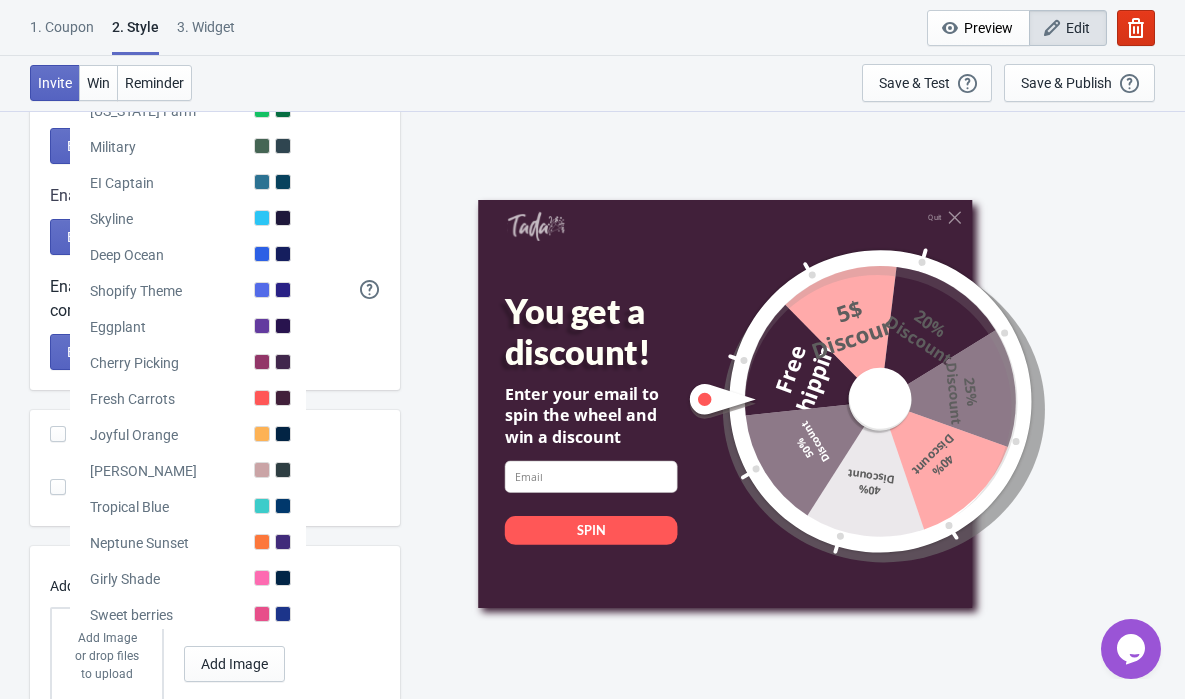 scroll, scrollTop: 449, scrollLeft: 0, axis: vertical 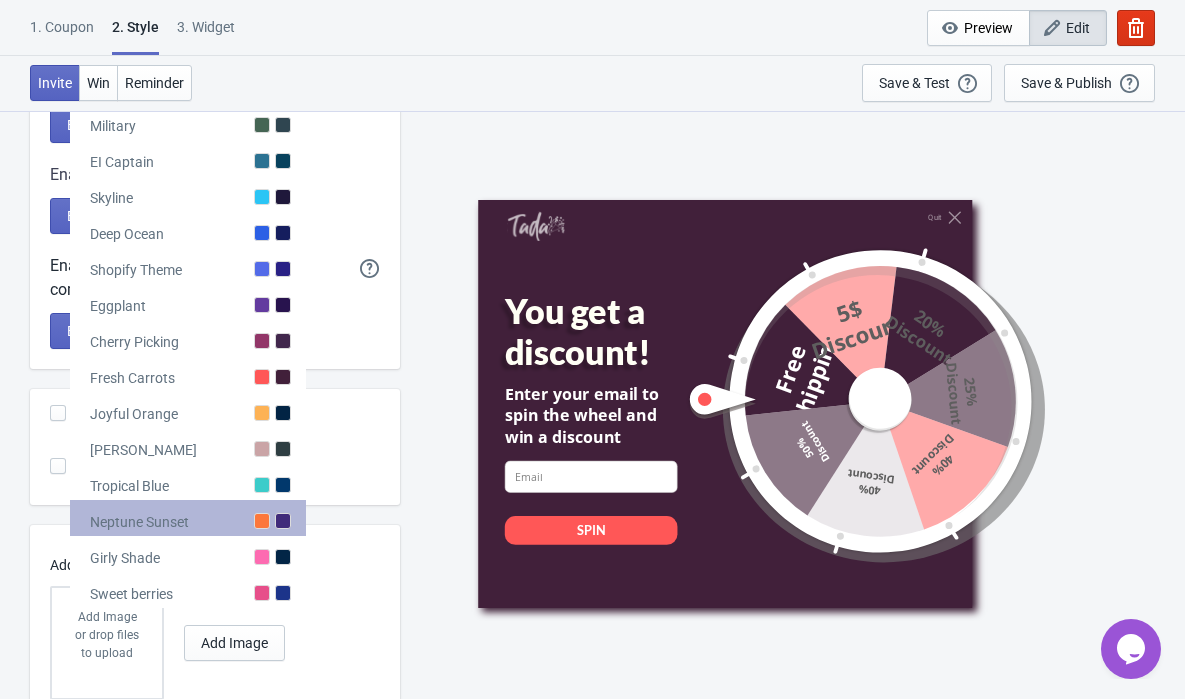 click on "Neptune Sunset" at bounding box center [188, 518] 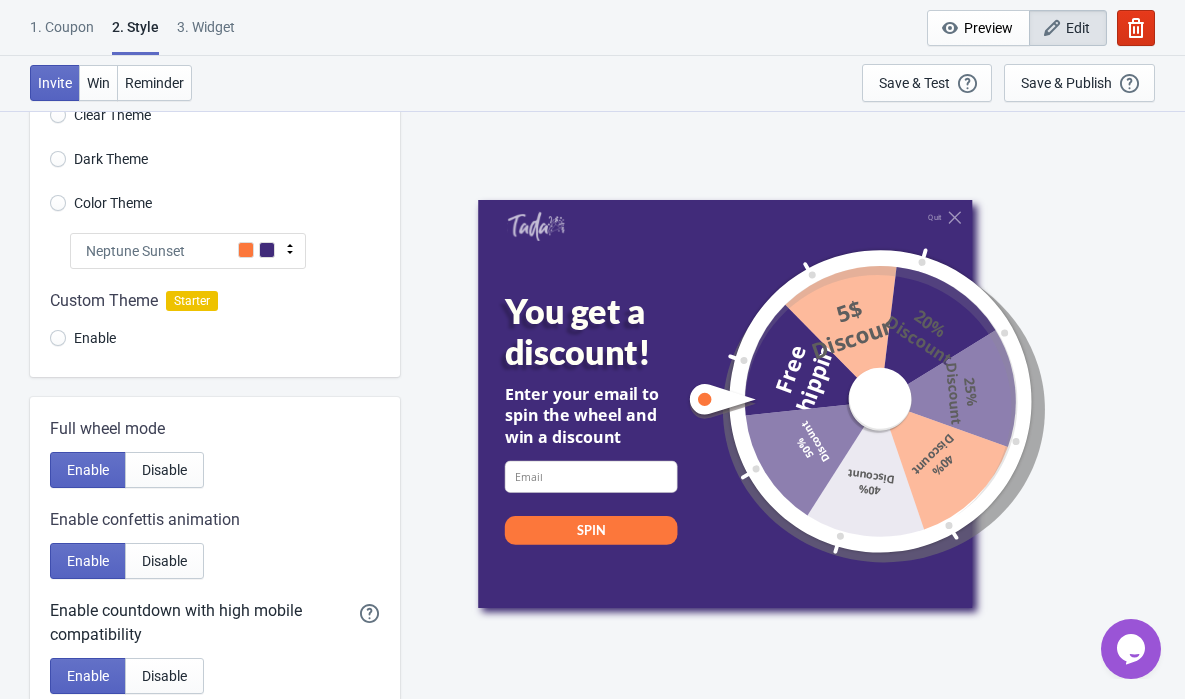 scroll, scrollTop: 0, scrollLeft: 0, axis: both 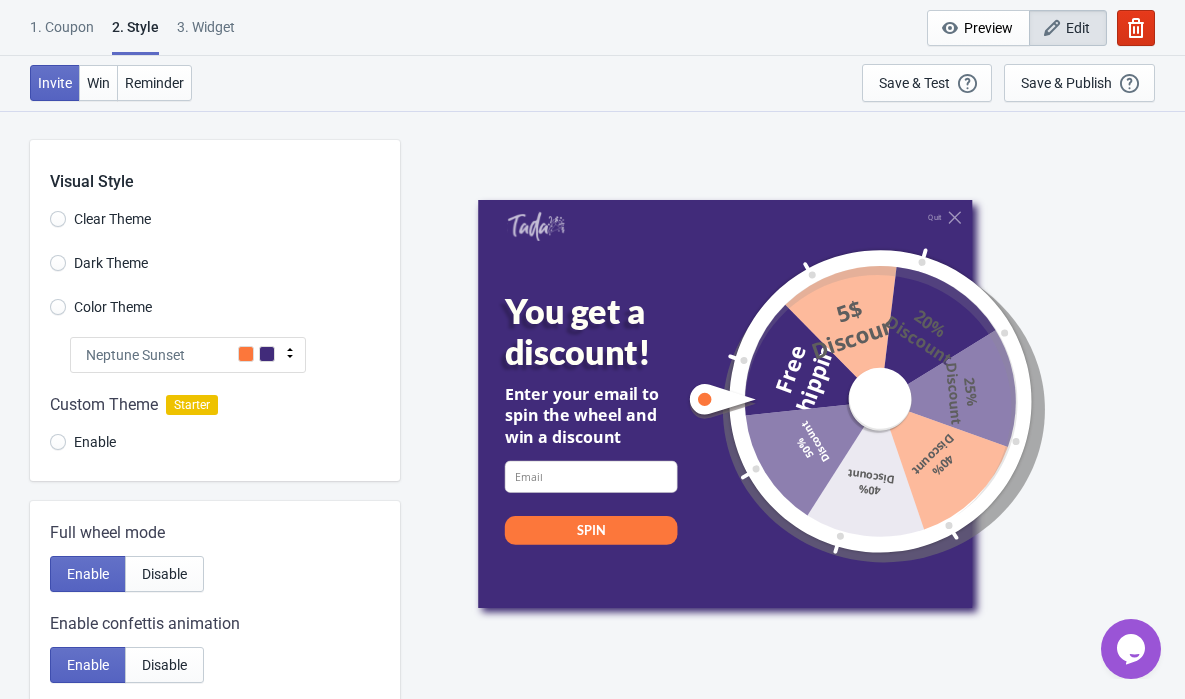 click on "Neptune Sunset" at bounding box center [188, 355] 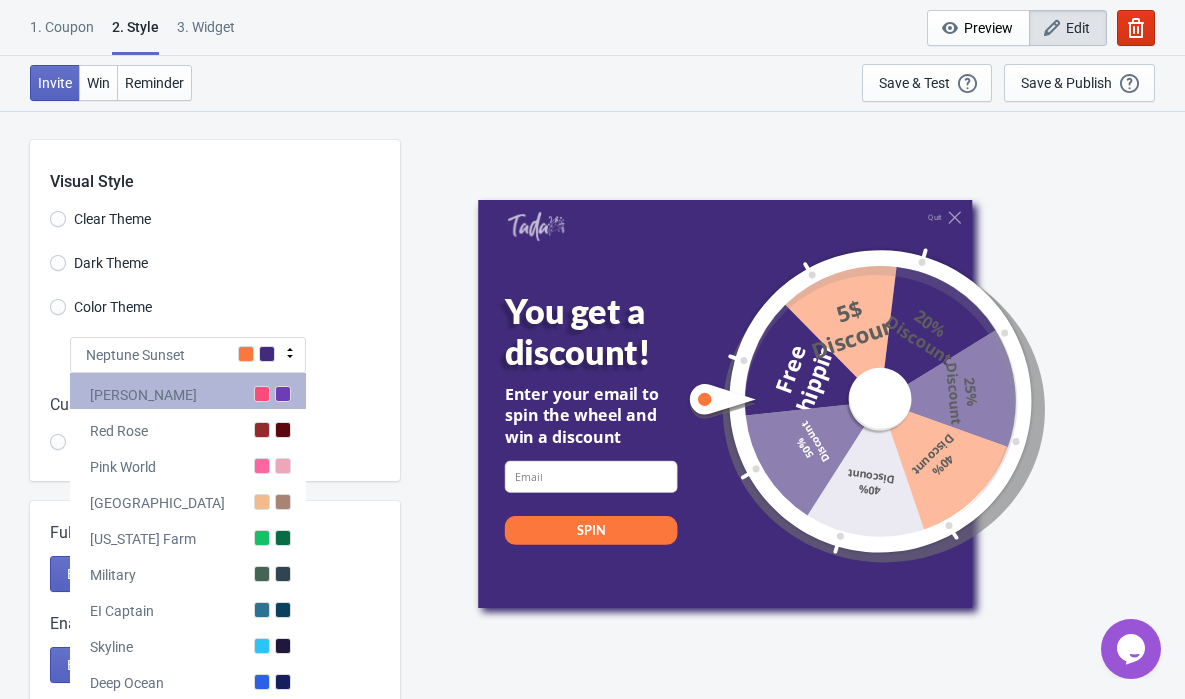 click on "[PERSON_NAME]" at bounding box center (188, 391) 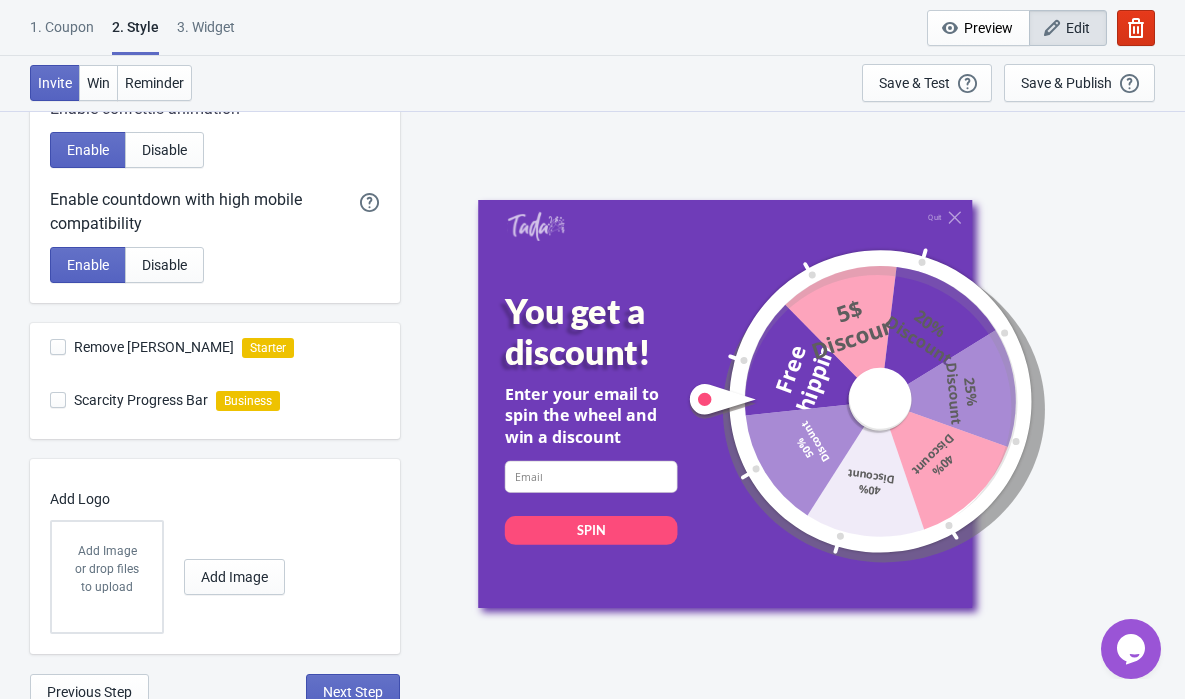 scroll, scrollTop: 526, scrollLeft: 0, axis: vertical 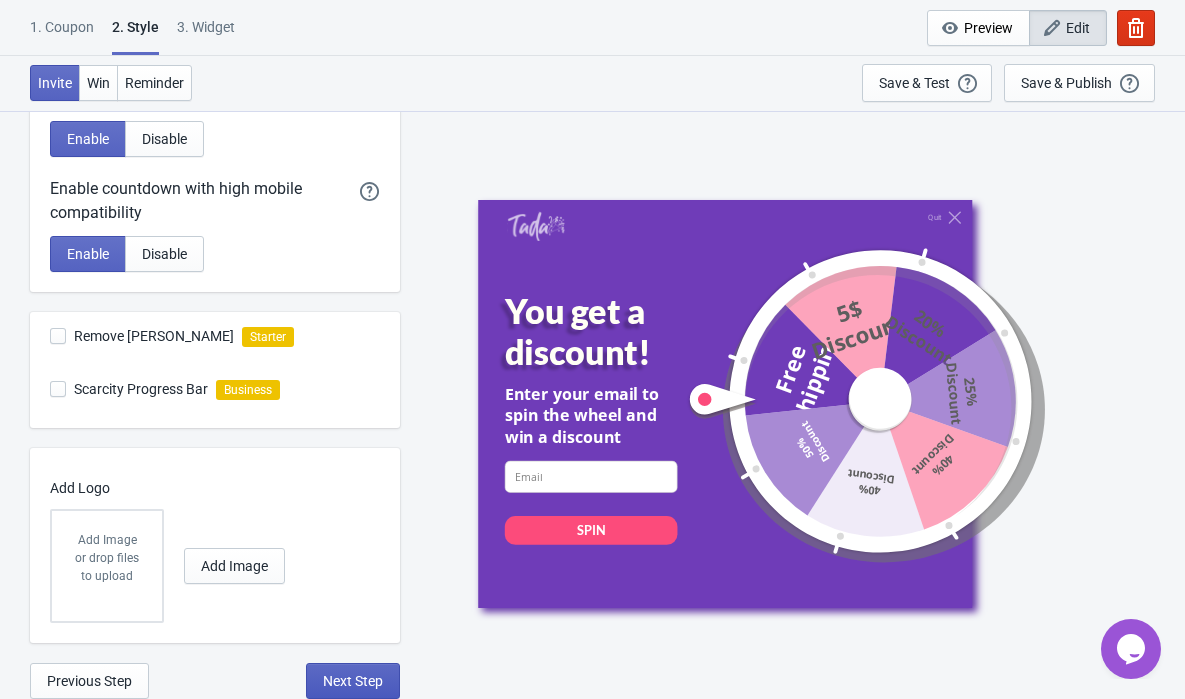 click on "Next Step" at bounding box center [353, 681] 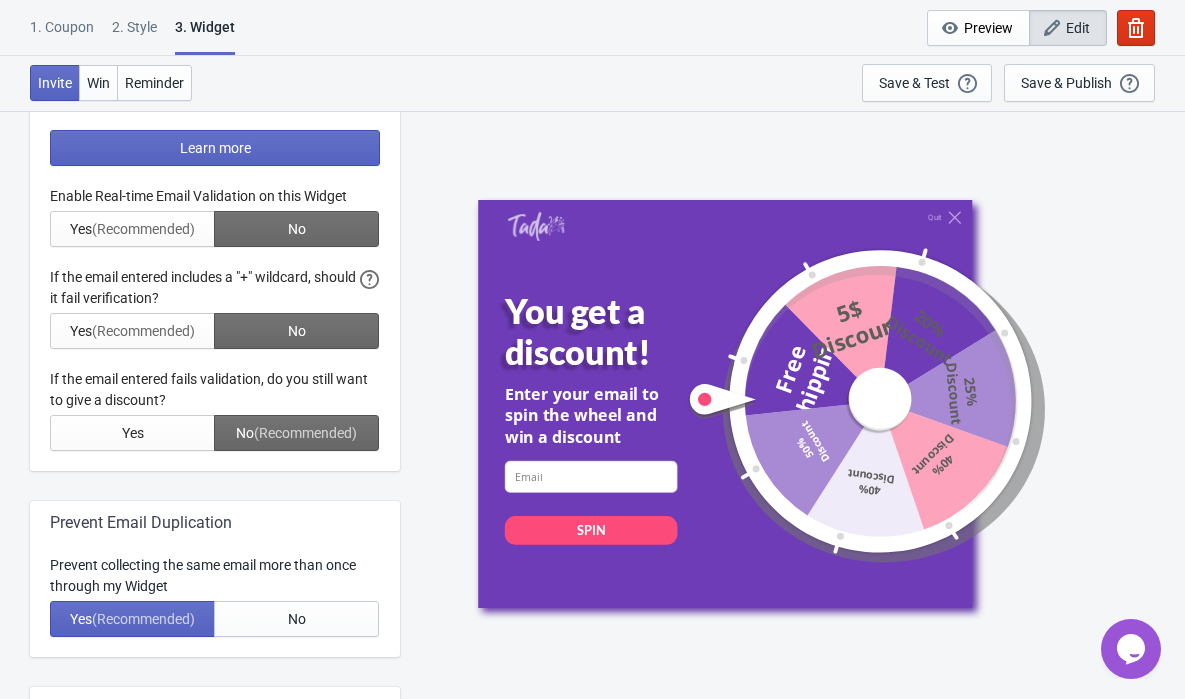 scroll, scrollTop: 0, scrollLeft: 0, axis: both 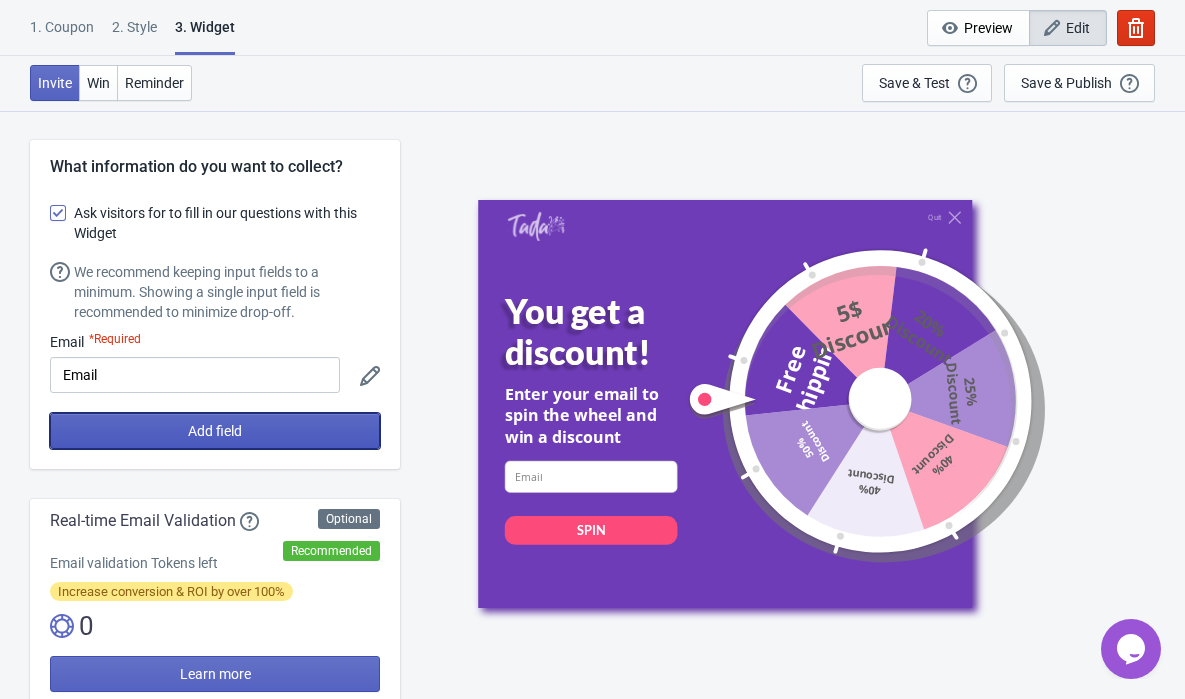 click on "Add field" at bounding box center (215, 431) 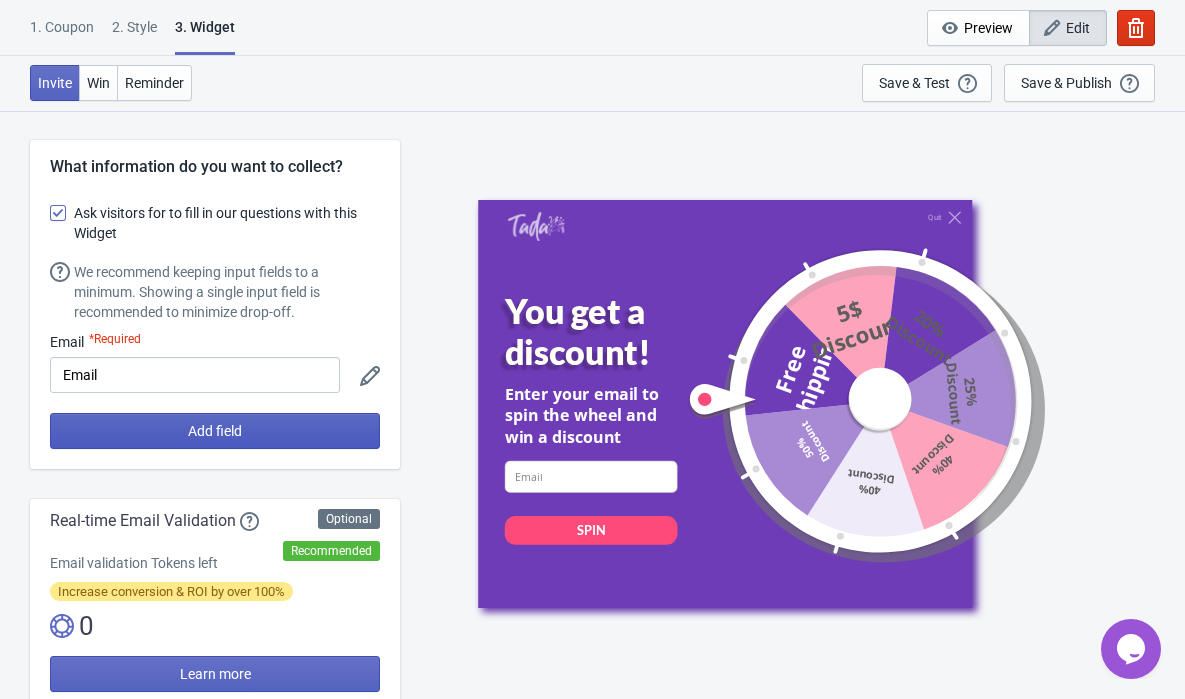 scroll, scrollTop: 0, scrollLeft: 0, axis: both 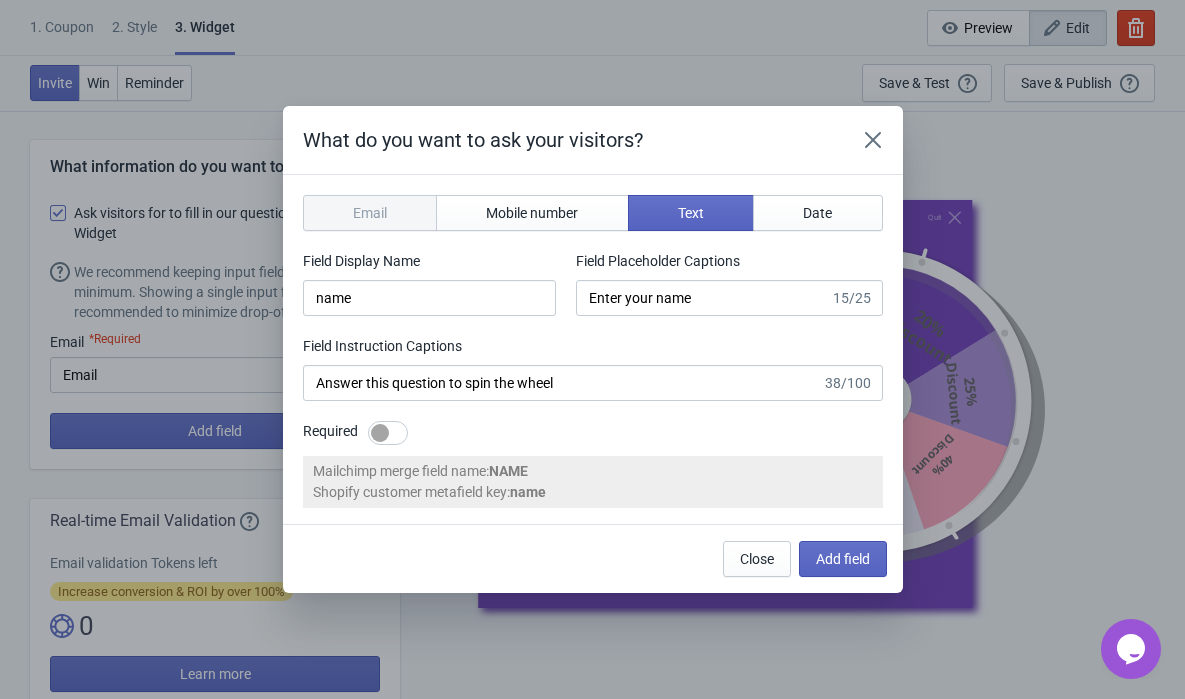click at bounding box center (388, 433) 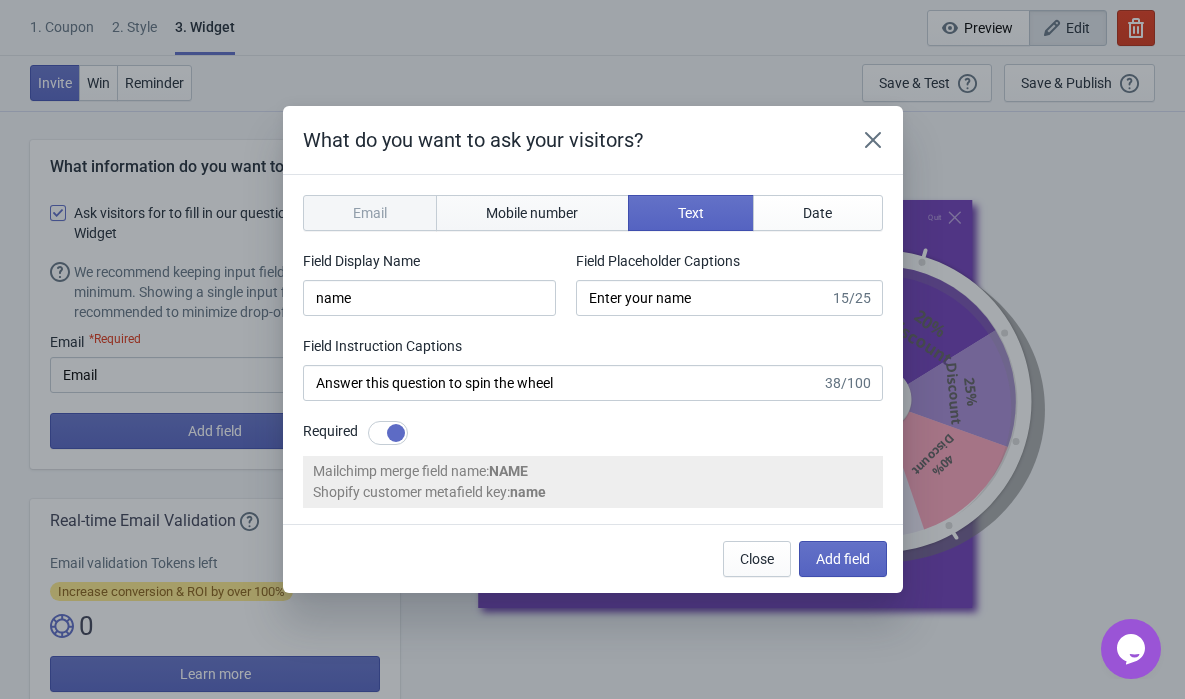 click on "Mobile number" at bounding box center (532, 213) 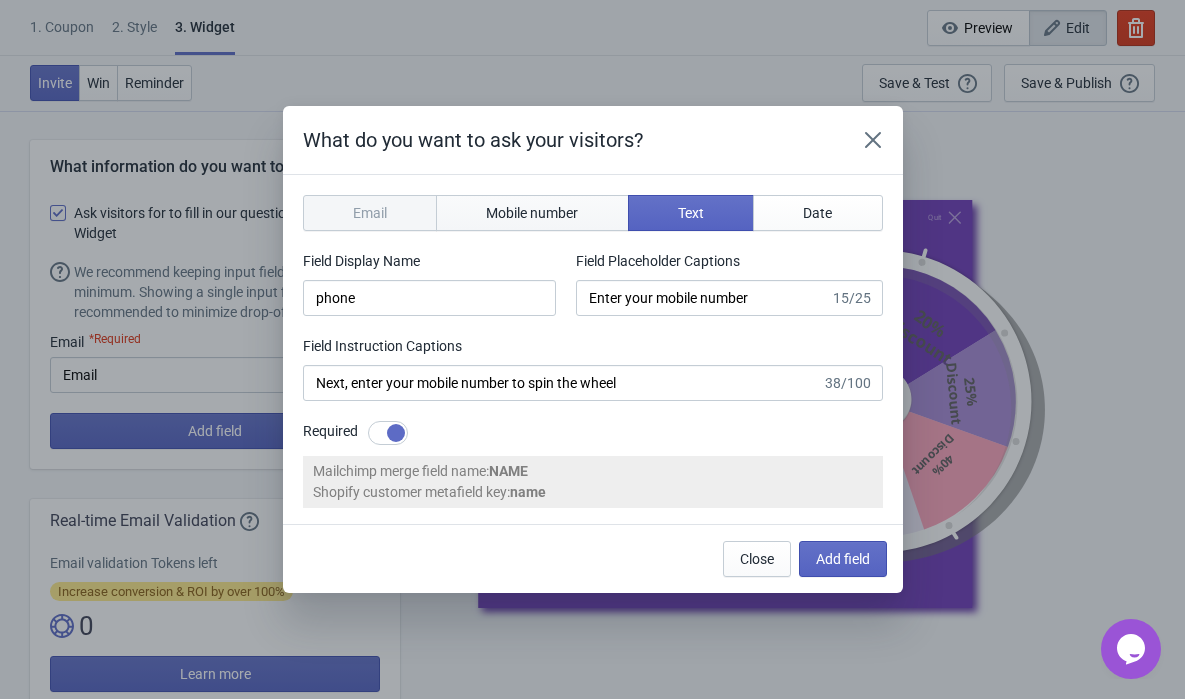 select on "us" 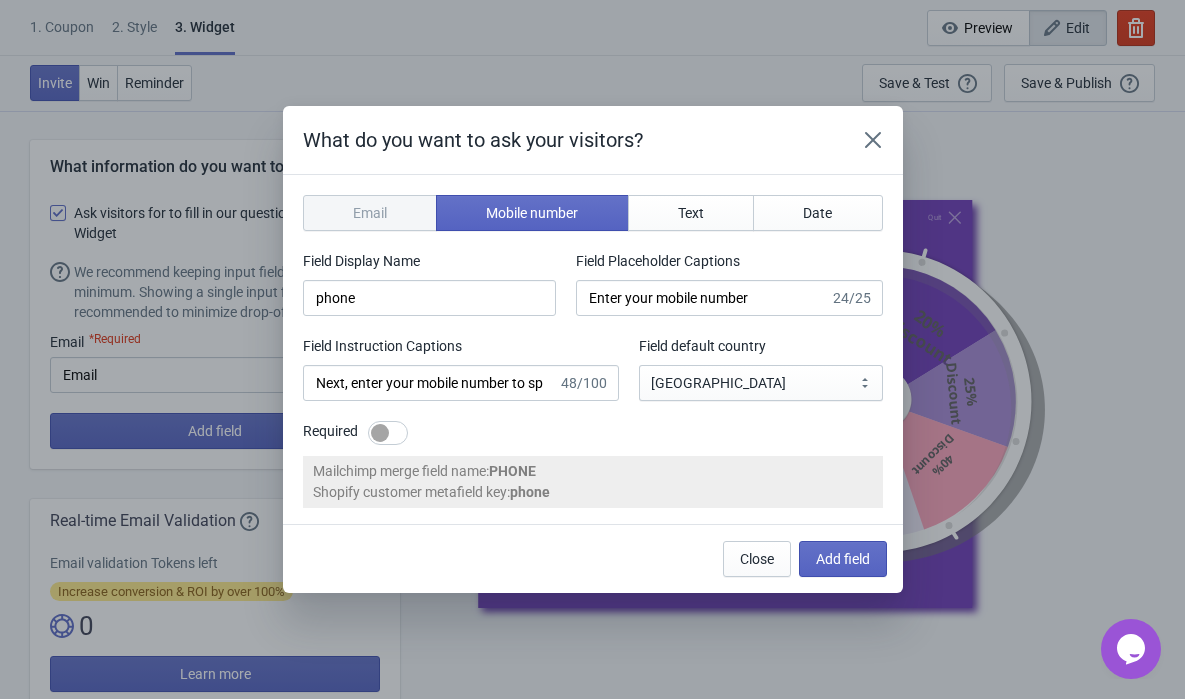 click at bounding box center [388, 433] 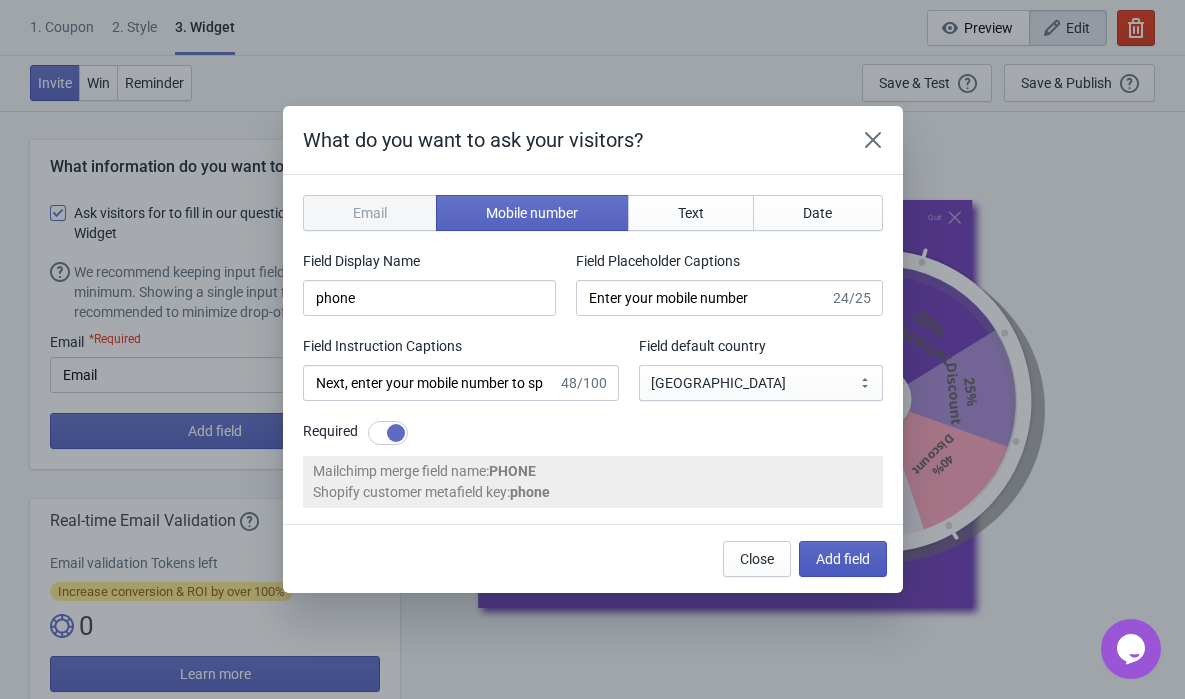 click on "Add field" at bounding box center [843, 559] 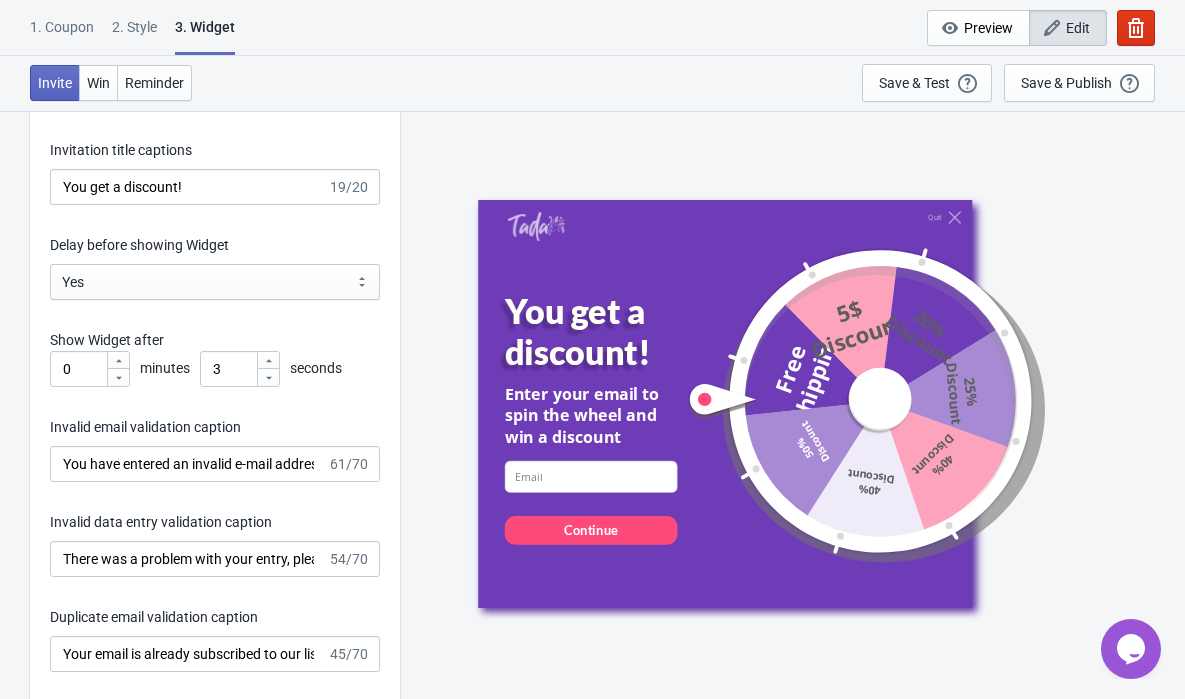 scroll, scrollTop: 2864, scrollLeft: 0, axis: vertical 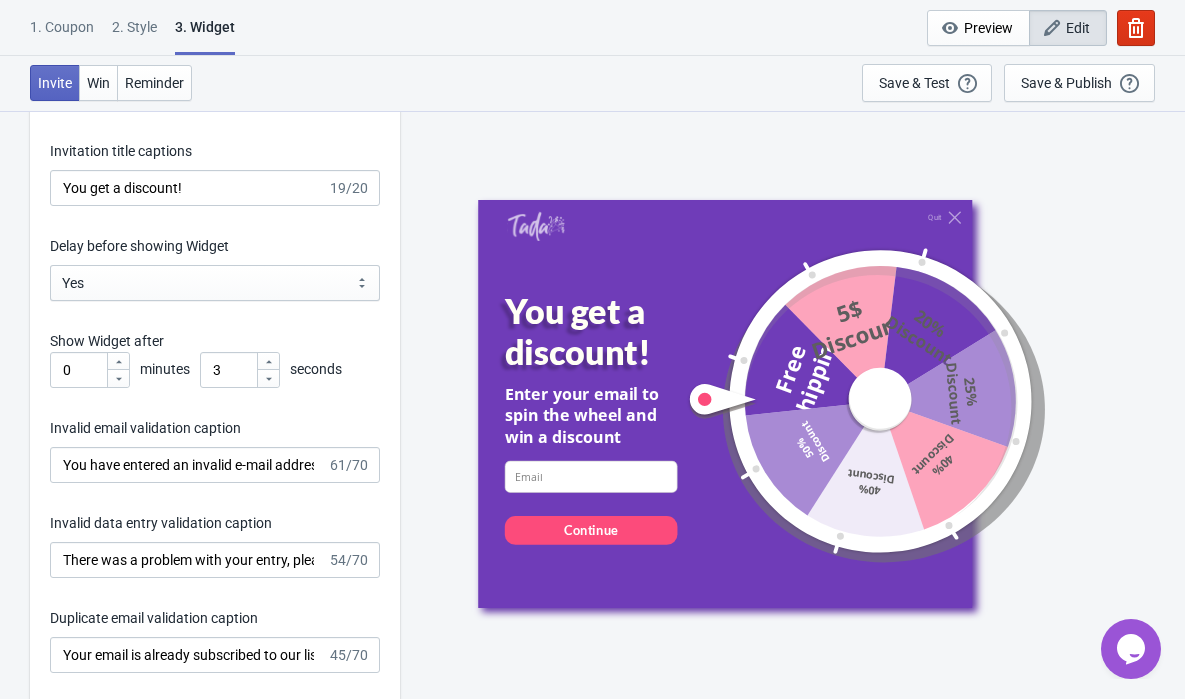 click 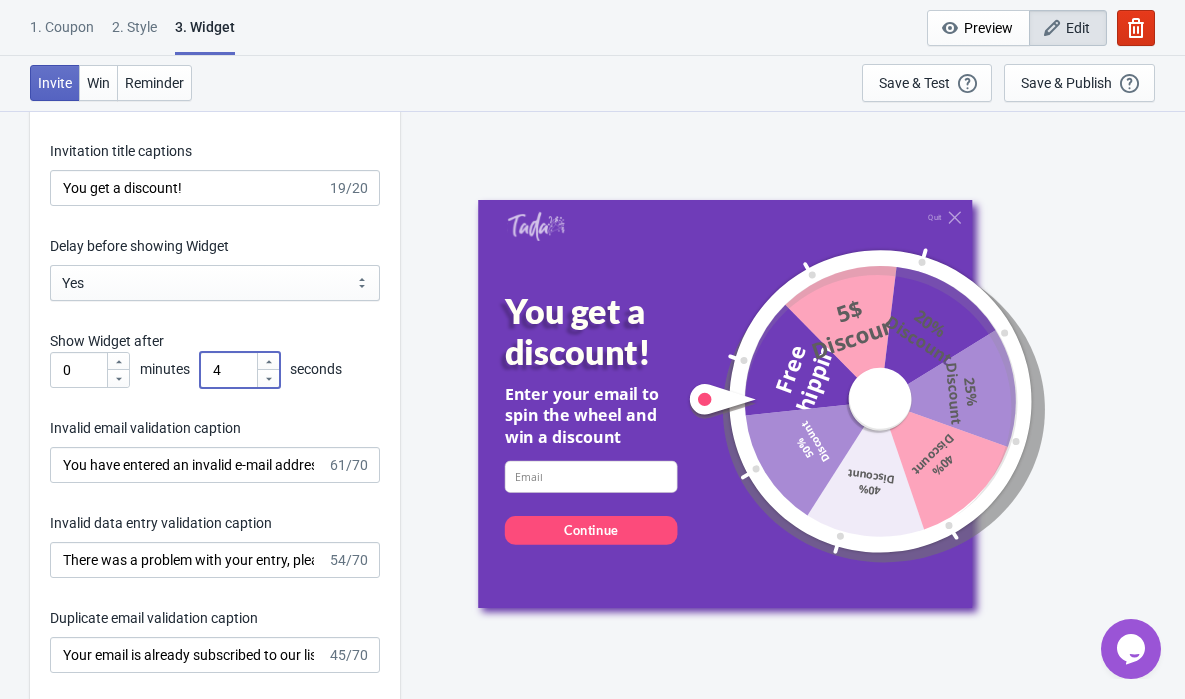 click 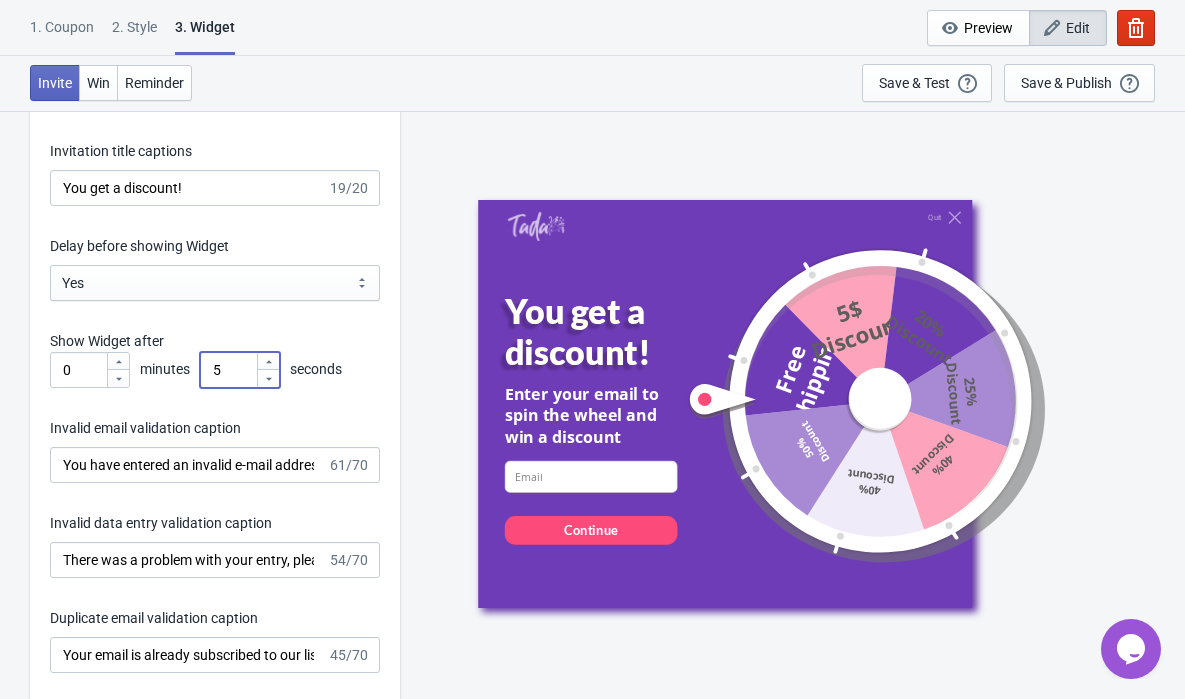 click 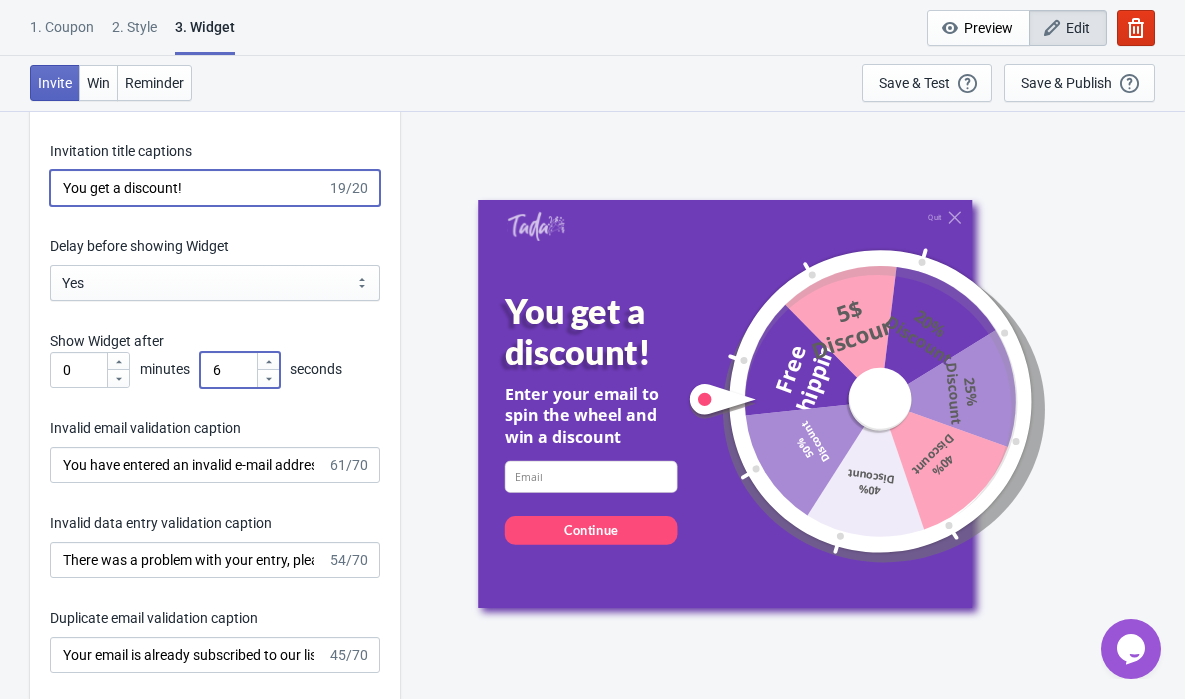 click on "You get a discount!" at bounding box center [188, 188] 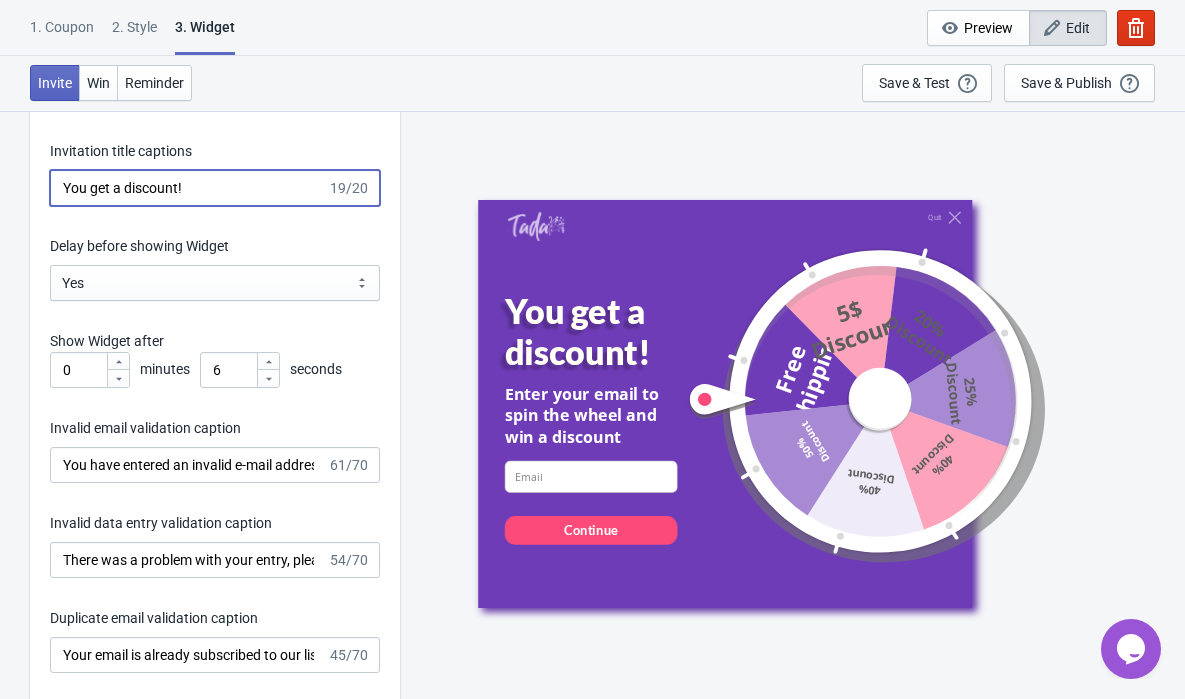 click on "You get a discount!" at bounding box center [188, 188] 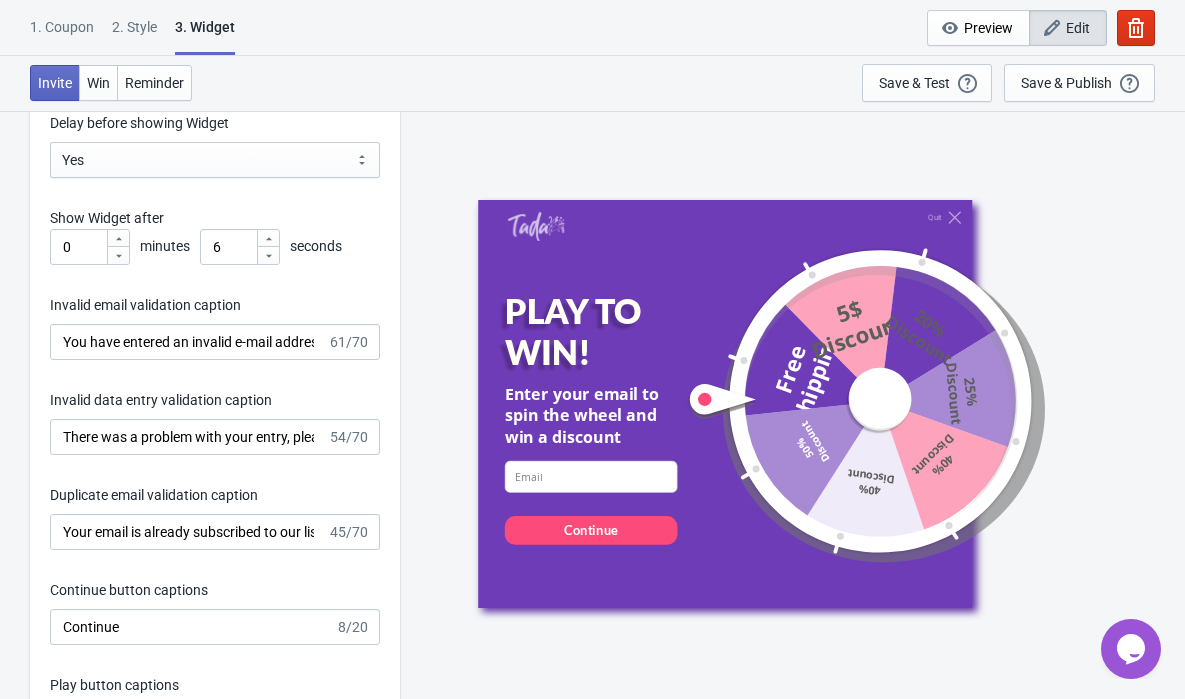 scroll, scrollTop: 2988, scrollLeft: 0, axis: vertical 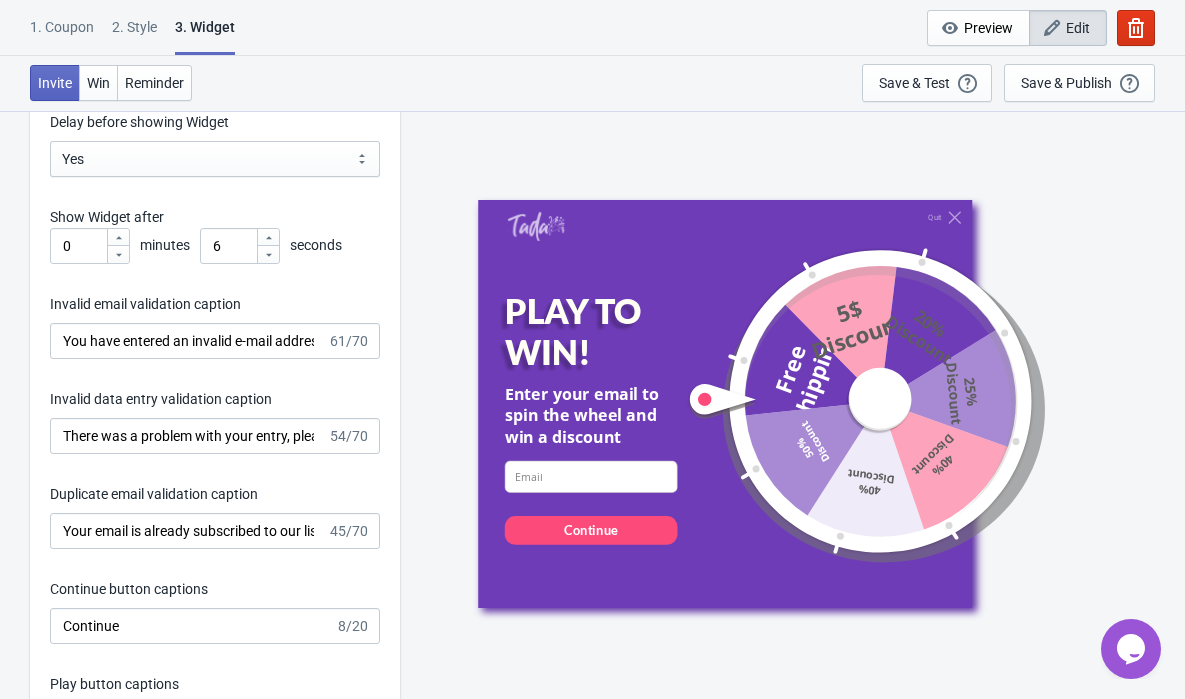 type on "PLAY TO WIN!" 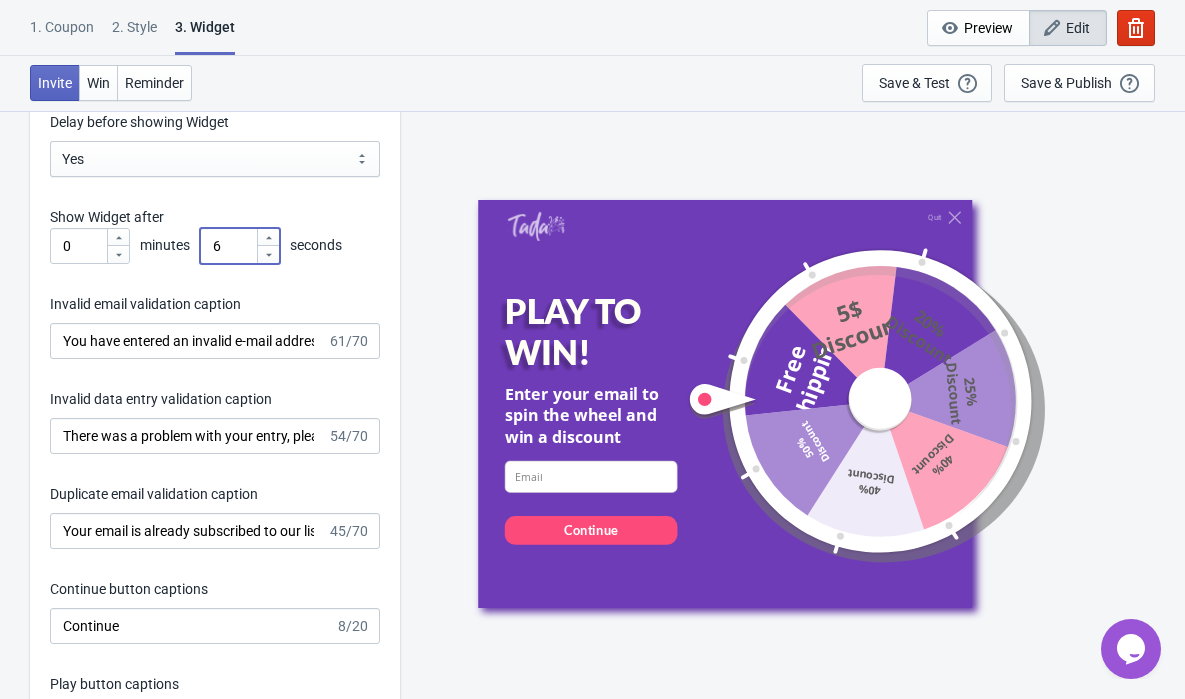 click 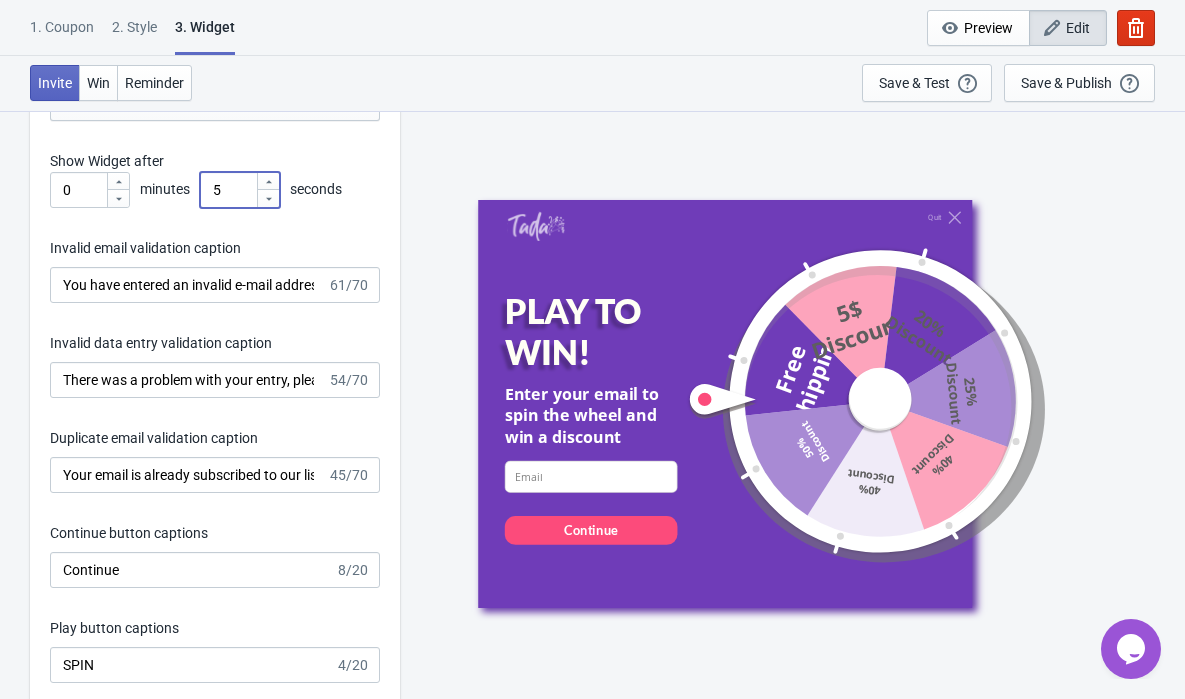 scroll, scrollTop: 3045, scrollLeft: 0, axis: vertical 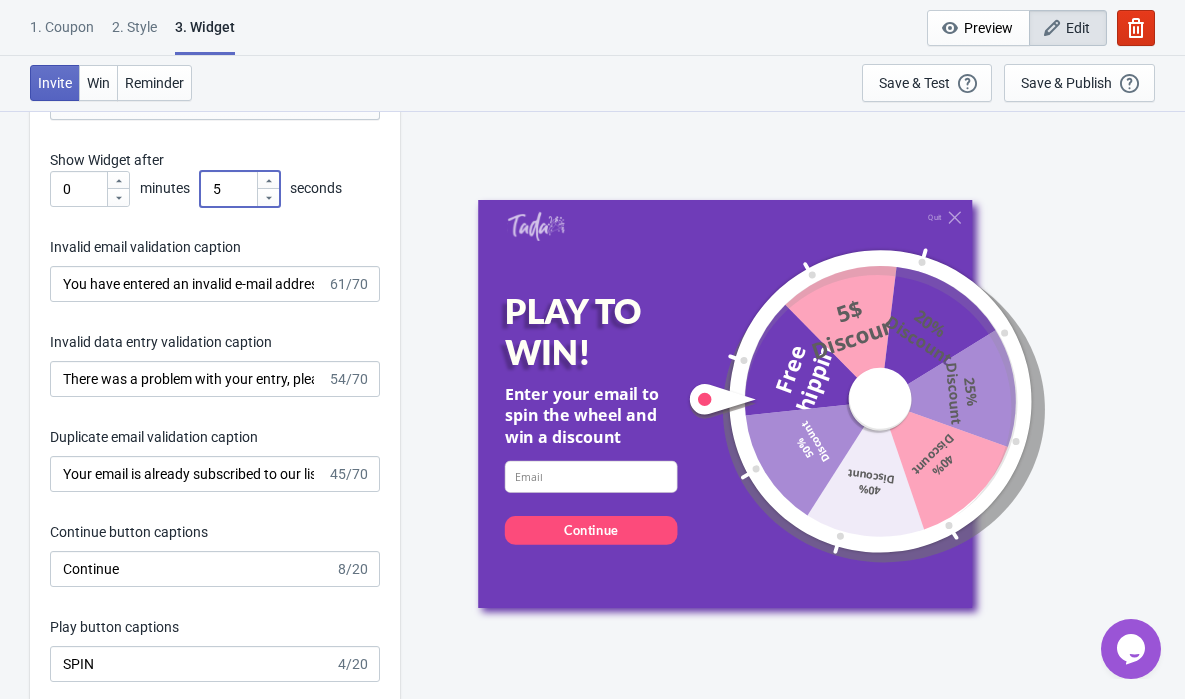 click on "Invitation title captions PLAY TO WIN! 12/20 Delay before showing Widget Yes No Yes Show Widget after 0 minutes 5 seconds Invalid email validation caption You have entered an invalid e-mail address. Please try again. 61/70 Invalid data entry validation caption There was a problem with your entry, please try again. 54/70 Duplicate email validation caption Your email is already subscribed to our list. 45/70 Continue button captions Continue 8/20 Play button captions SPIN 4/20 Exit button captions Quit 4/20 Require visitors to agree to your terms and conditions (GDPR)" at bounding box center (215, 404) 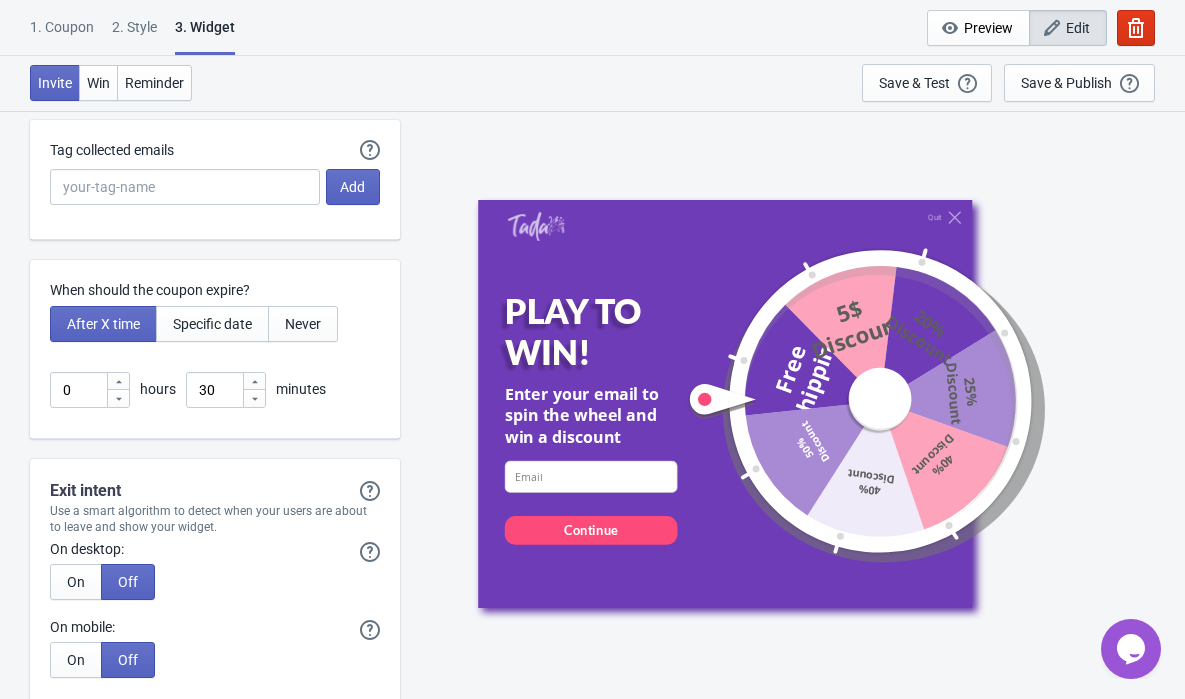 scroll, scrollTop: 4807, scrollLeft: 0, axis: vertical 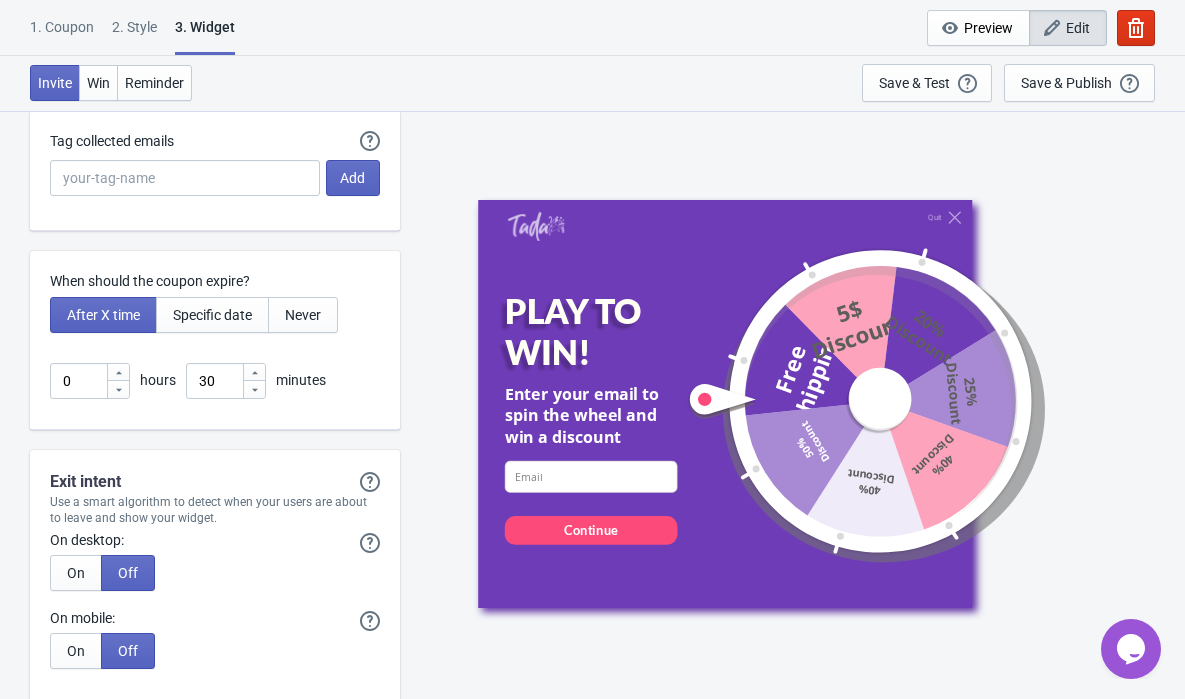 click 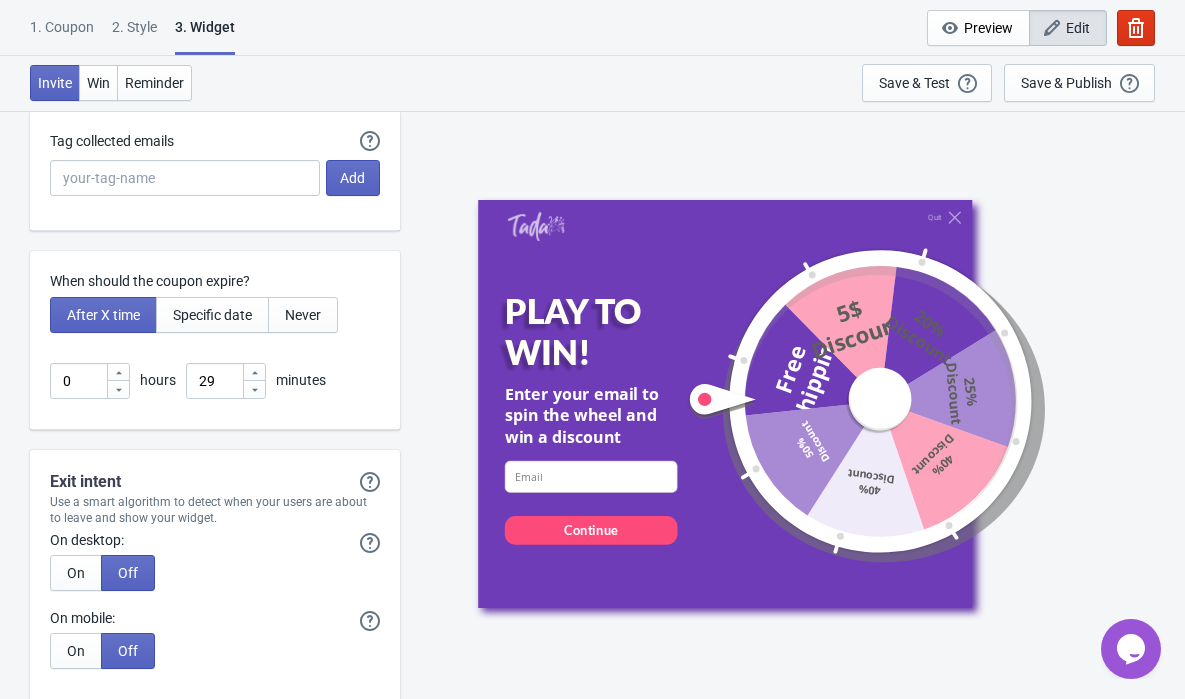 click 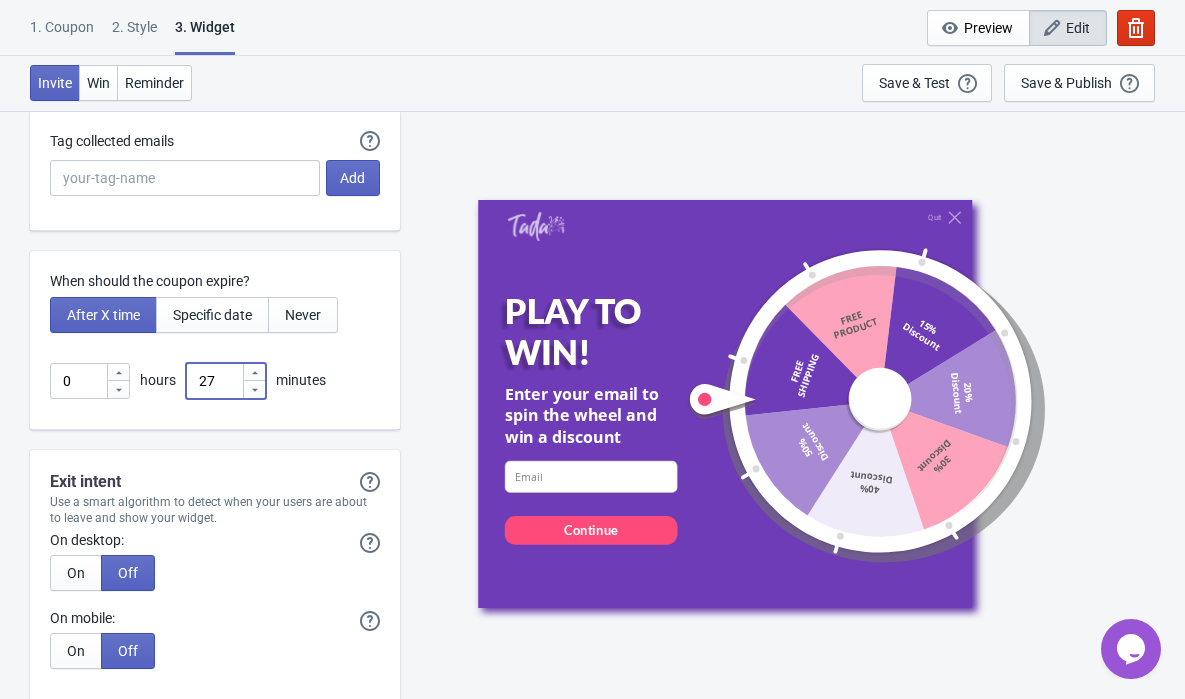 click 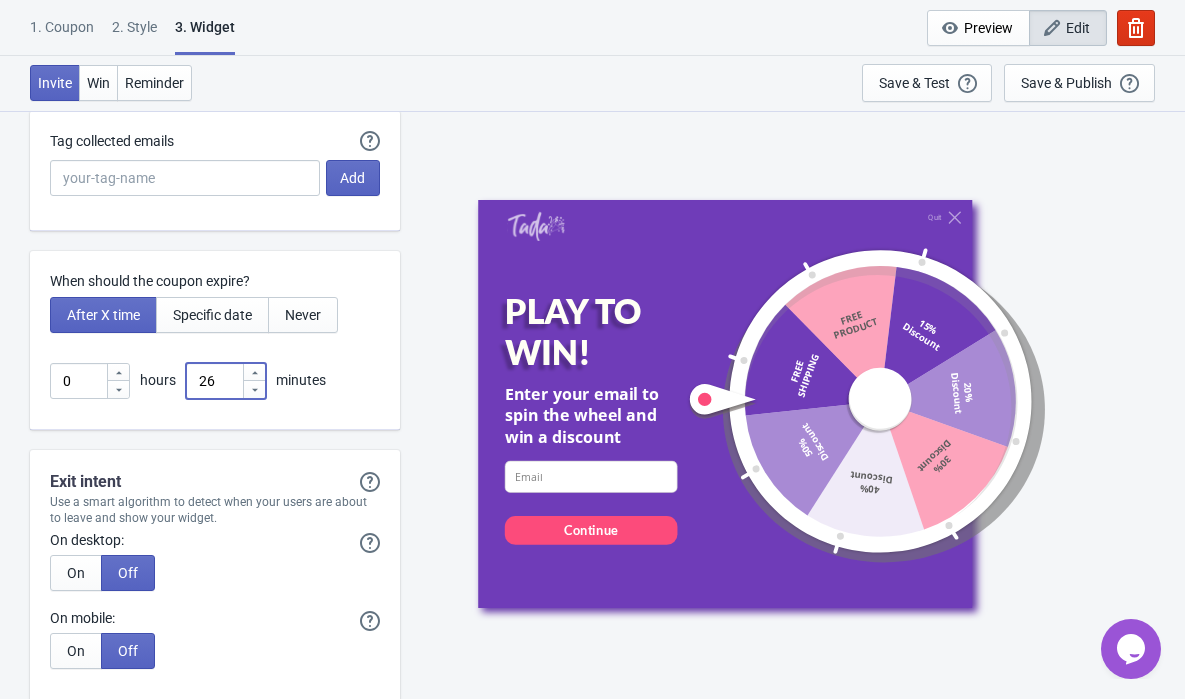 click 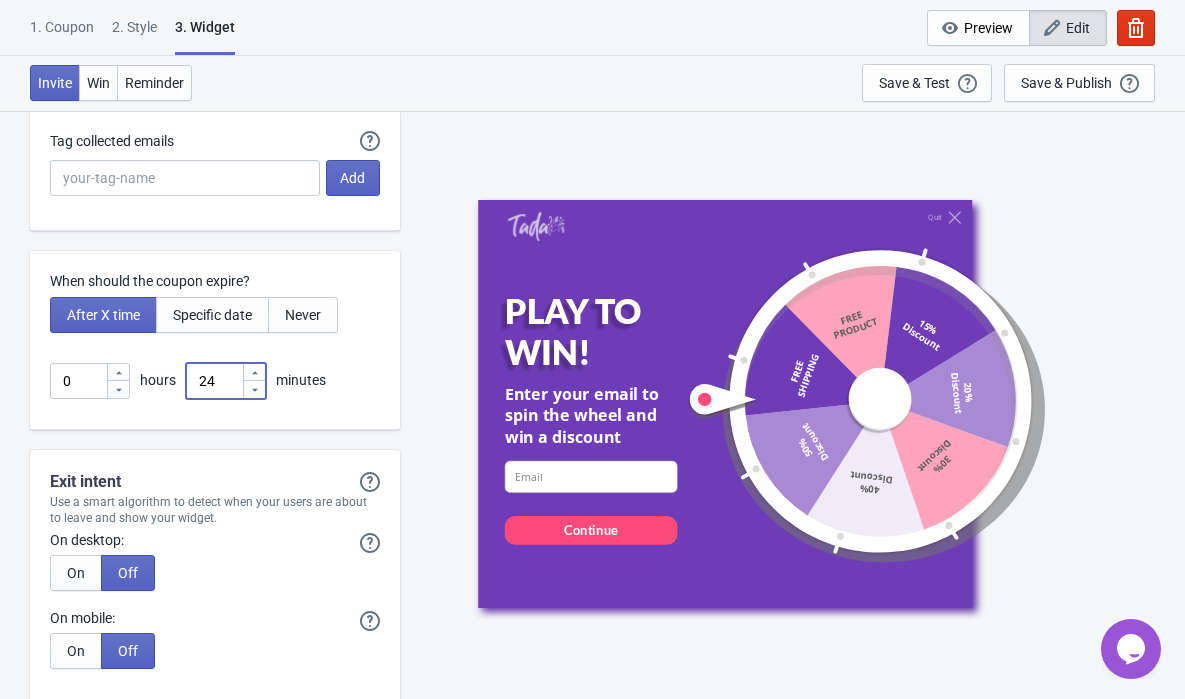 click 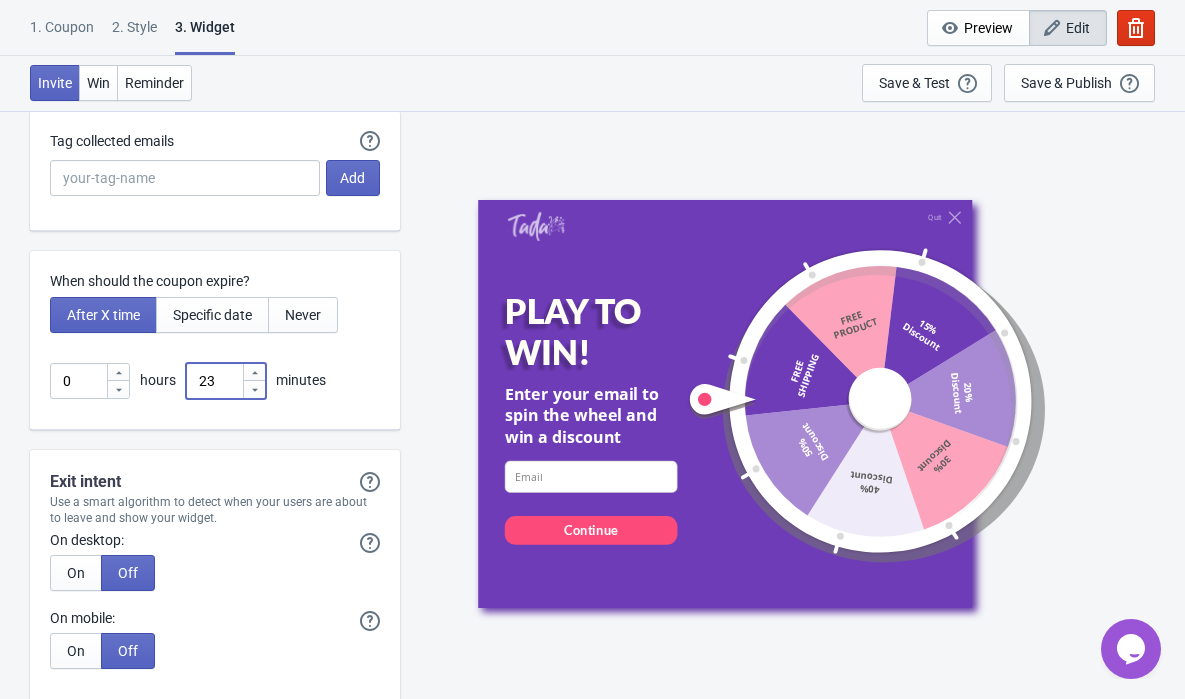 click 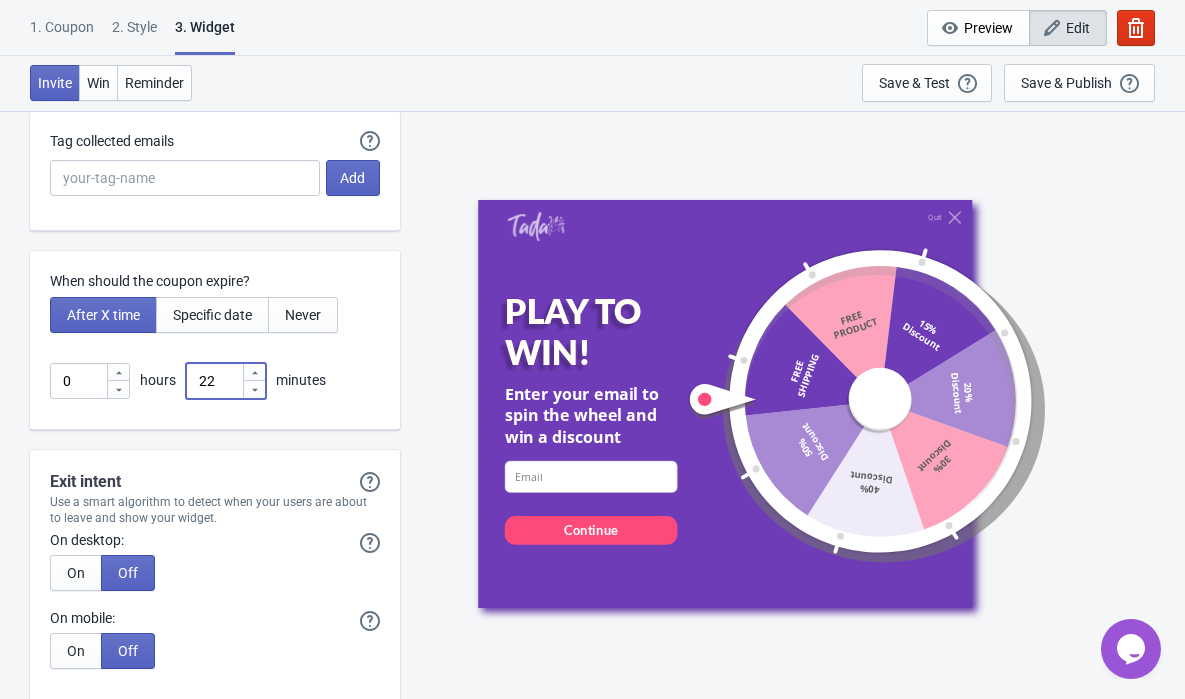 click 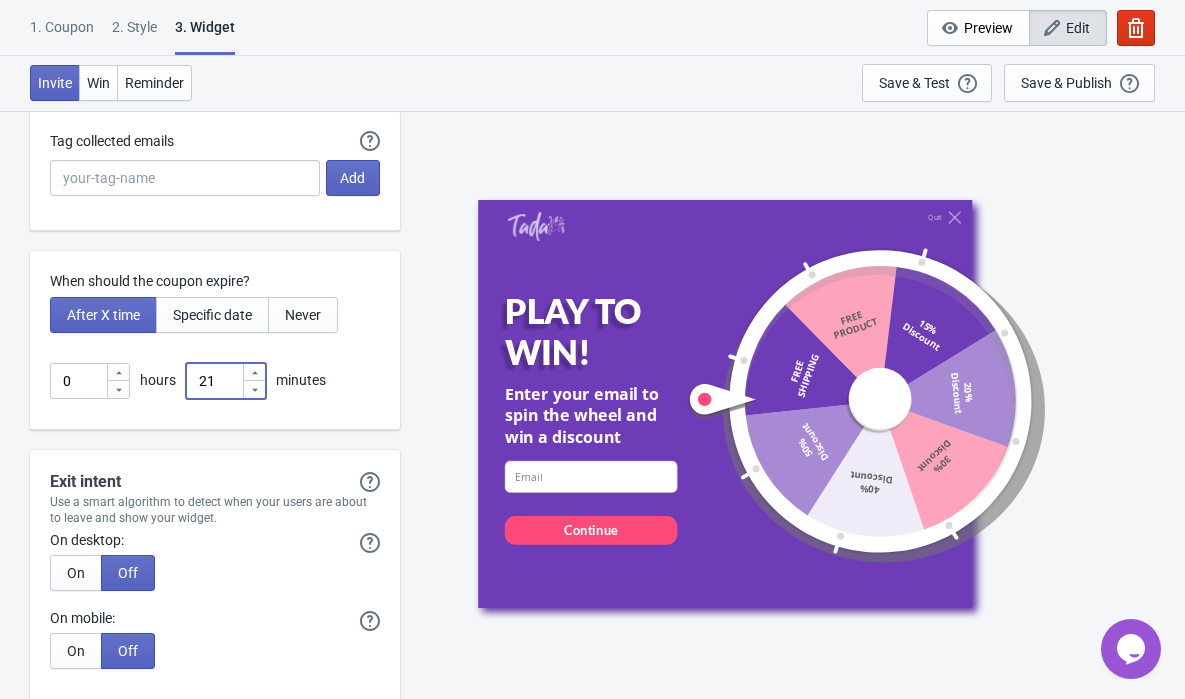 click 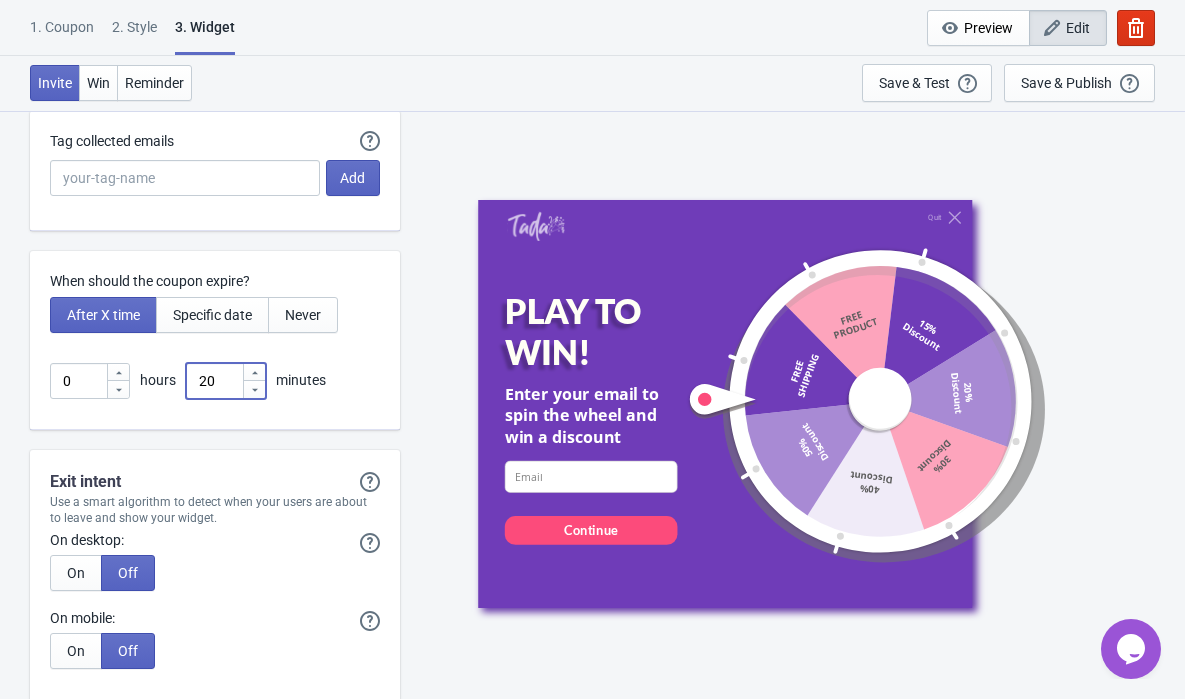click 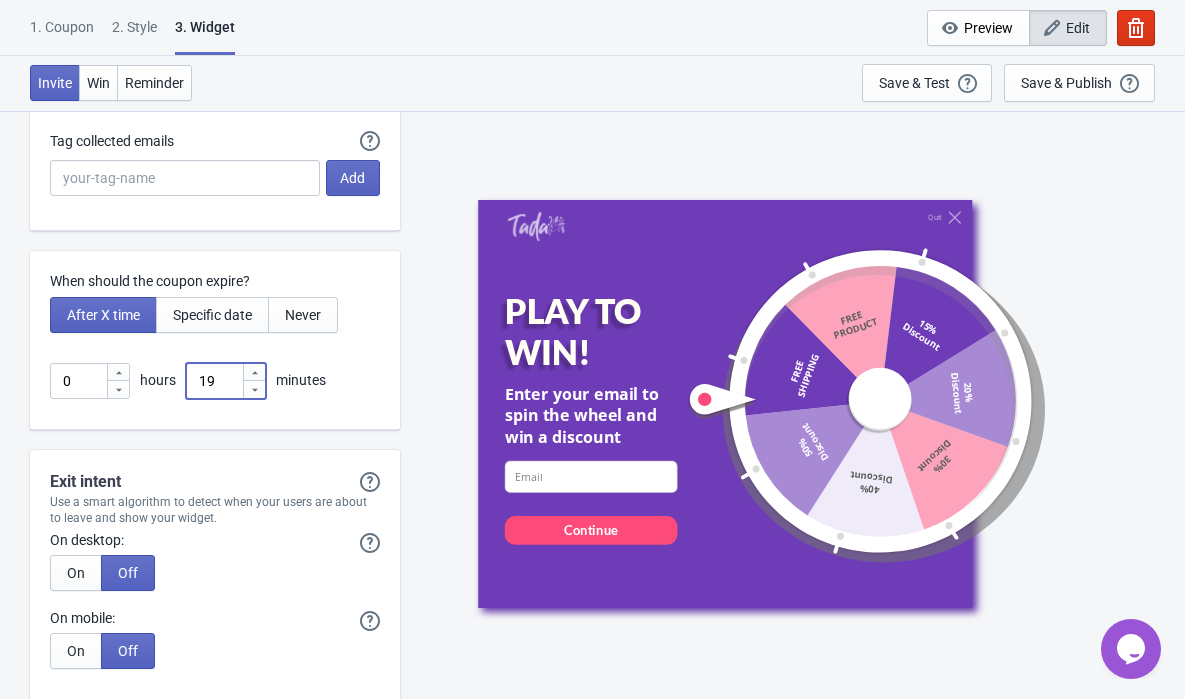 click 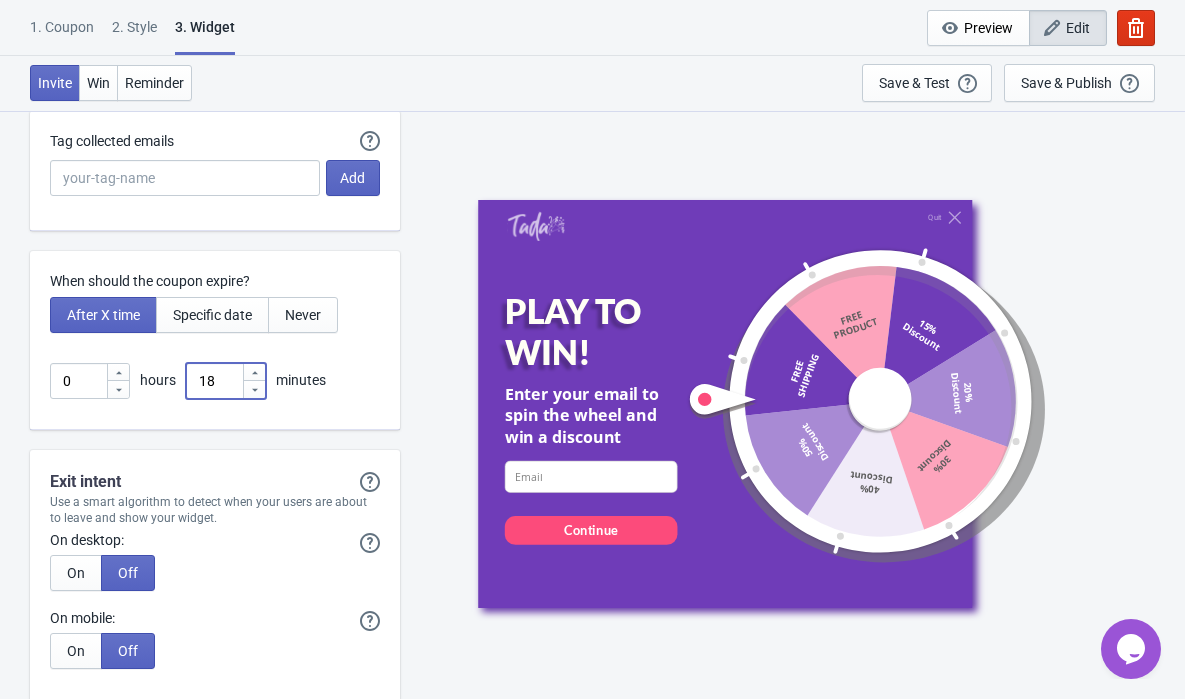 click 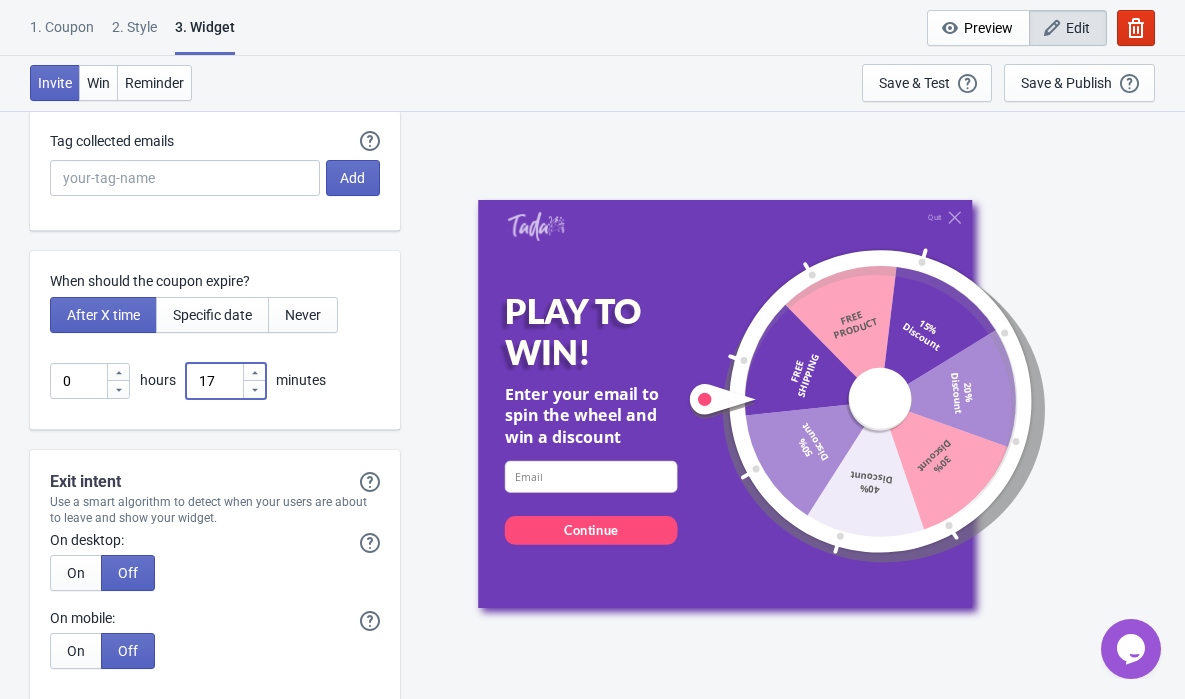 click 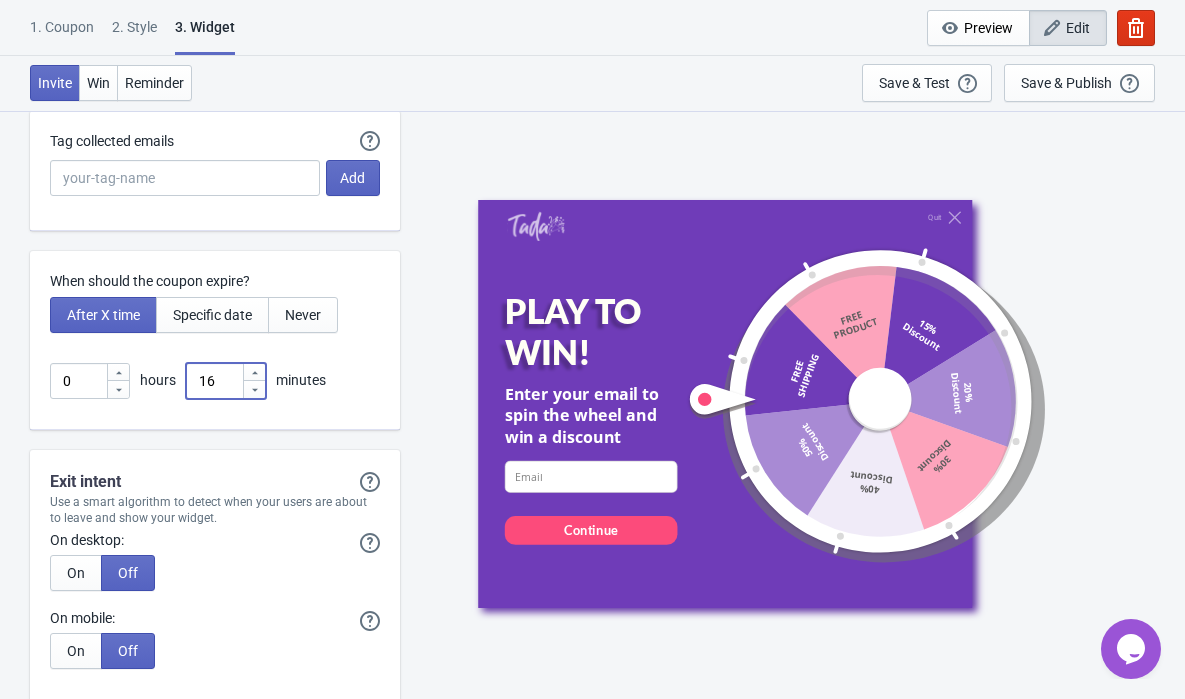 click 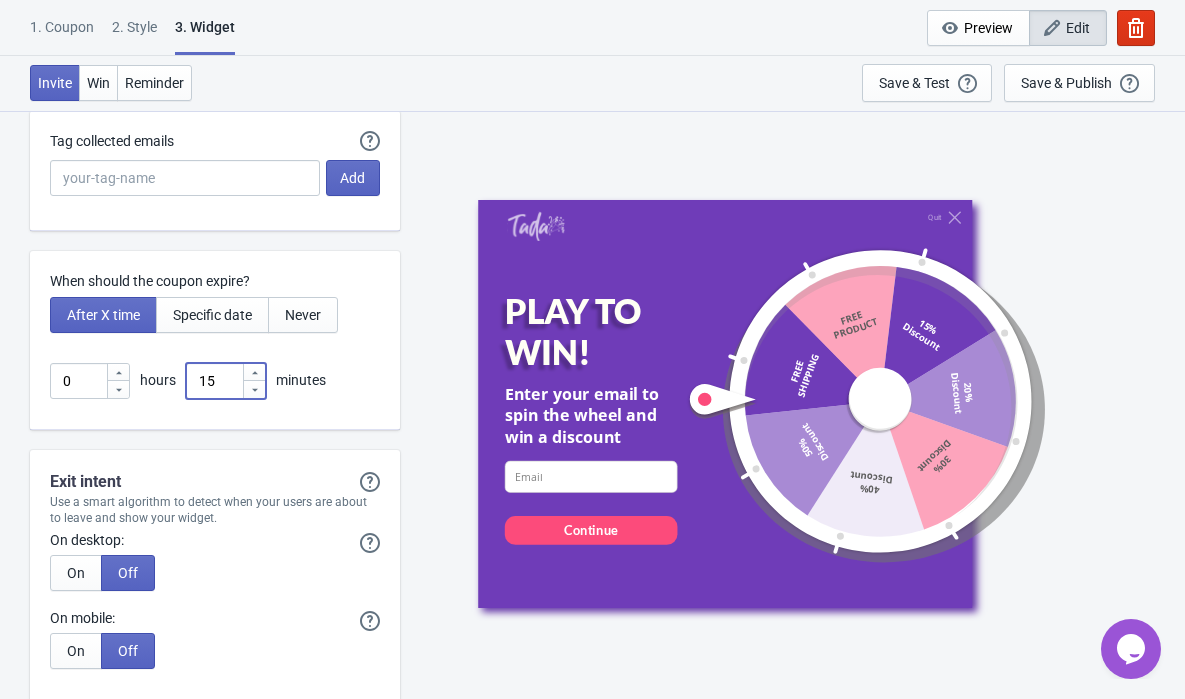 click 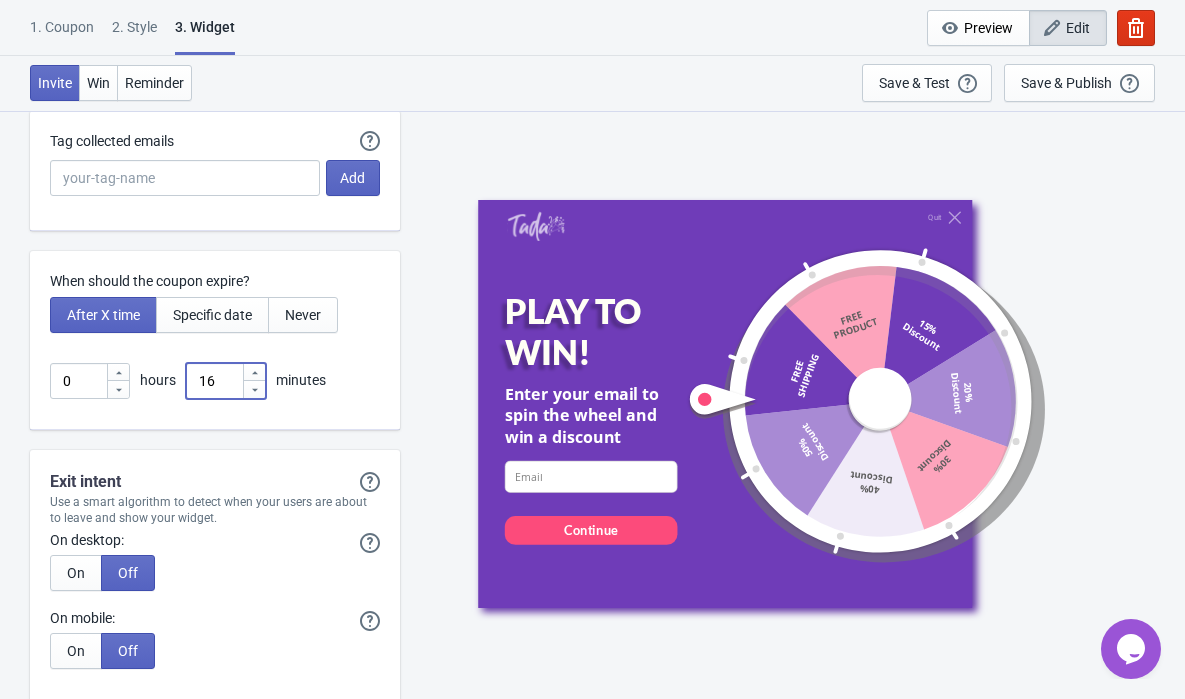 click 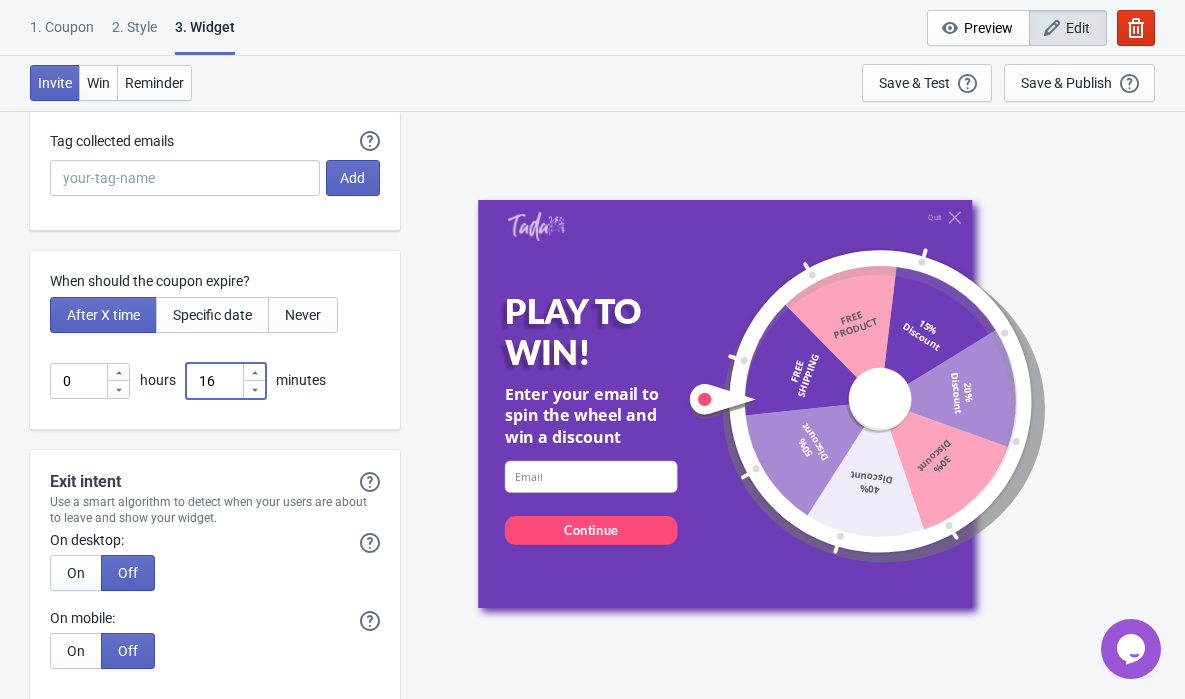 type on "14" 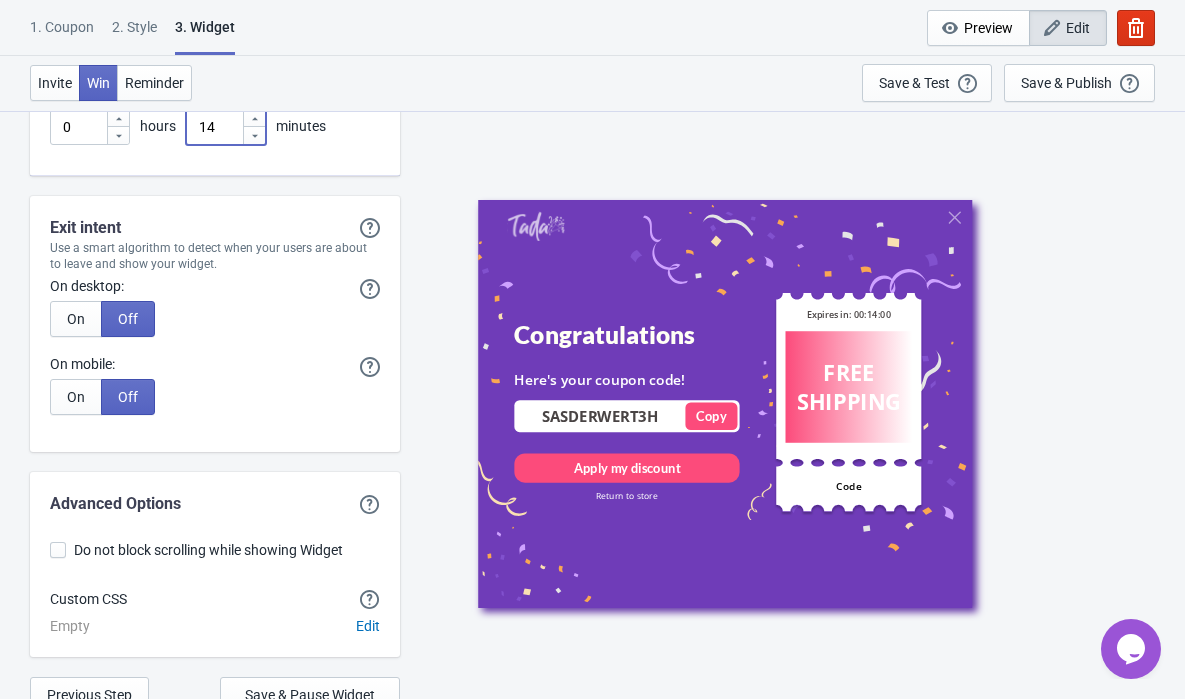 scroll, scrollTop: 5116, scrollLeft: 0, axis: vertical 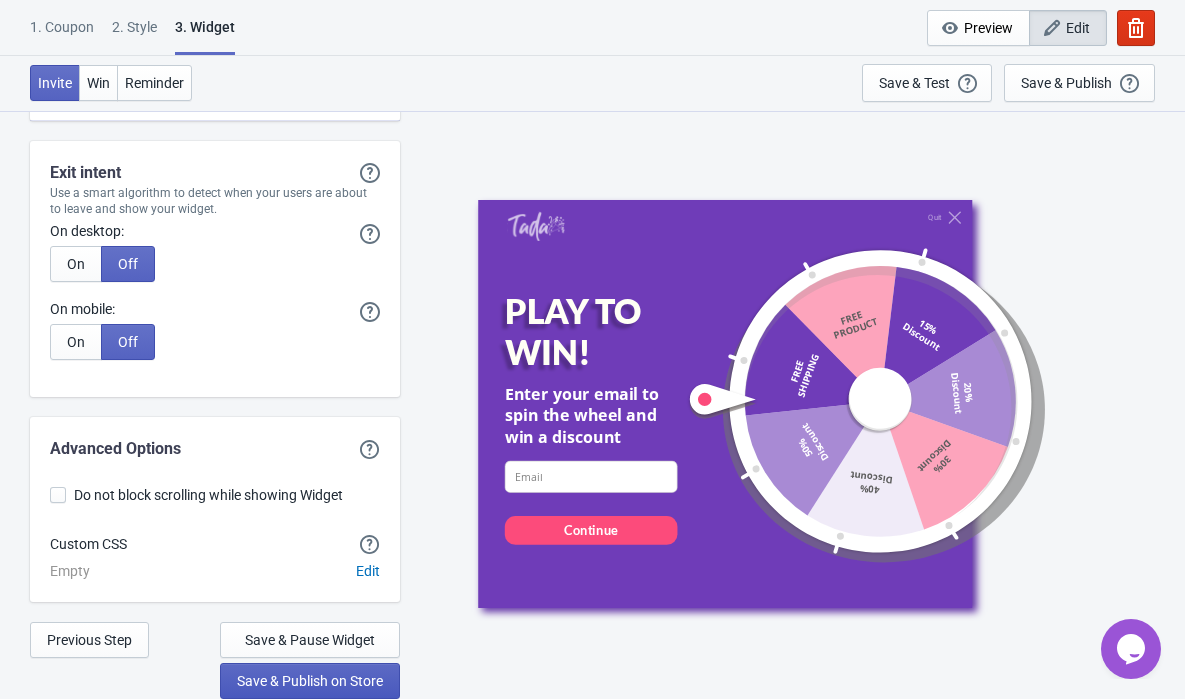 click on "Save & Publish on Store" at bounding box center [310, 681] 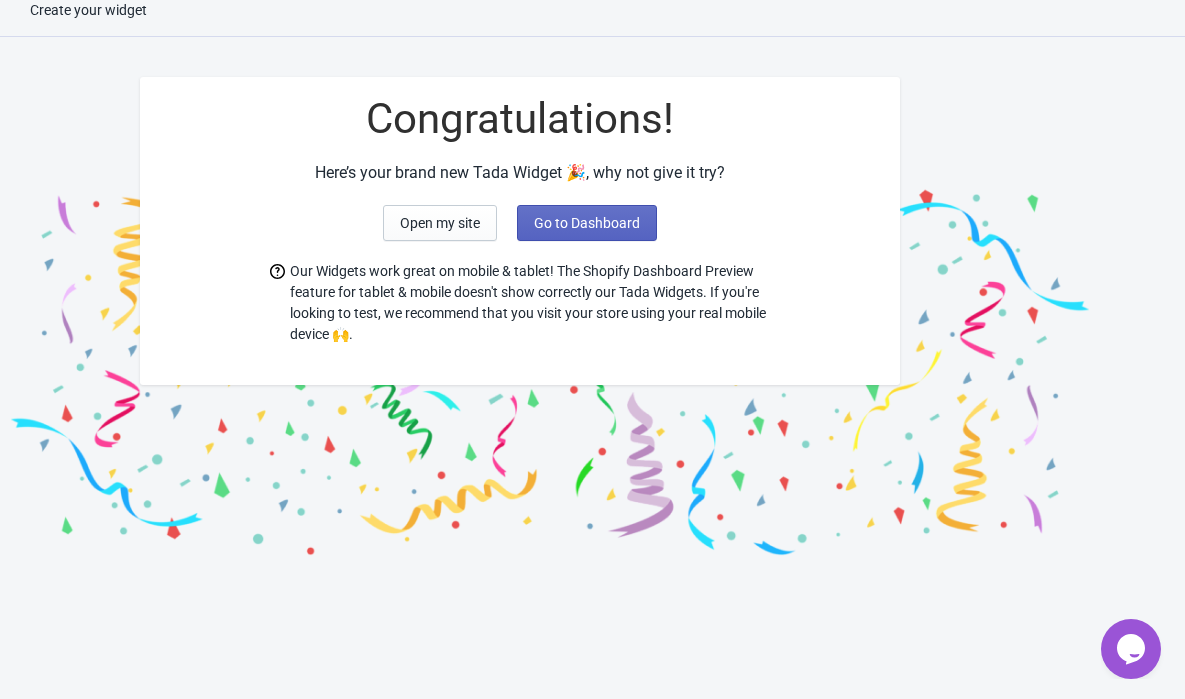 scroll, scrollTop: 20, scrollLeft: 0, axis: vertical 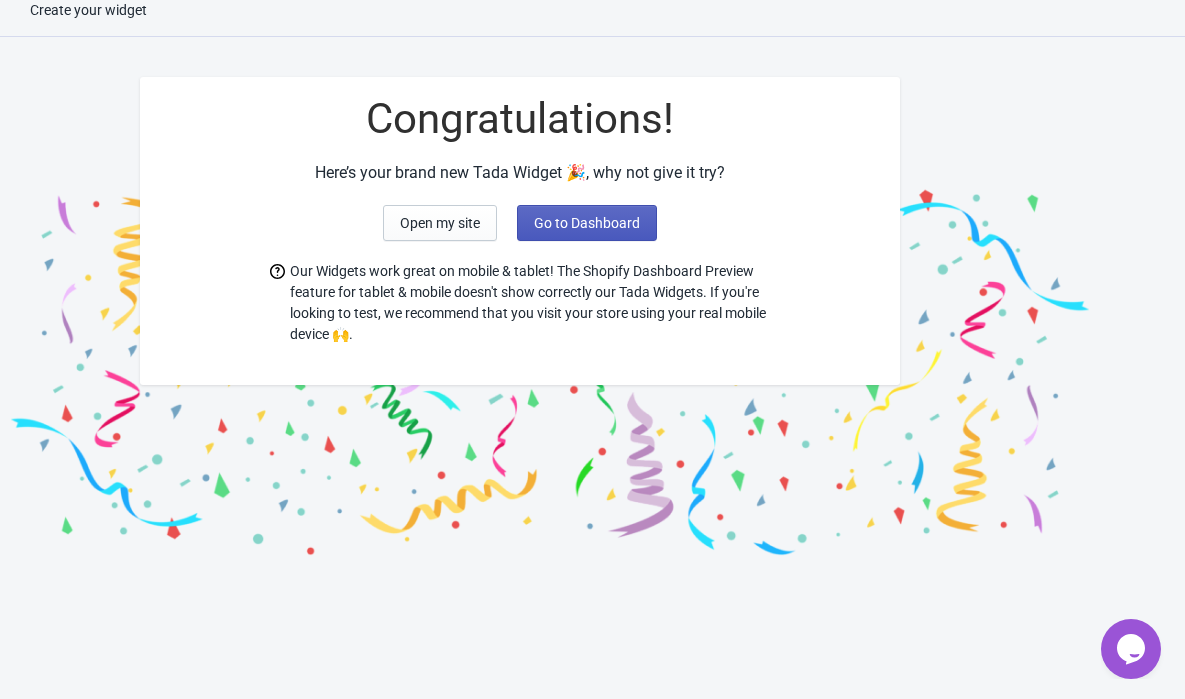 click on "Go to Dashboard" at bounding box center (587, 223) 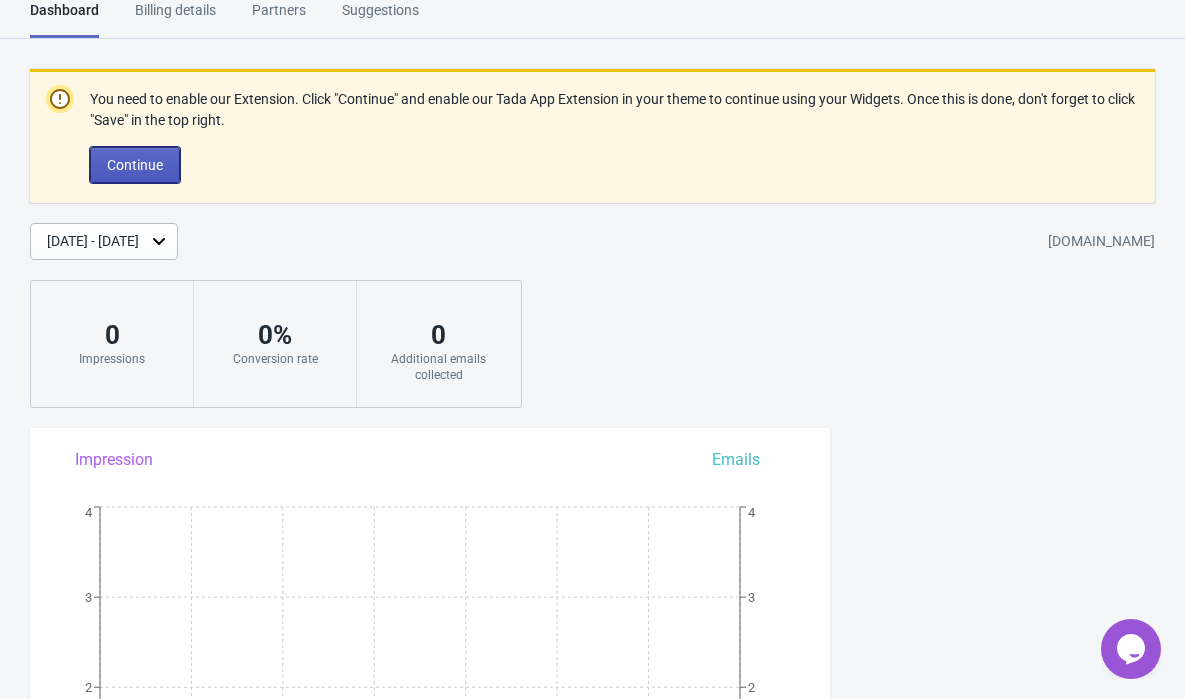 click on "Continue" at bounding box center (135, 165) 